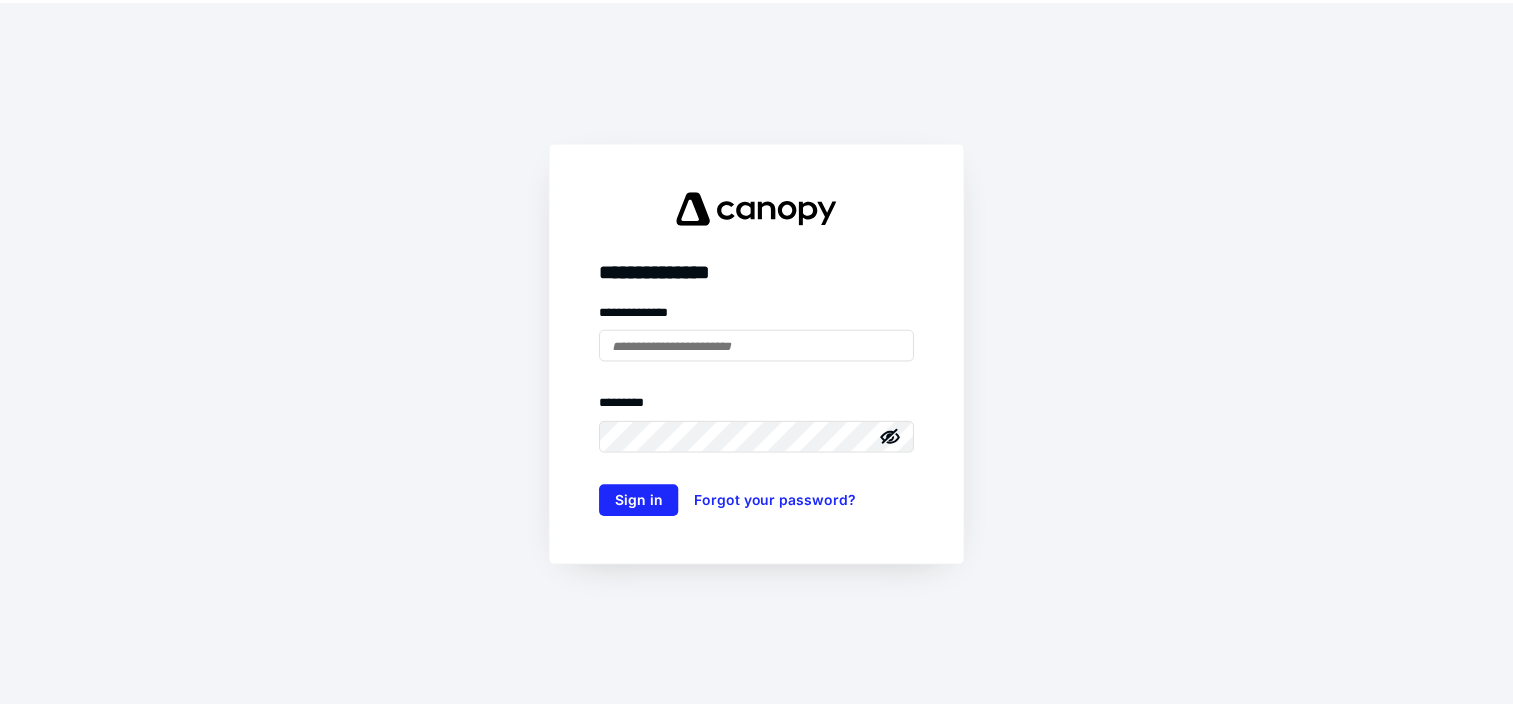 scroll, scrollTop: 0, scrollLeft: 0, axis: both 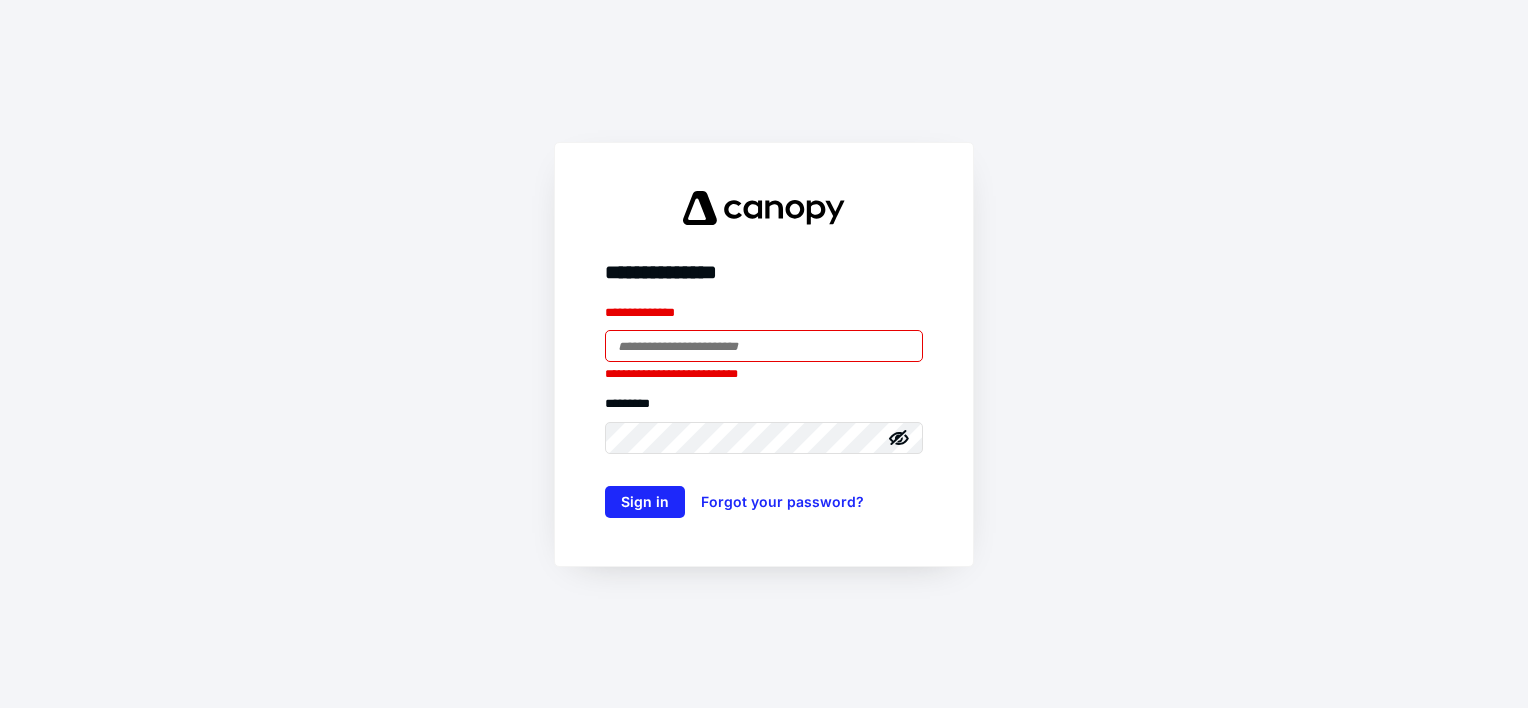type on "**********" 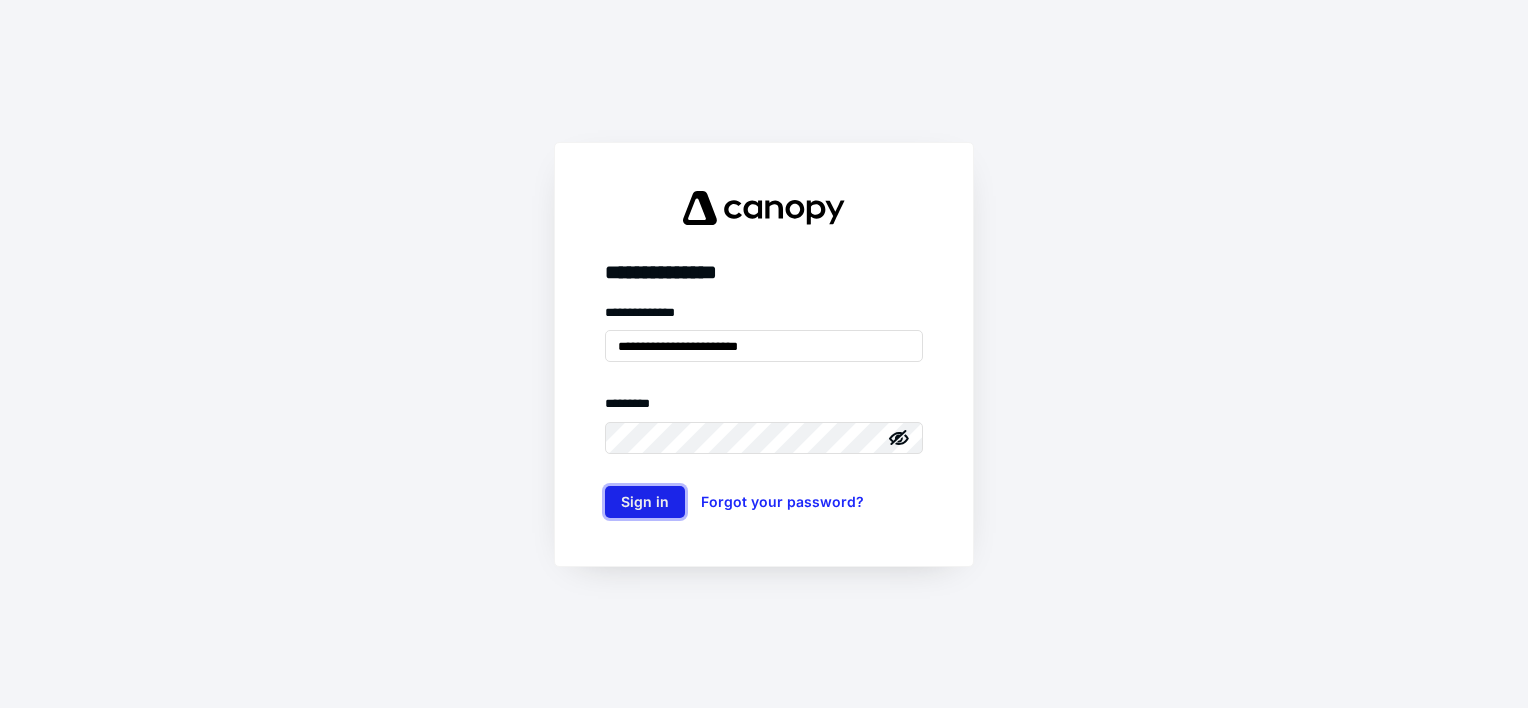 click on "Sign in" at bounding box center (645, 502) 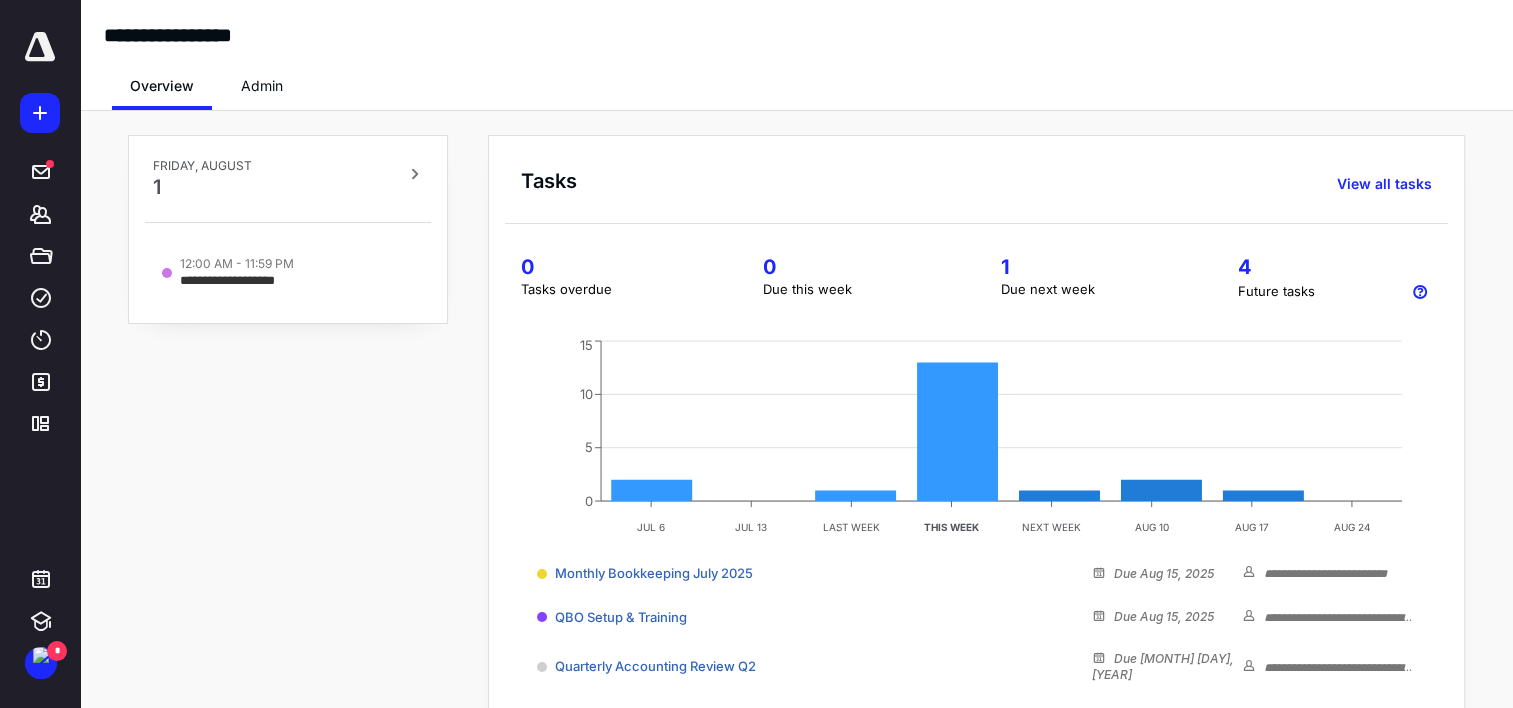 scroll, scrollTop: 0, scrollLeft: 0, axis: both 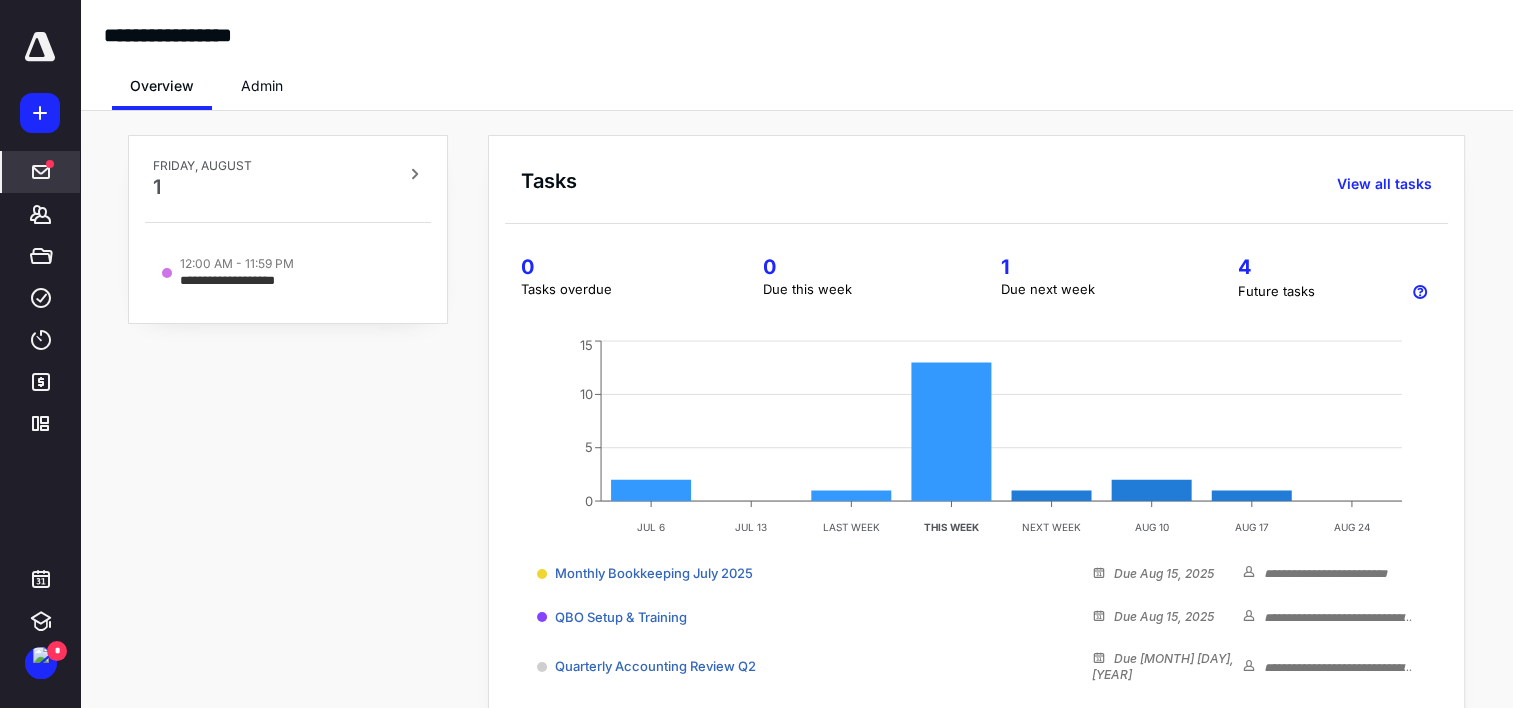 click 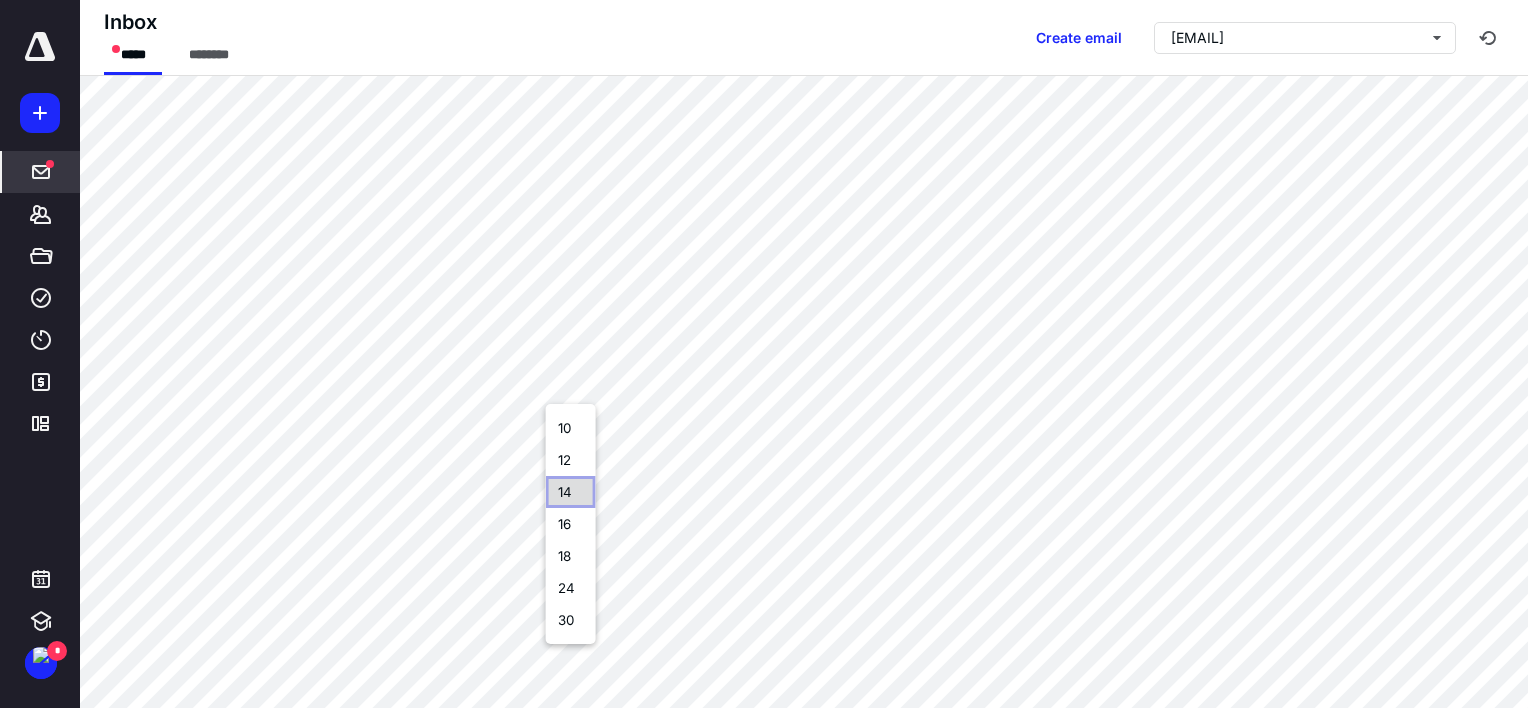 click on "14" at bounding box center [571, 492] 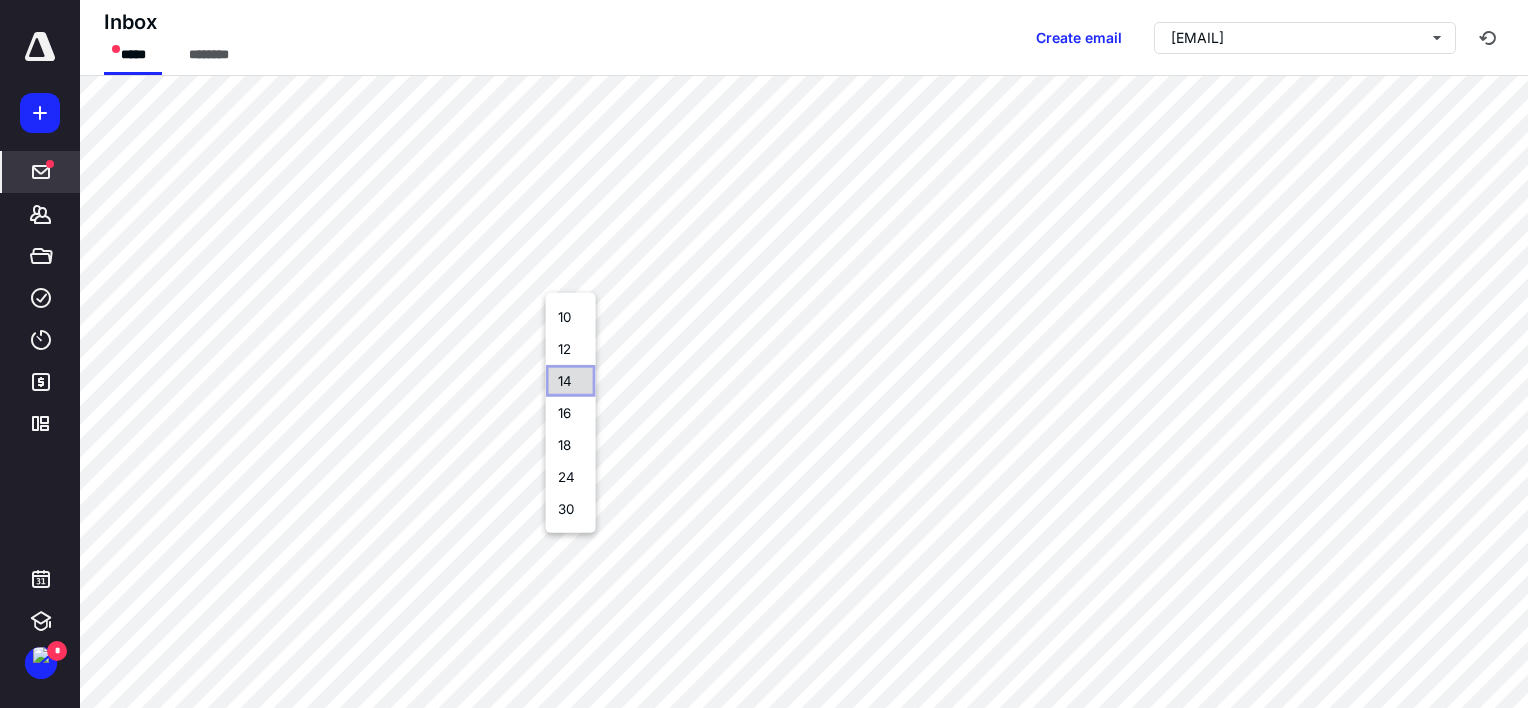 click on "14" at bounding box center (571, 381) 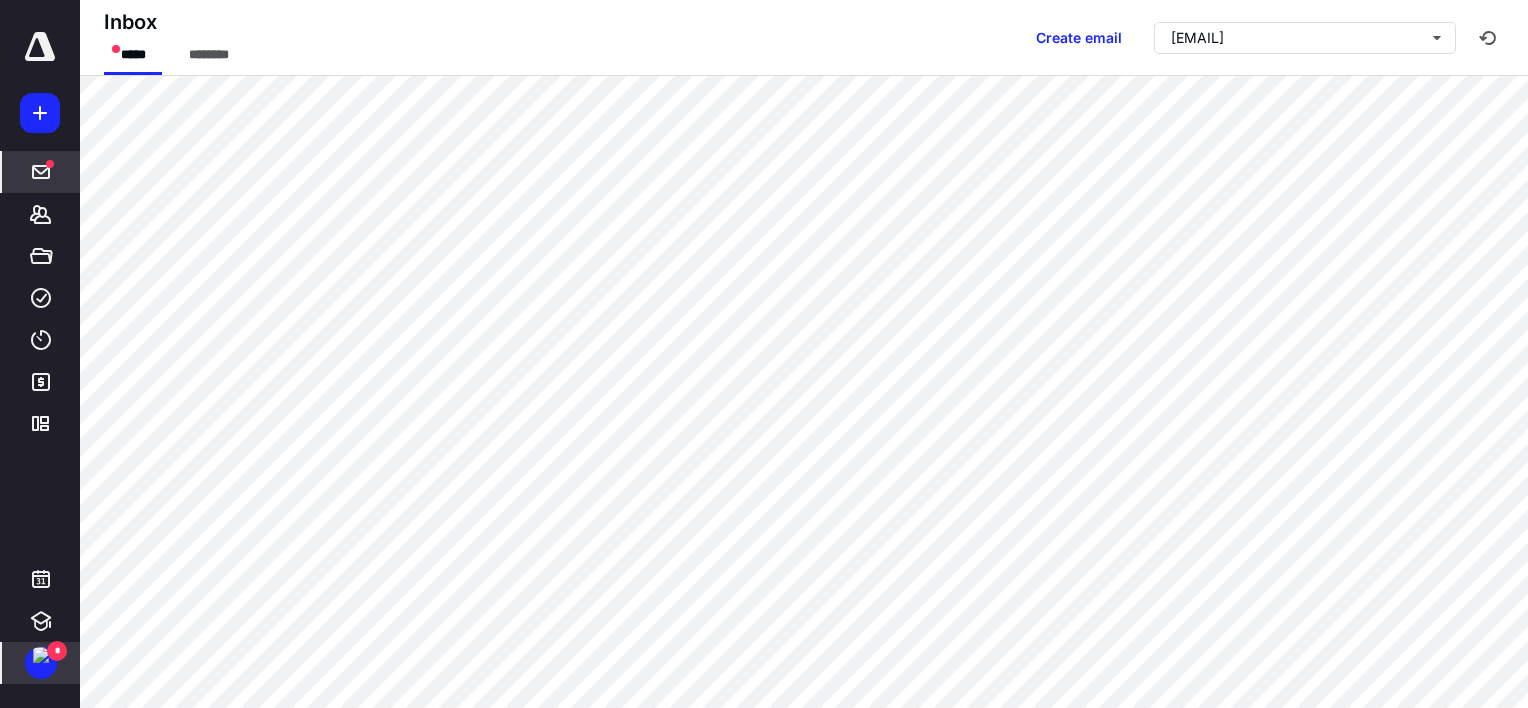 click at bounding box center [41, 655] 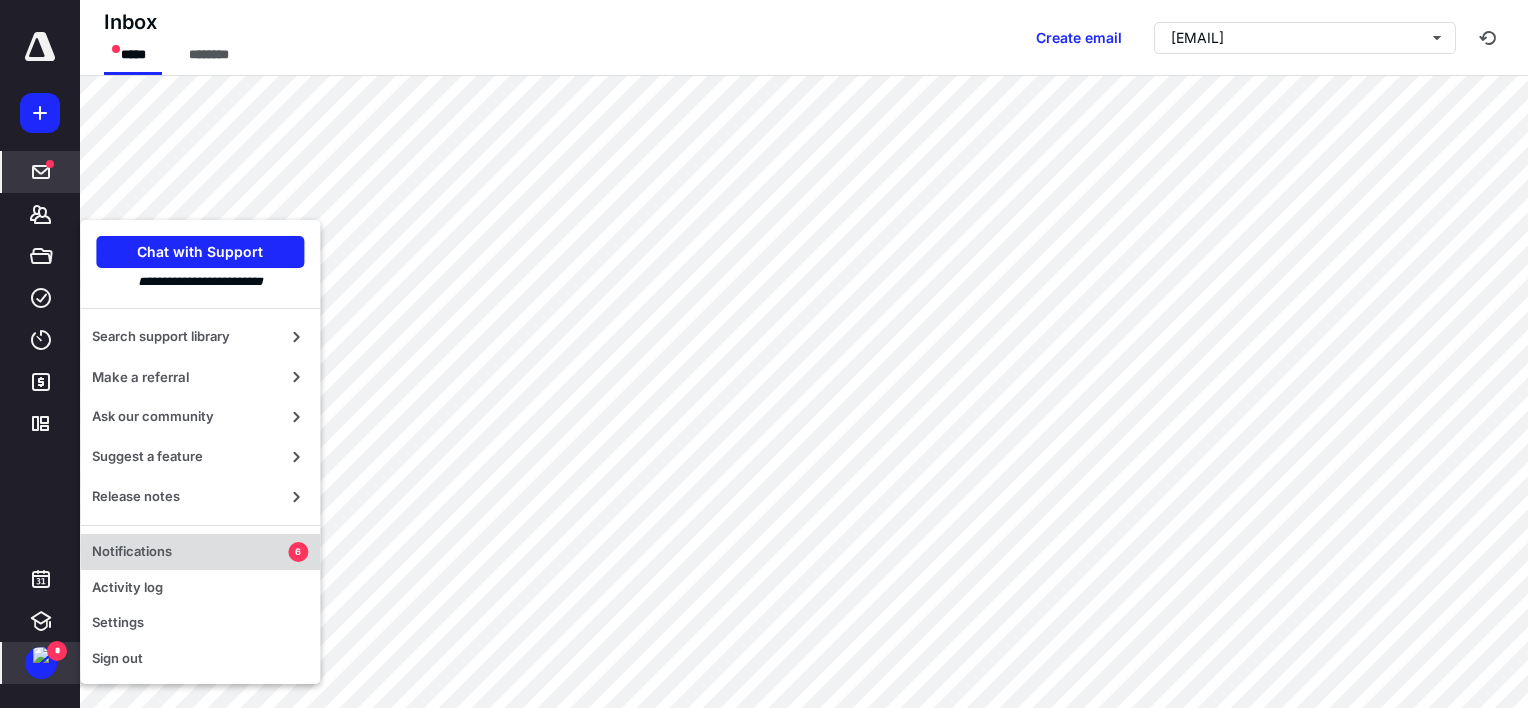 click on "Notifications 6" at bounding box center [200, 552] 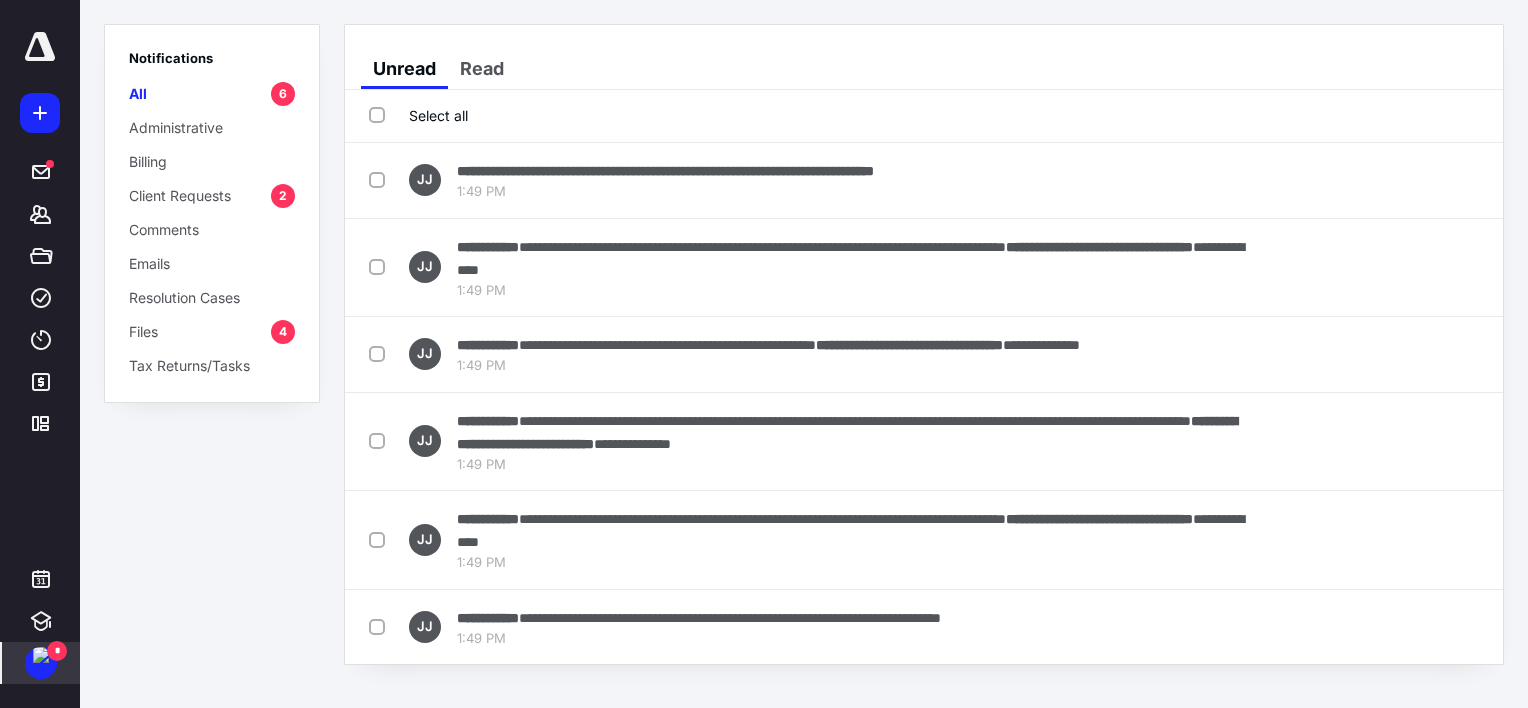 click on "Select all" at bounding box center [418, 115] 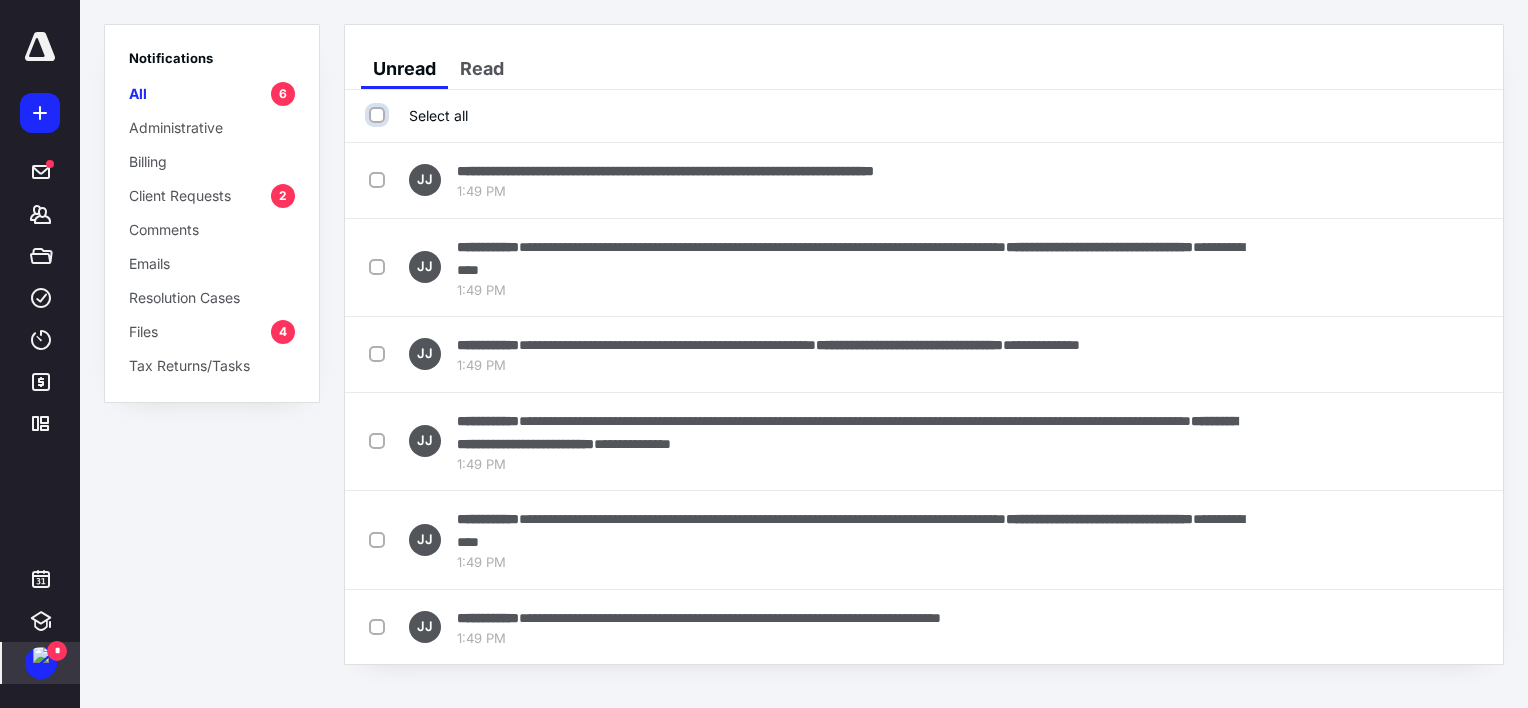 click on "Select all" at bounding box center (379, 115) 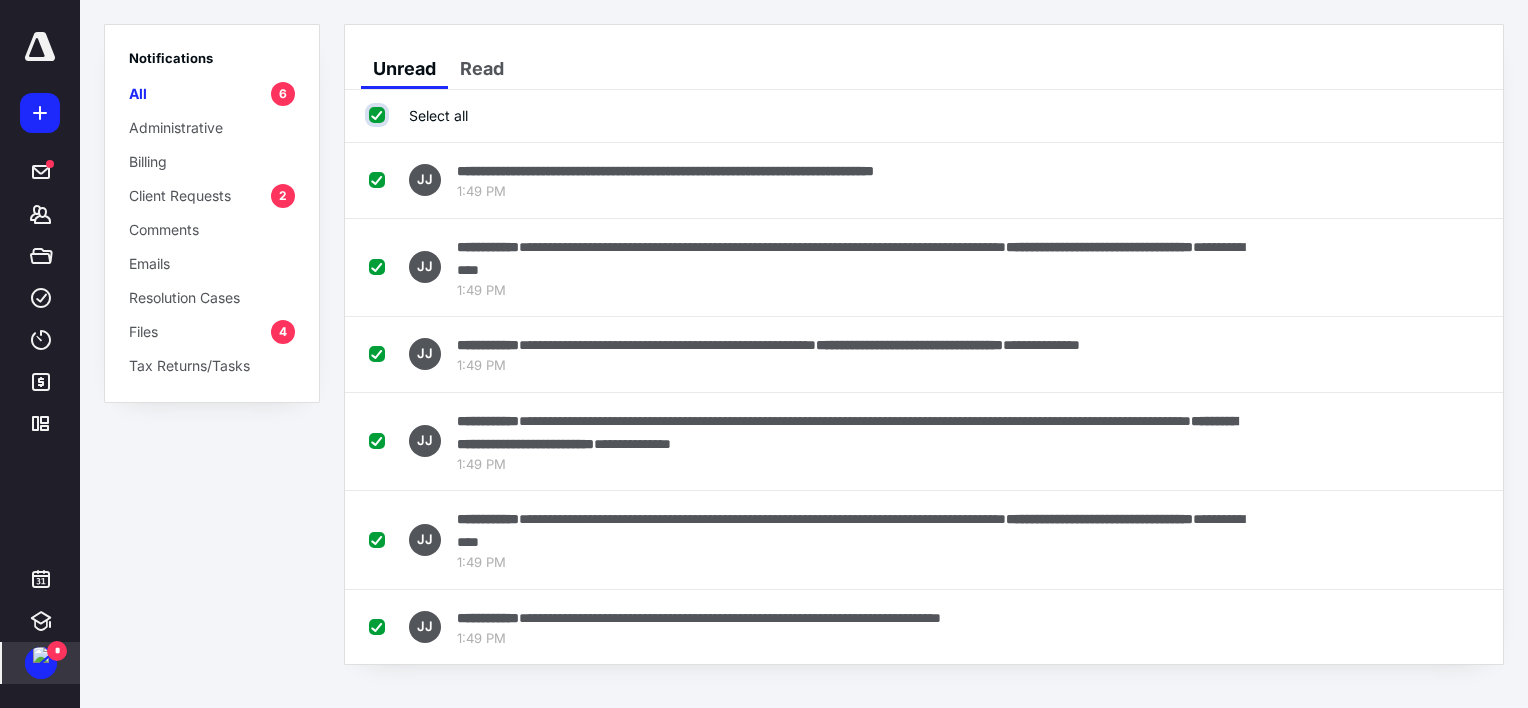 checkbox on "true" 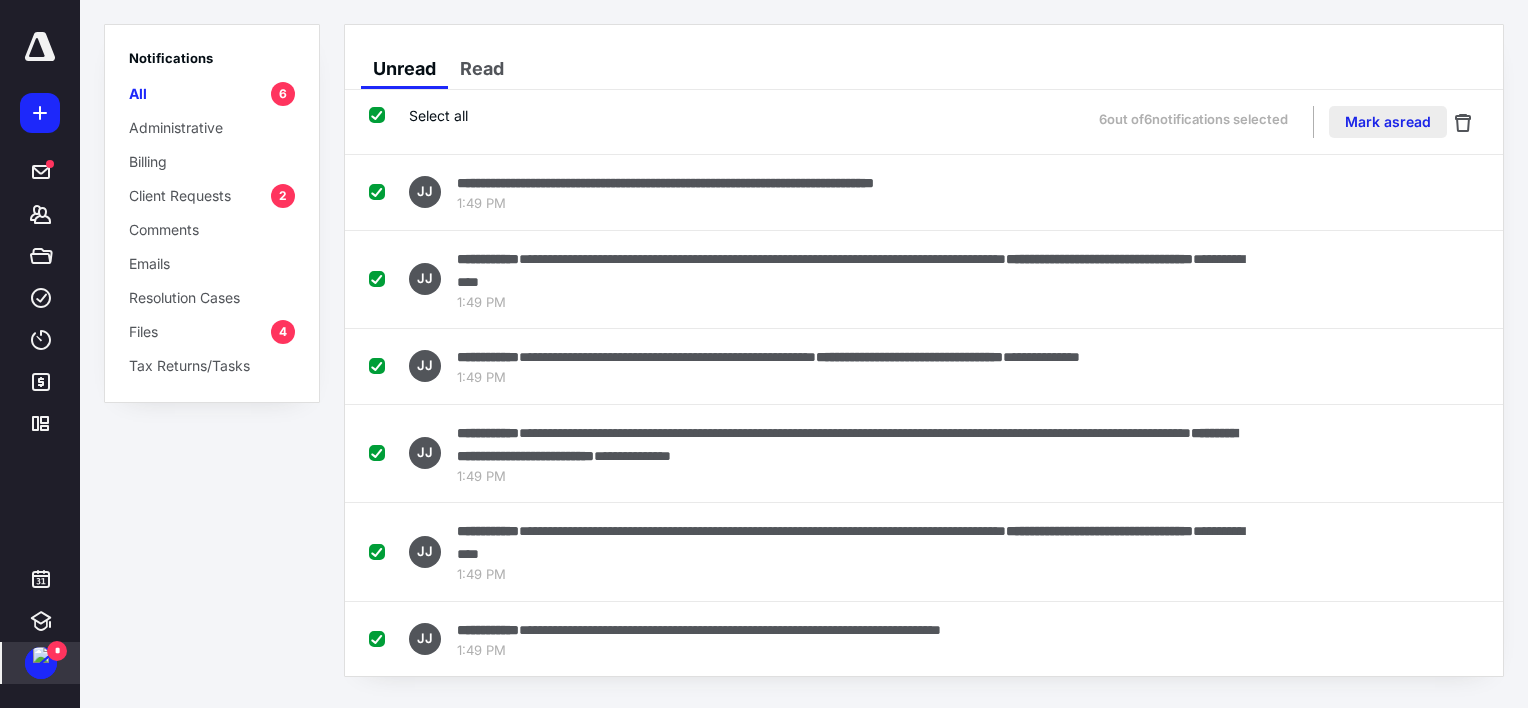 click on "Mark as  read" at bounding box center (1388, 122) 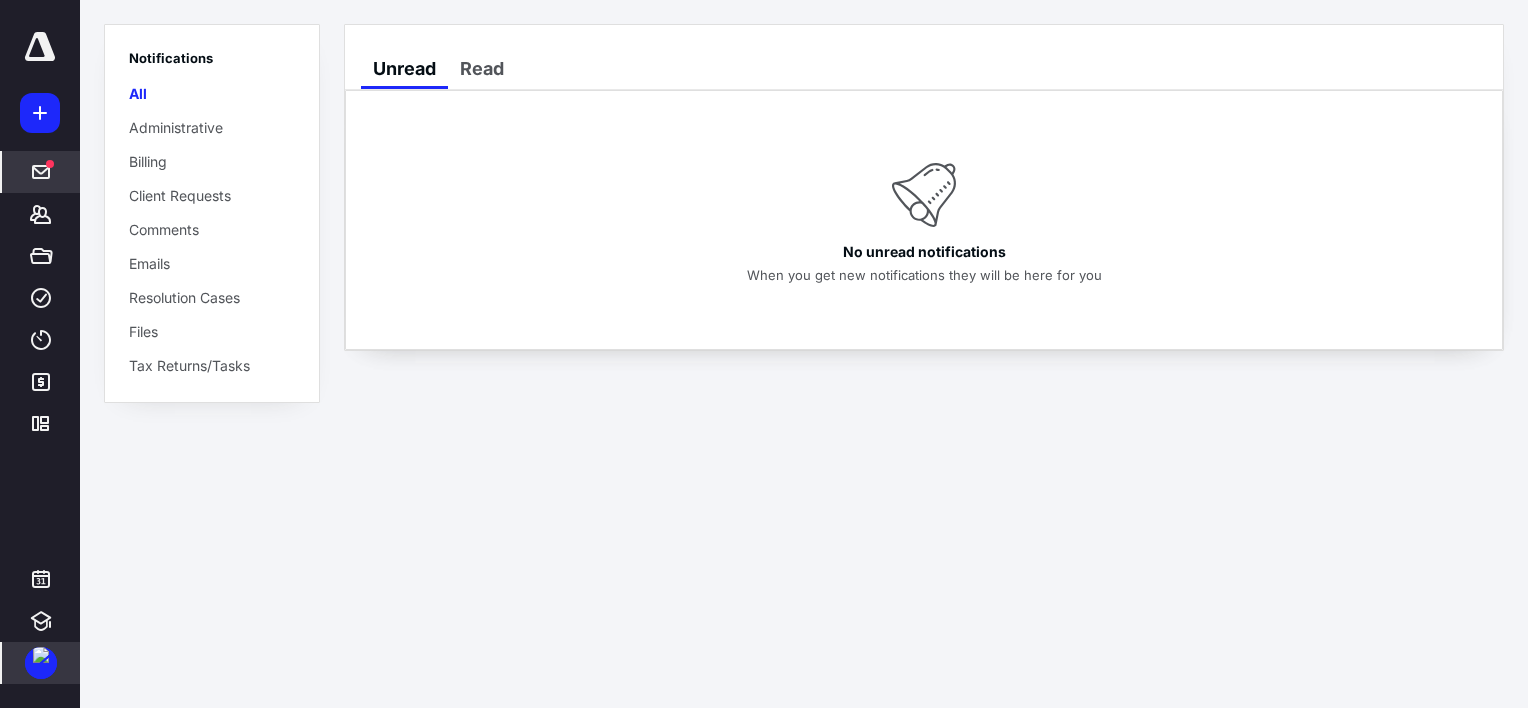 click at bounding box center [41, 172] 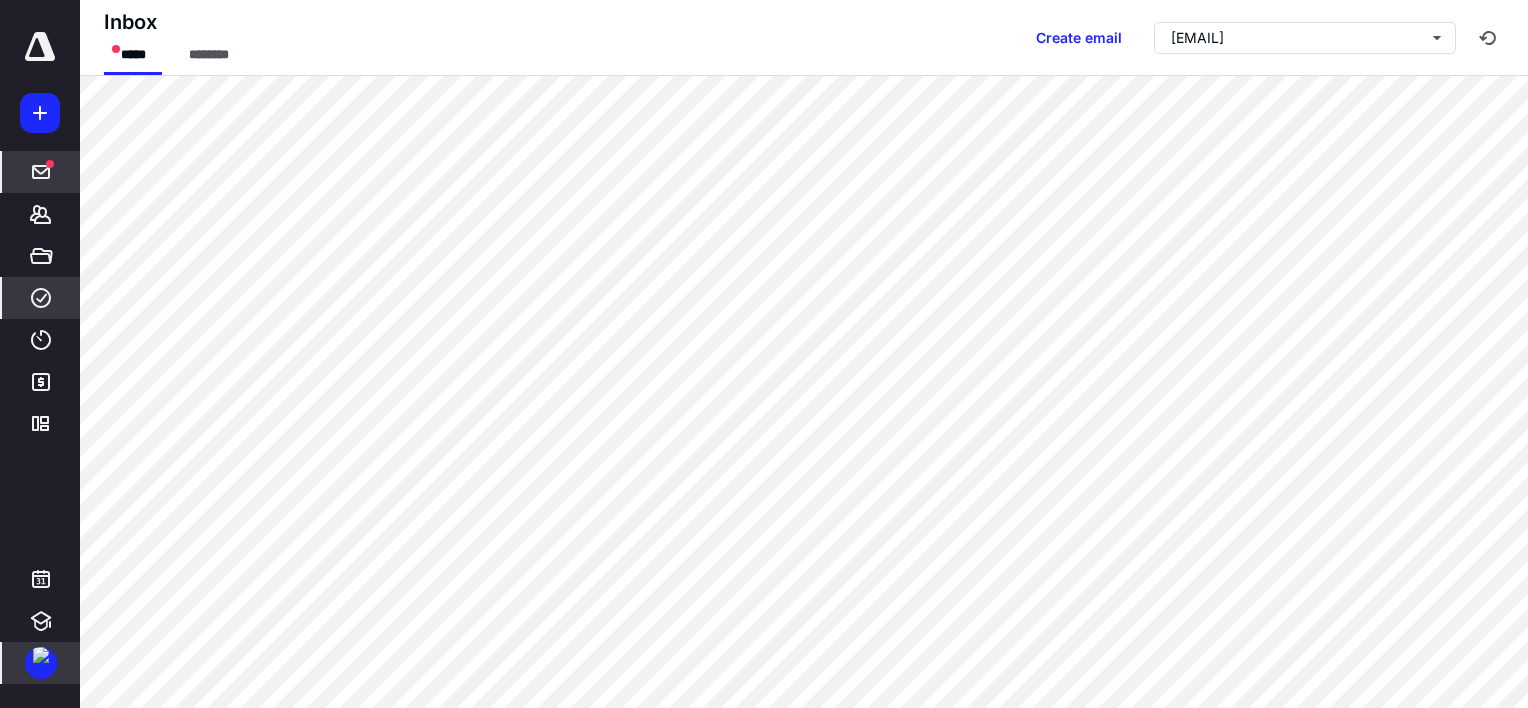 click 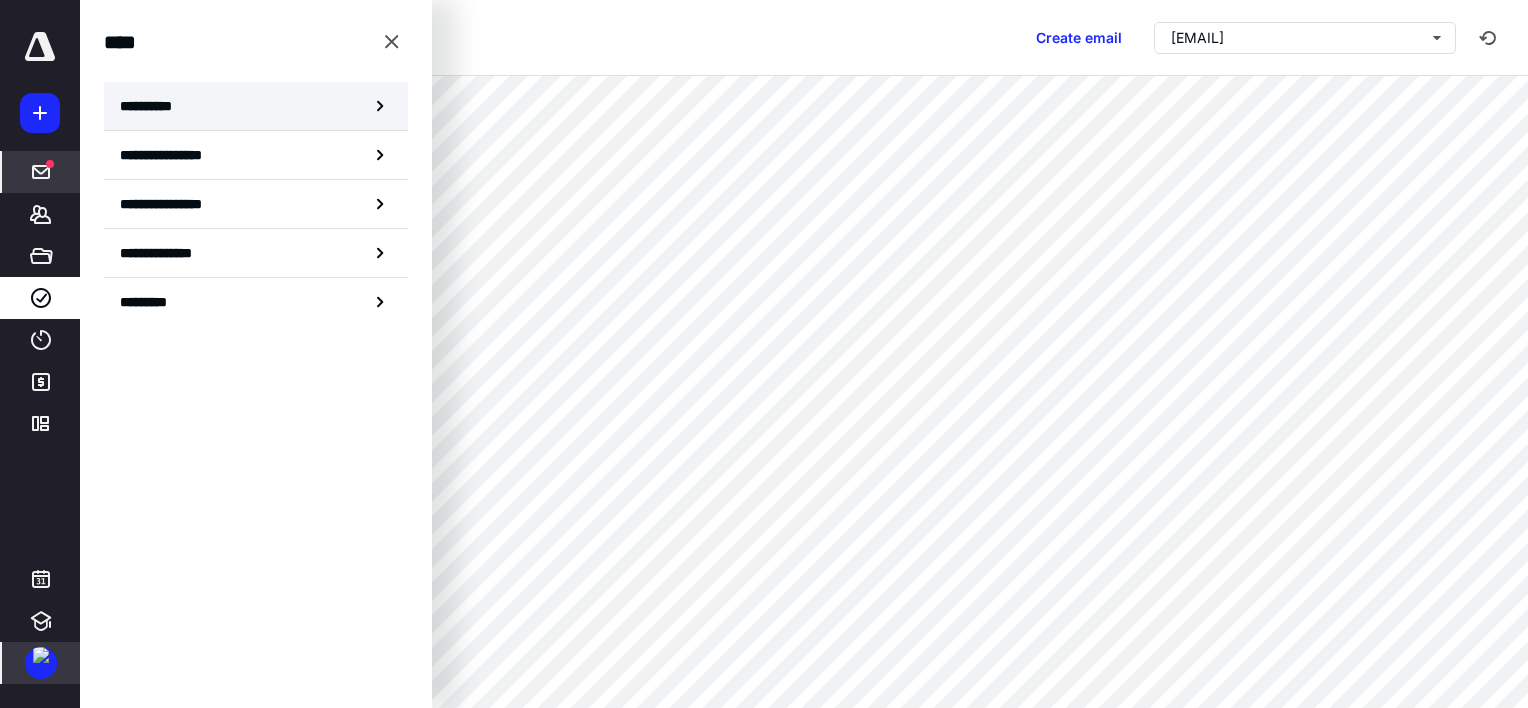 click on "**********" at bounding box center [153, 106] 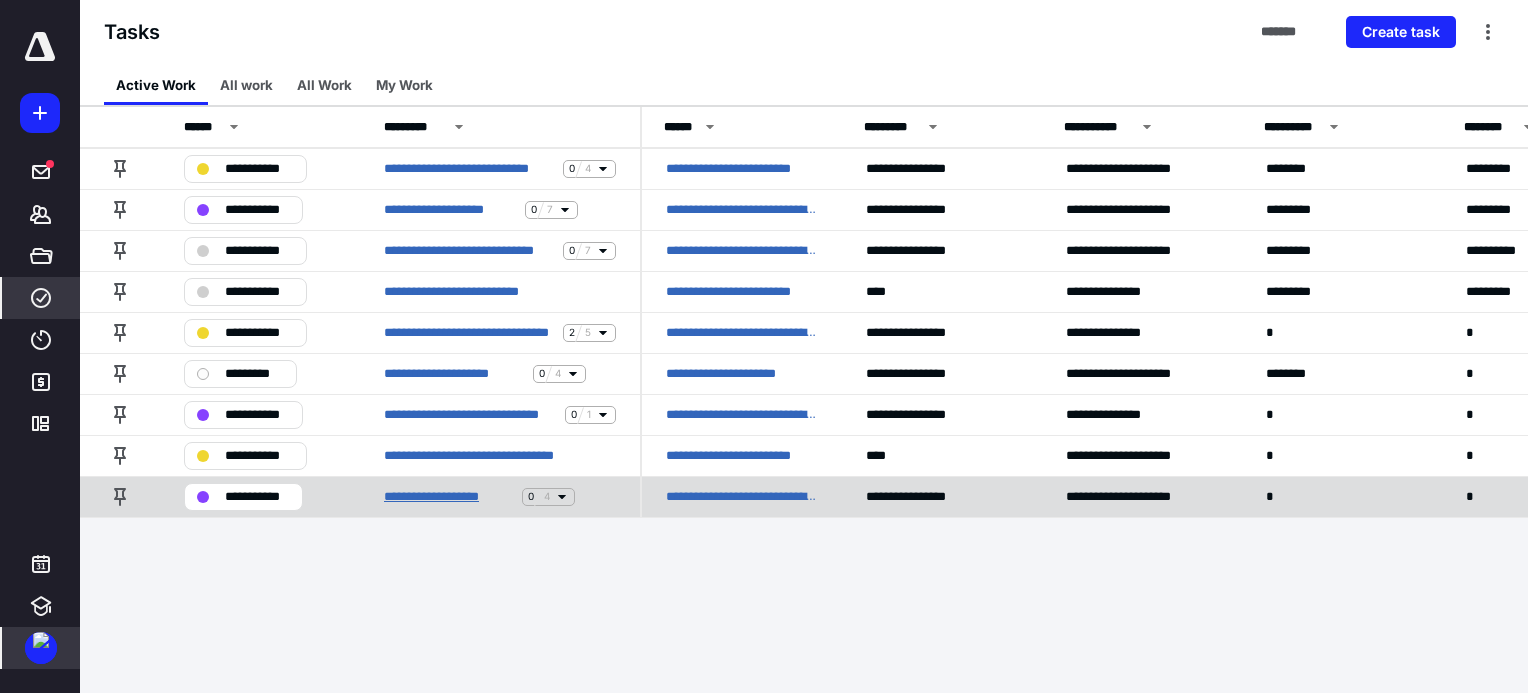 click on "**********" at bounding box center (449, 497) 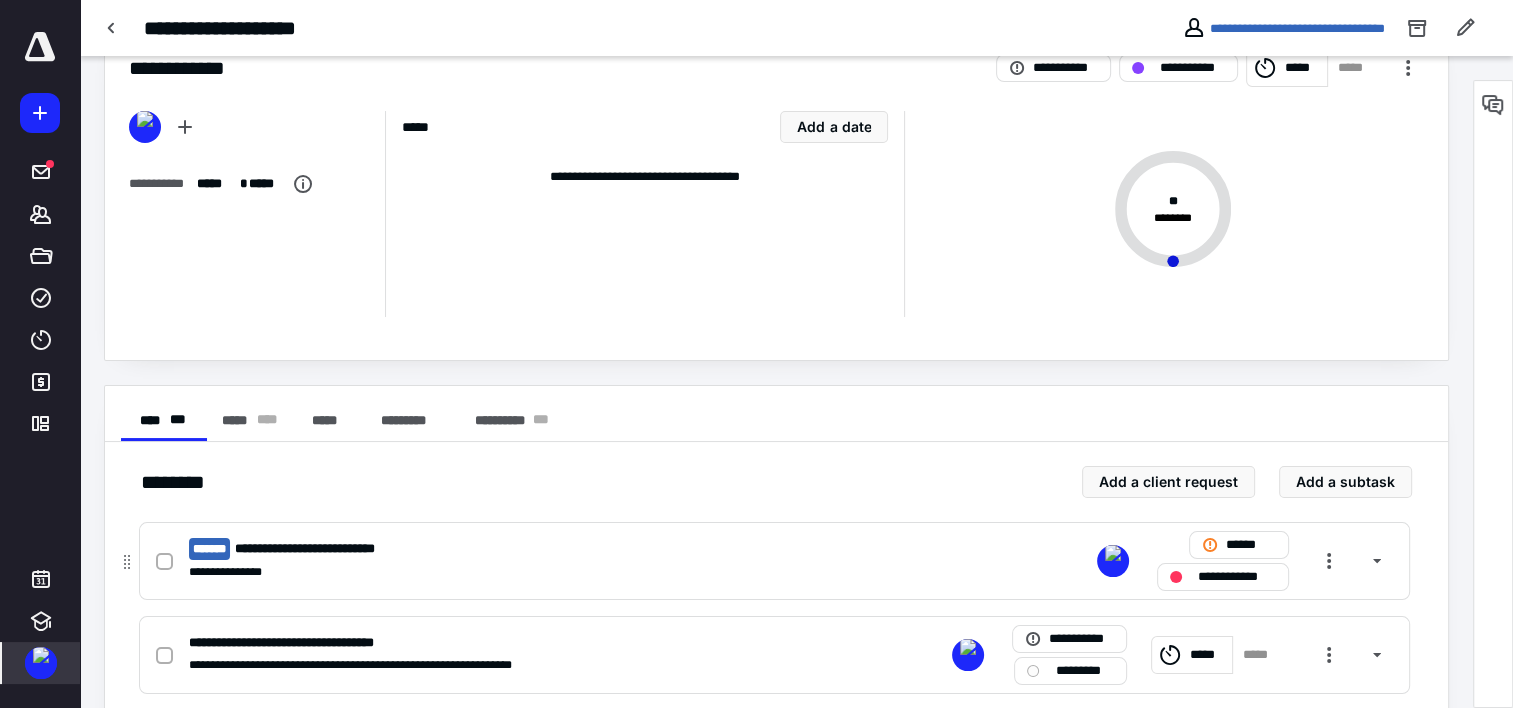 scroll, scrollTop: 278, scrollLeft: 0, axis: vertical 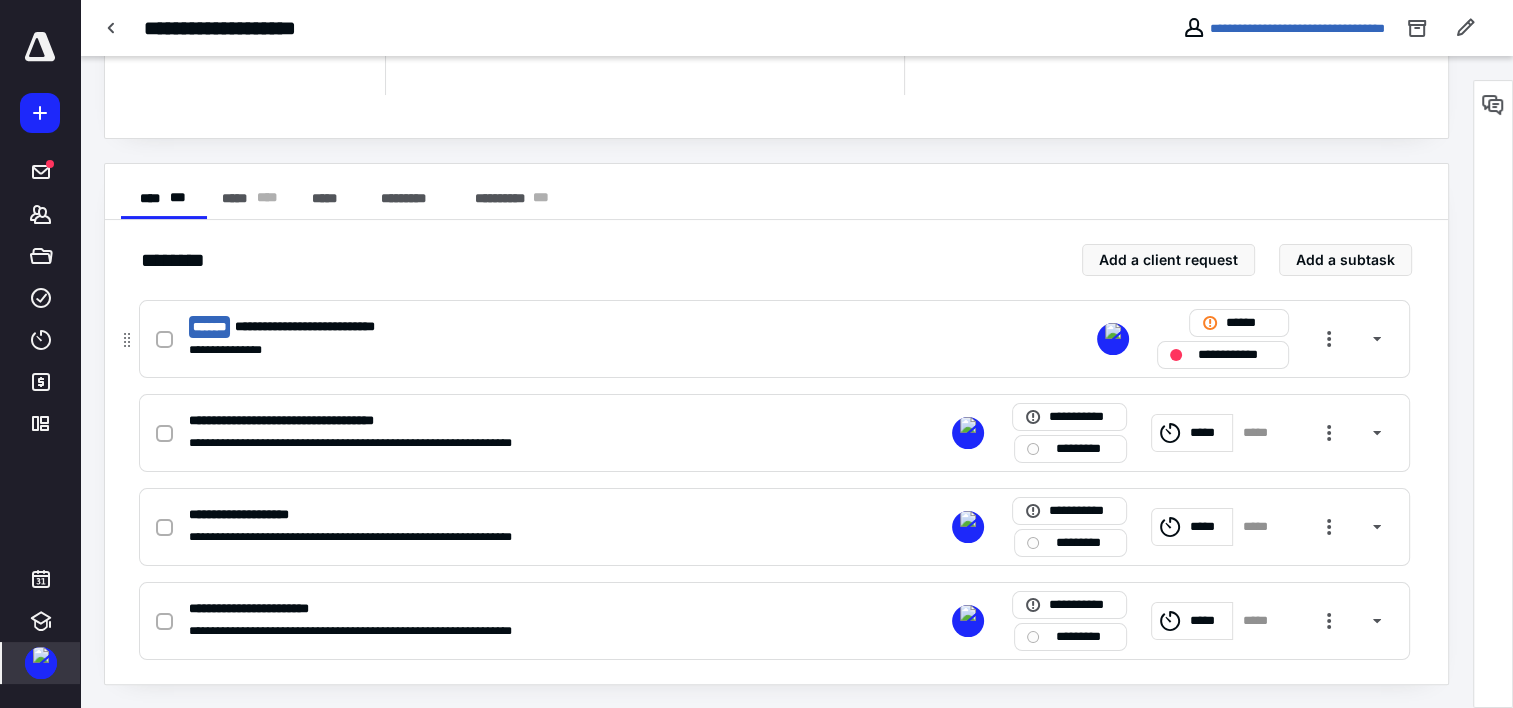 click on "**********" at bounding box center (774, 339) 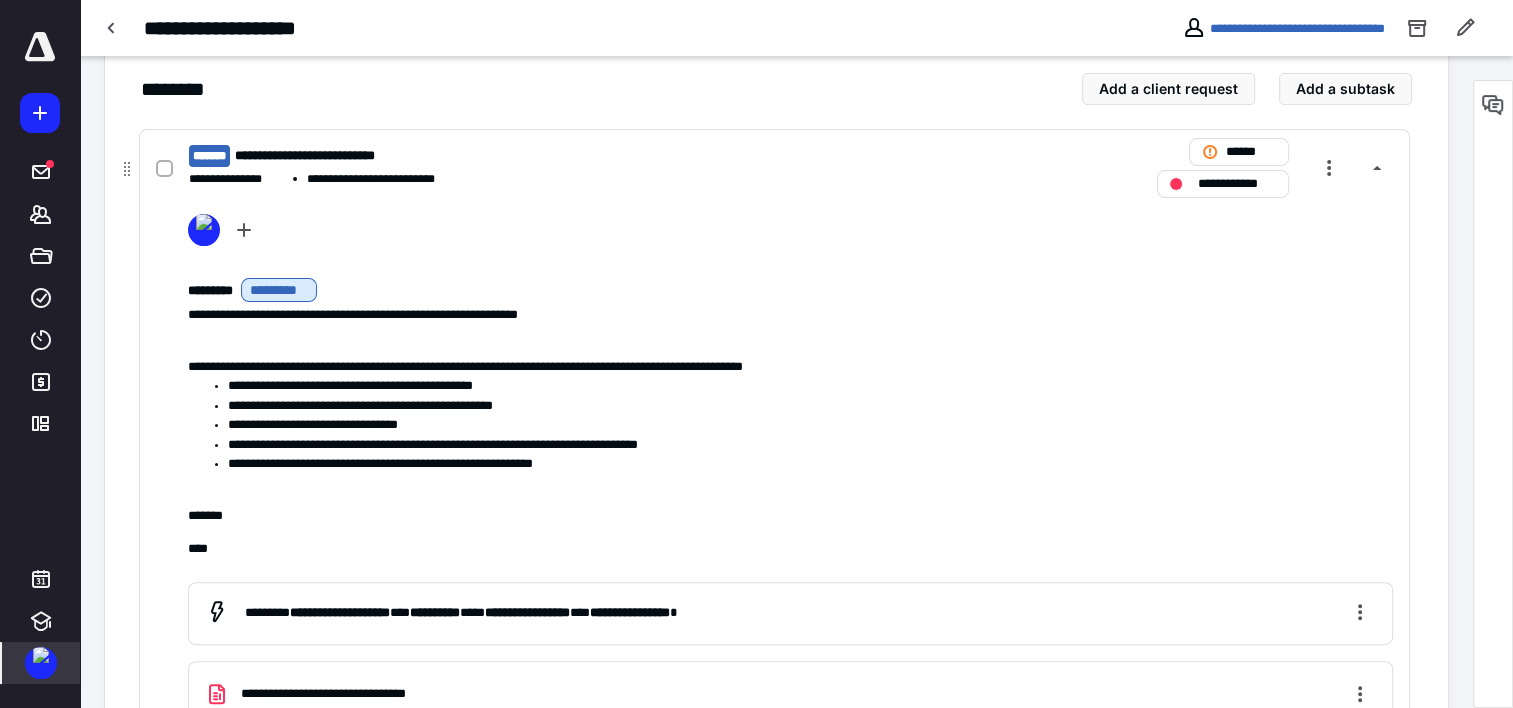 scroll, scrollTop: 478, scrollLeft: 0, axis: vertical 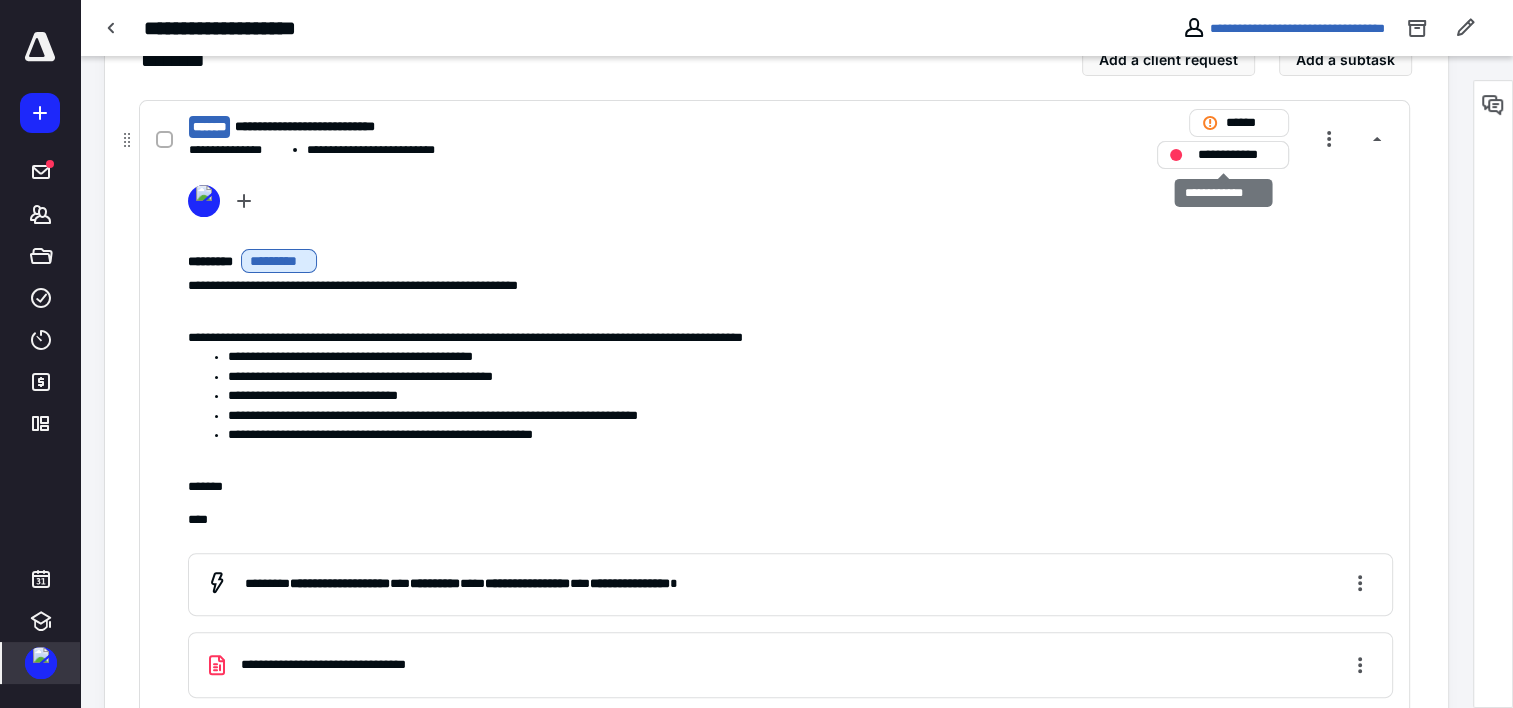 click on "**********" at bounding box center [1237, 155] 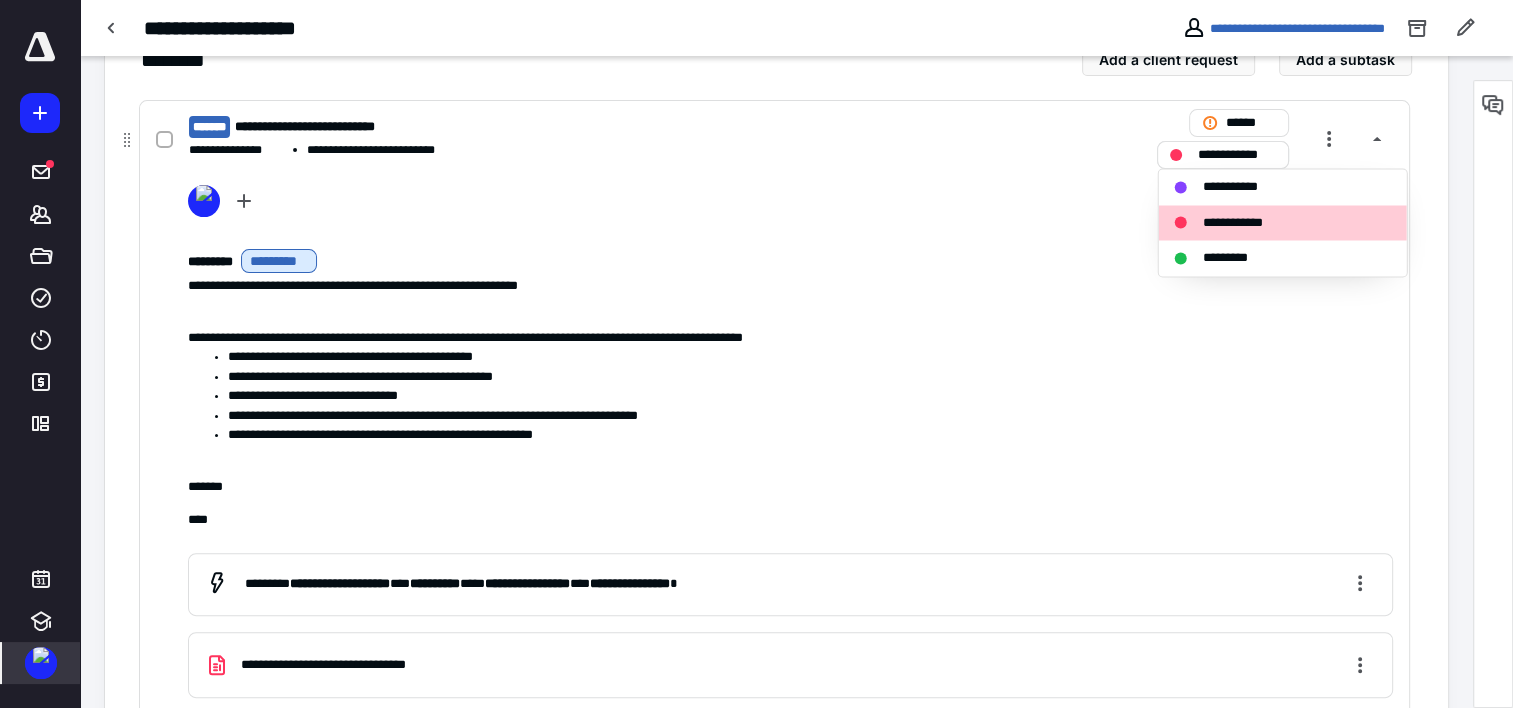 click on "**********" at bounding box center (1237, 155) 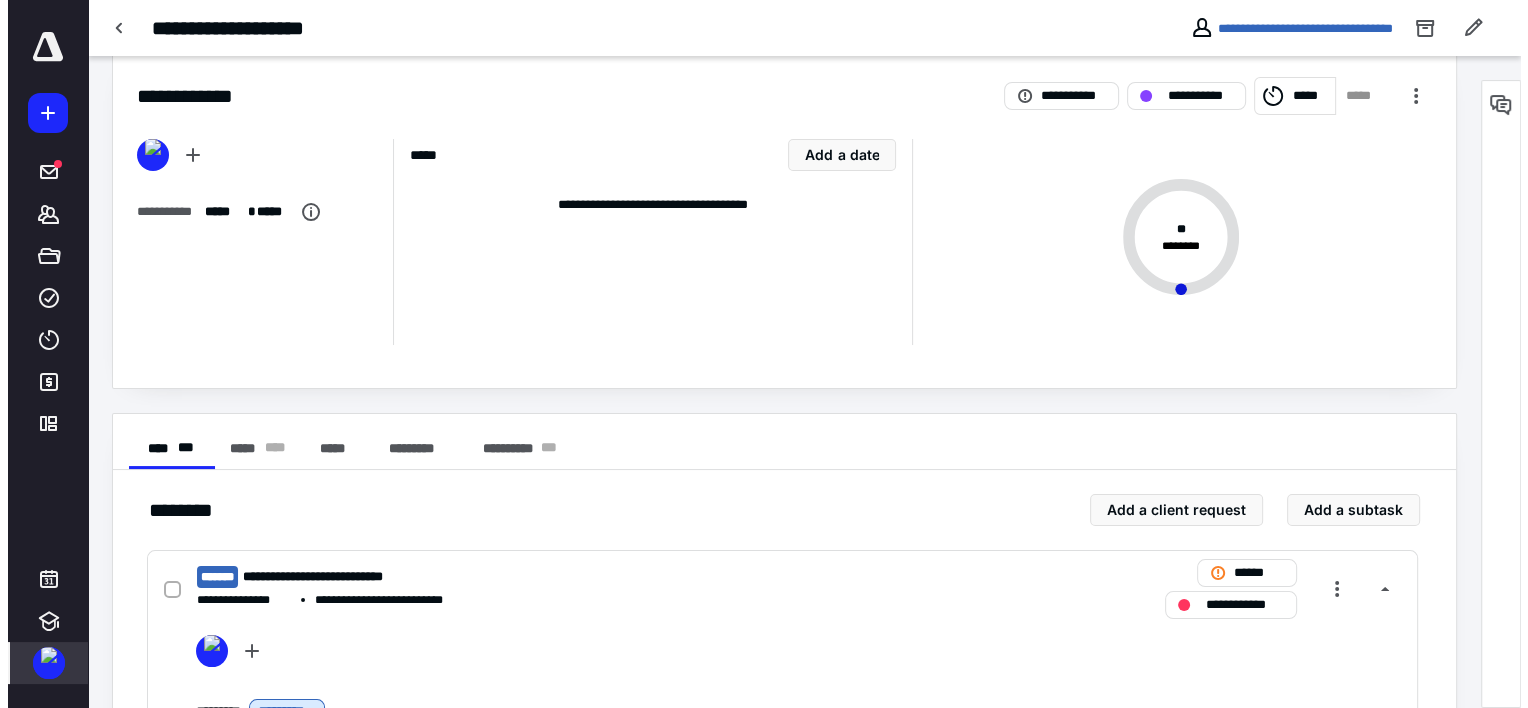 scroll, scrollTop: 0, scrollLeft: 0, axis: both 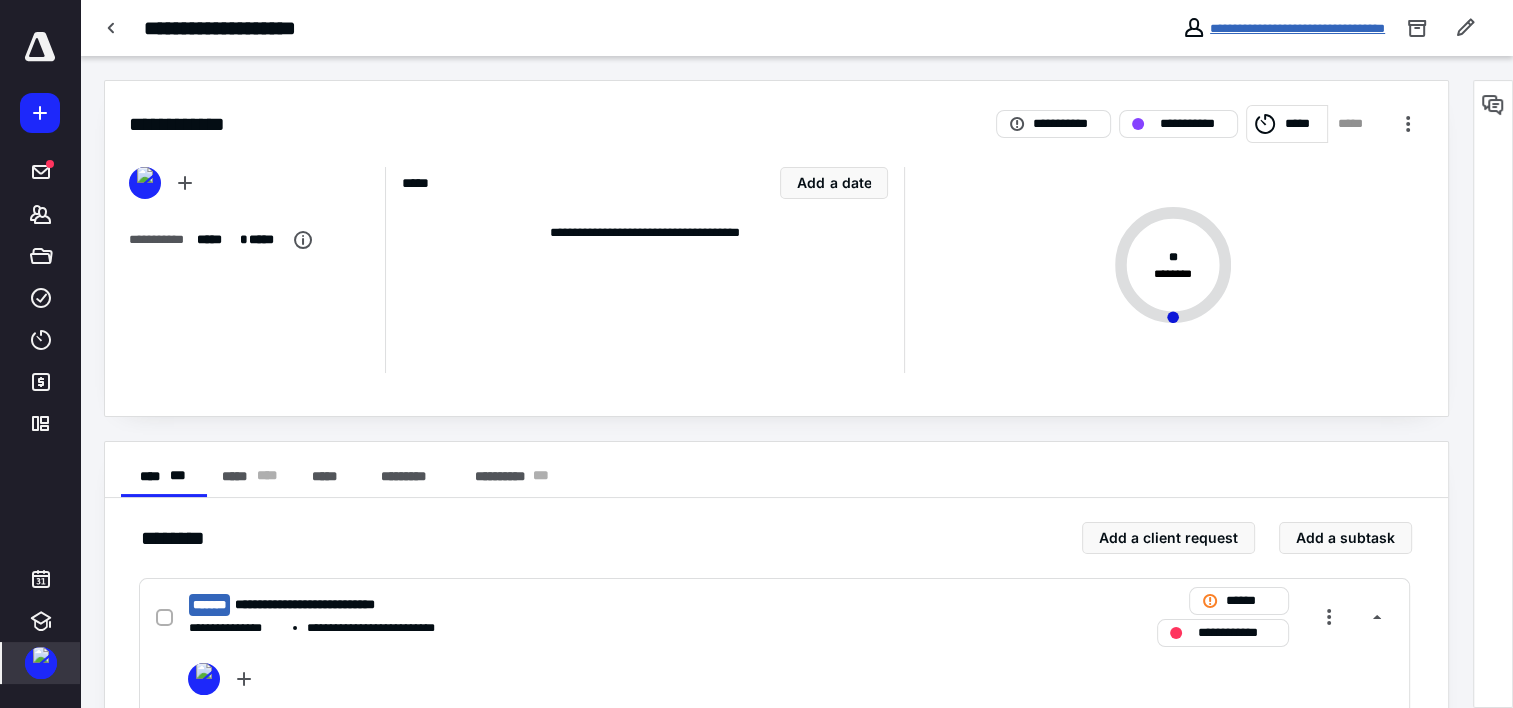click on "**********" at bounding box center [1297, 28] 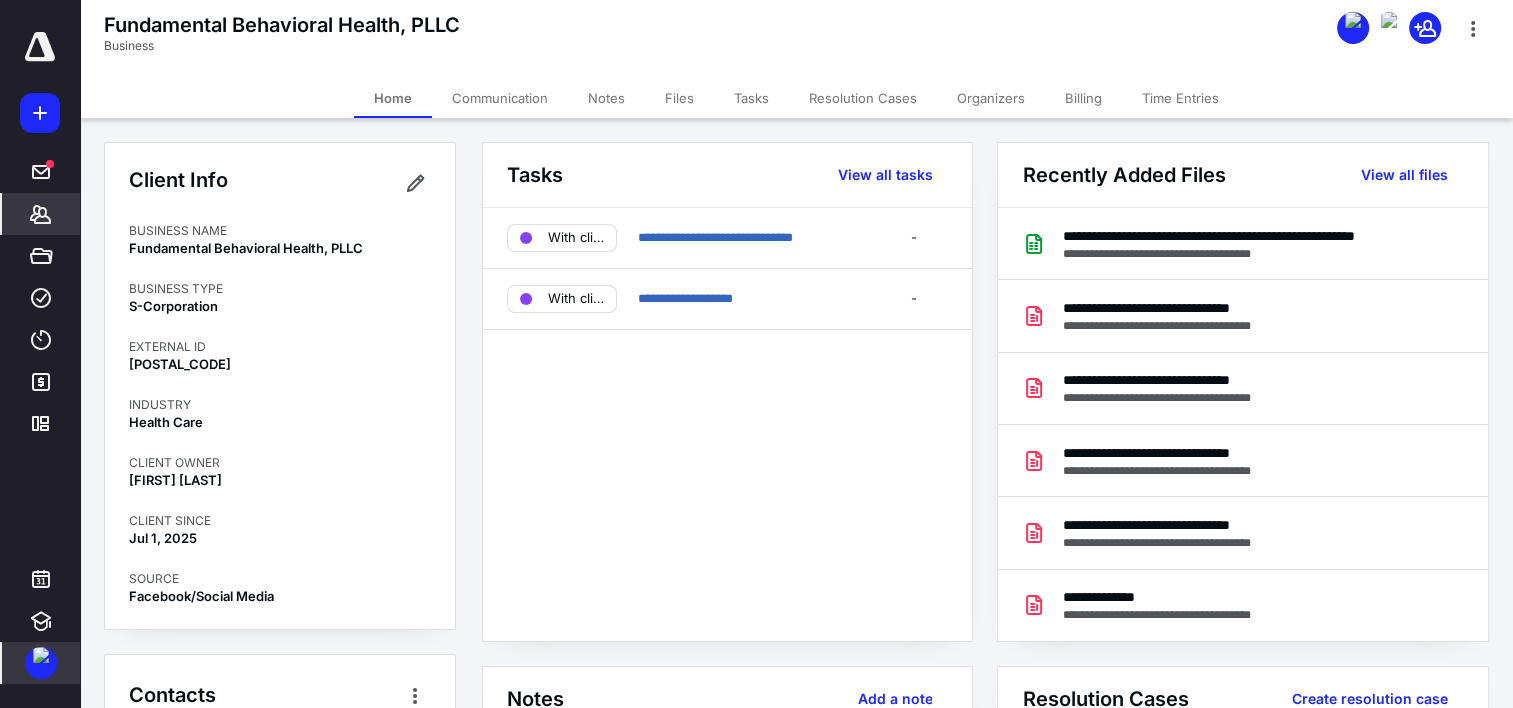 click on "Files" at bounding box center [679, 98] 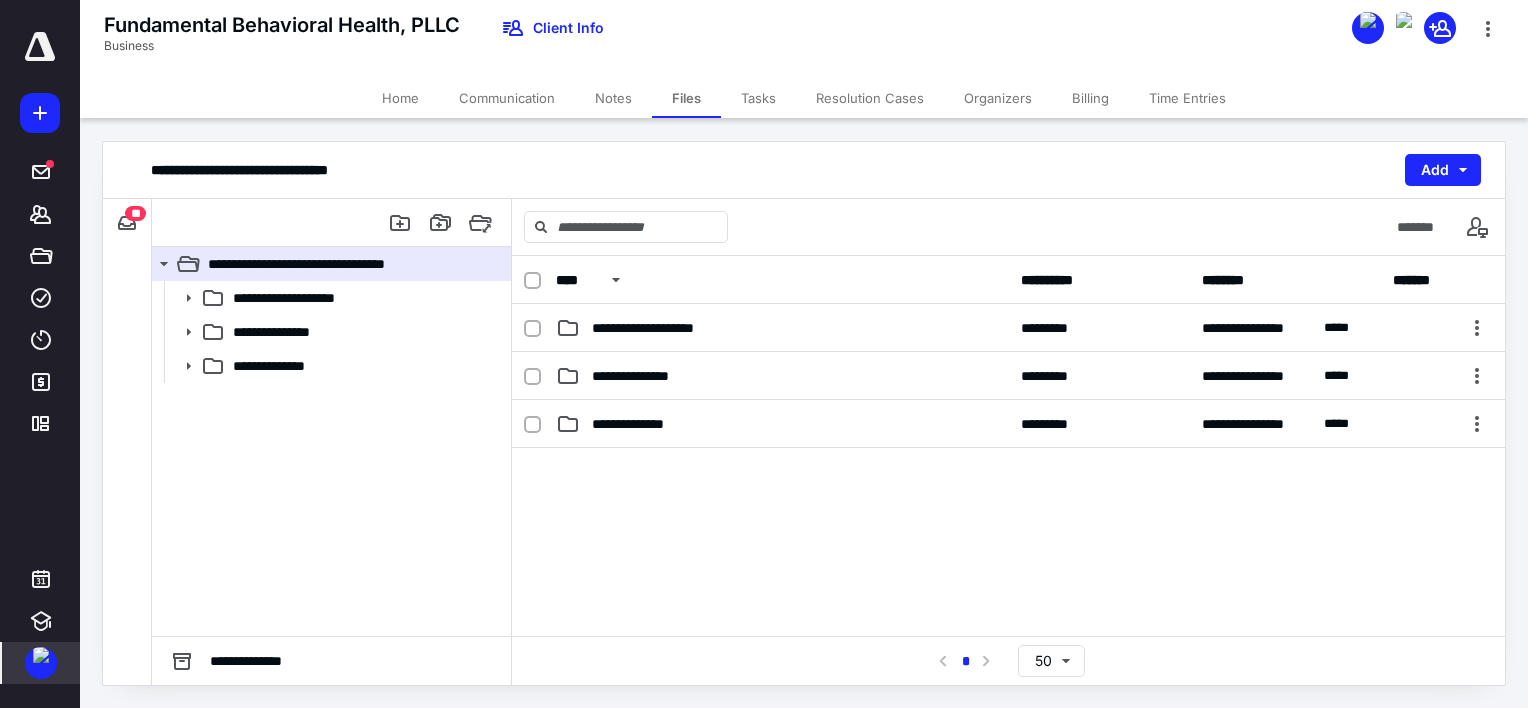 click on "**********" at bounding box center (283, 366) 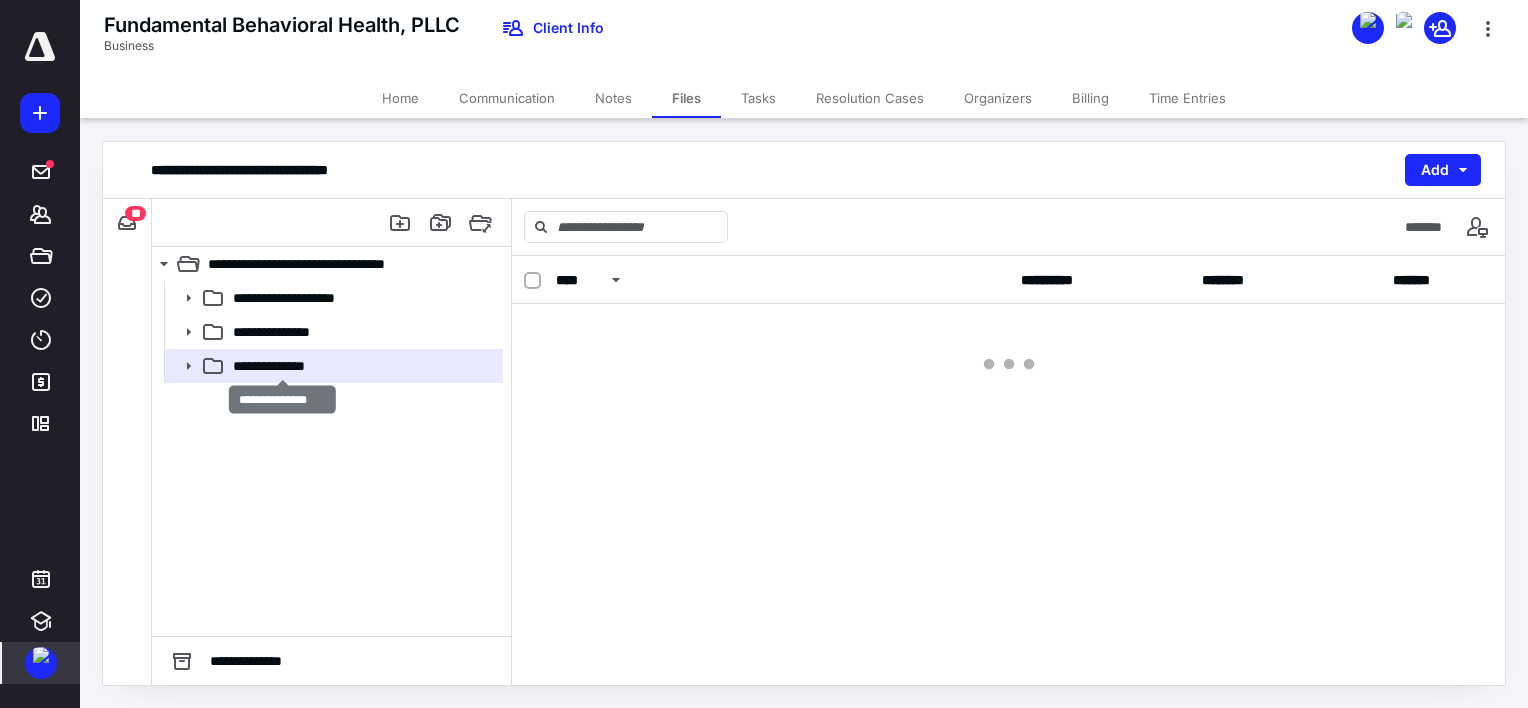 click on "**********" at bounding box center (283, 366) 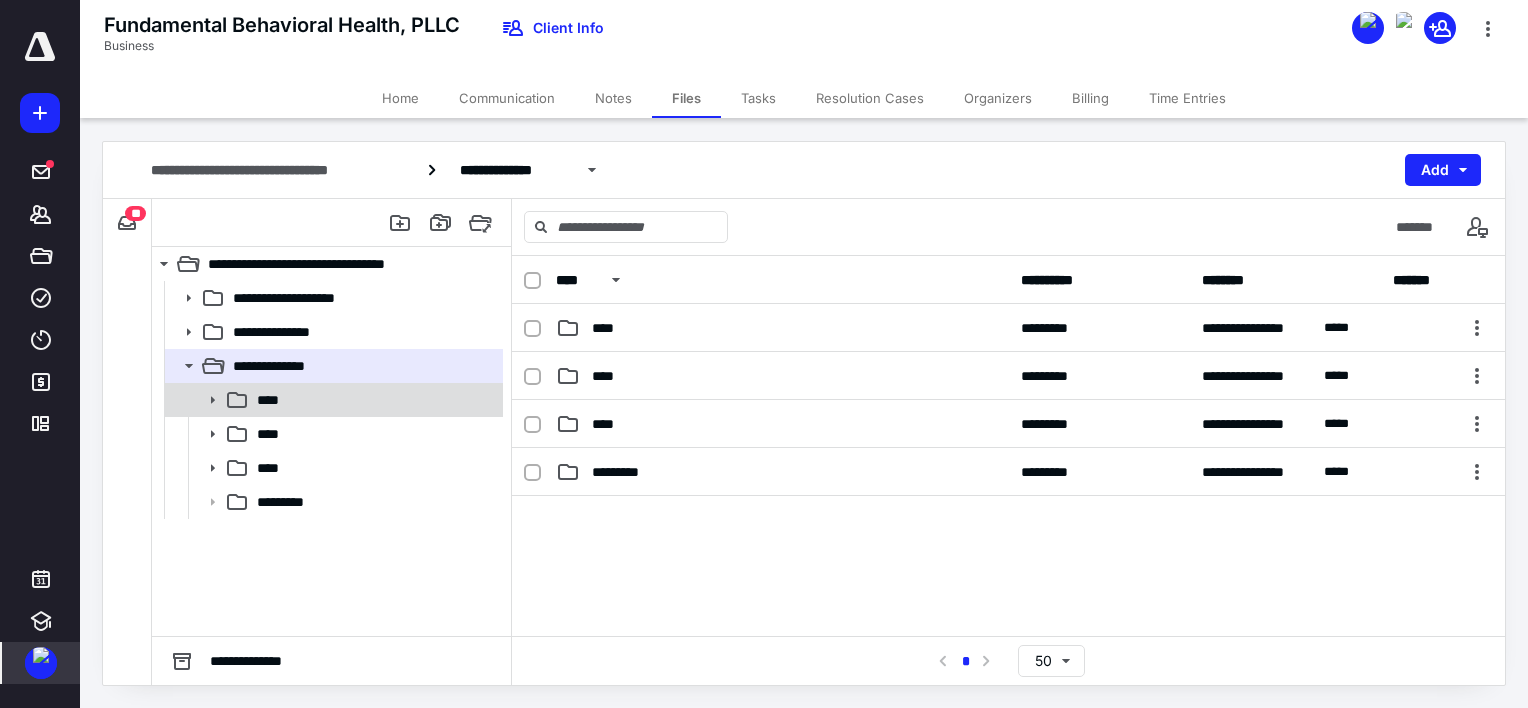 click on "****" at bounding box center [274, 400] 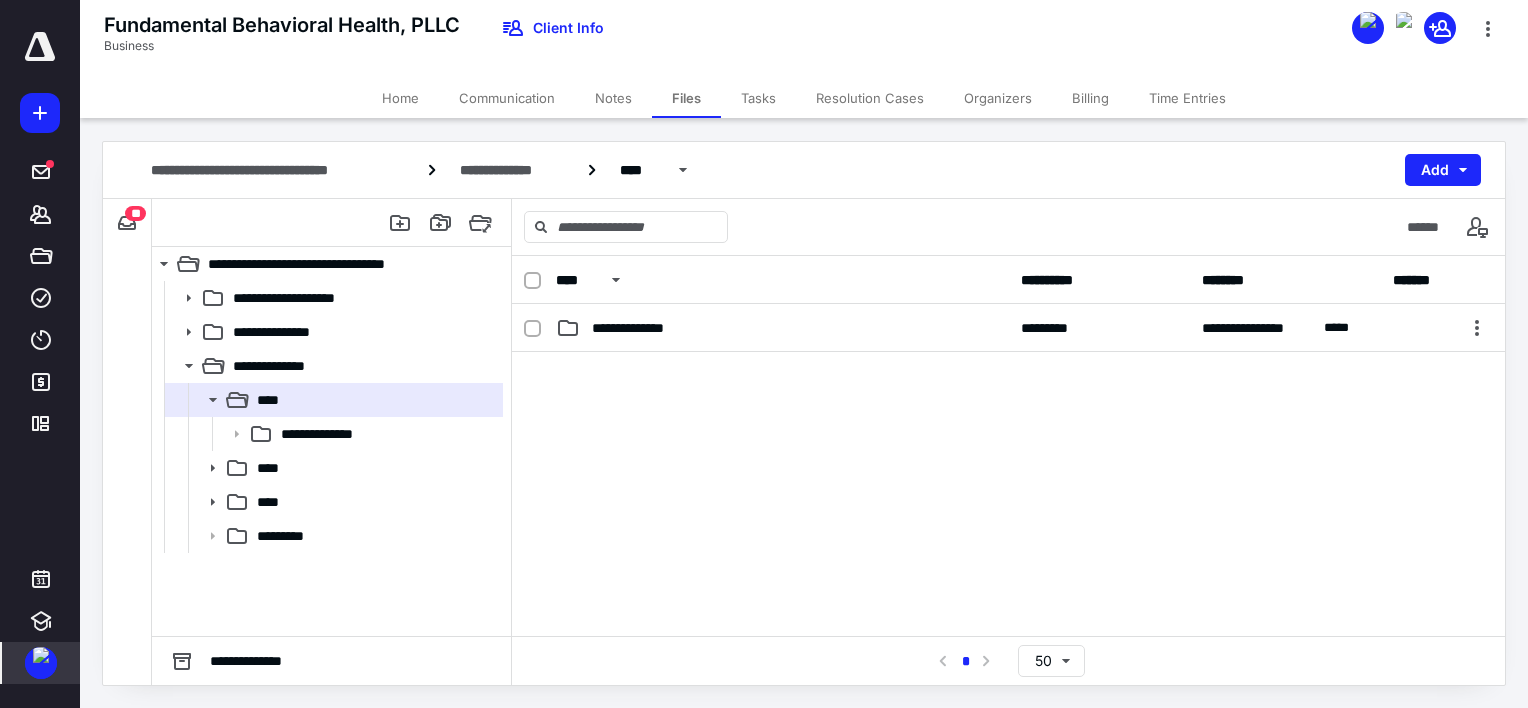 click on "**" at bounding box center (135, 213) 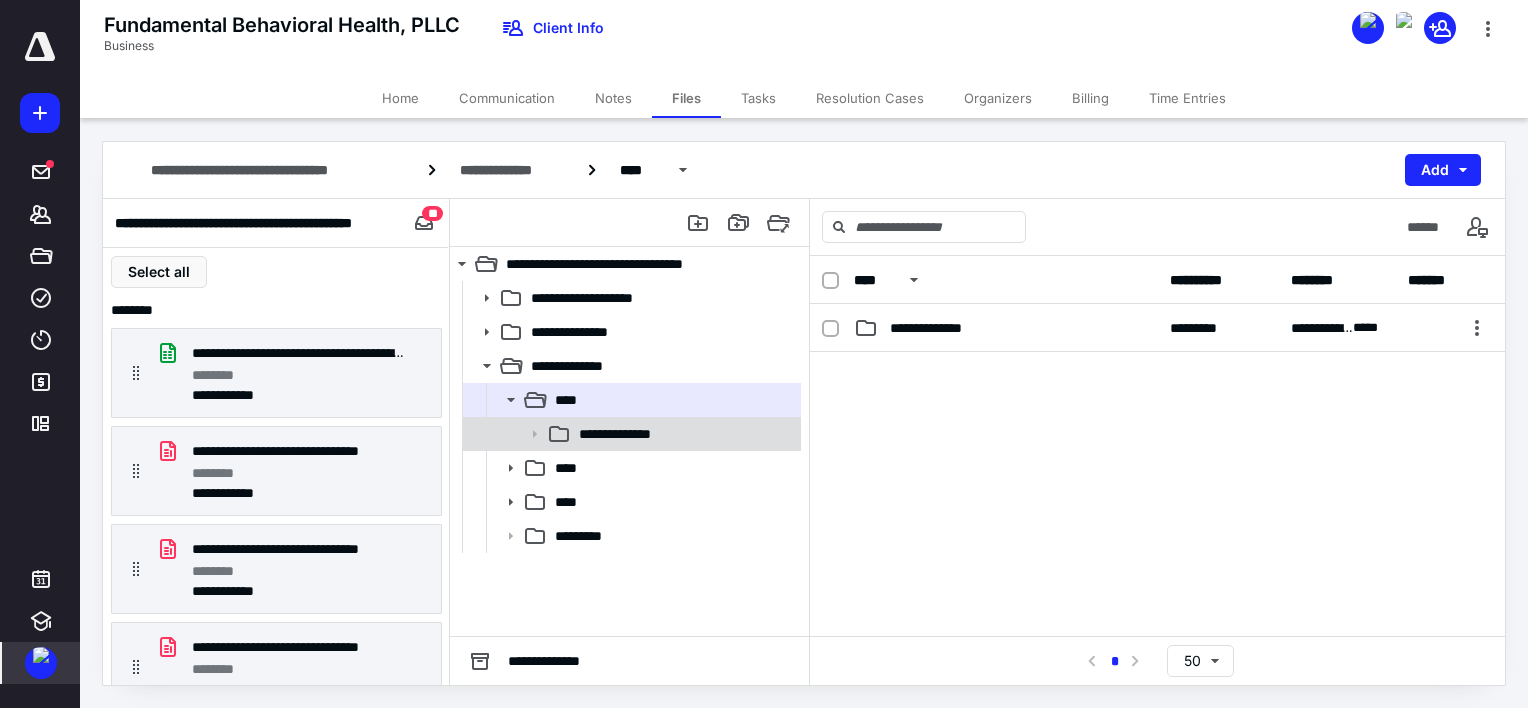 click on "**********" at bounding box center (634, 434) 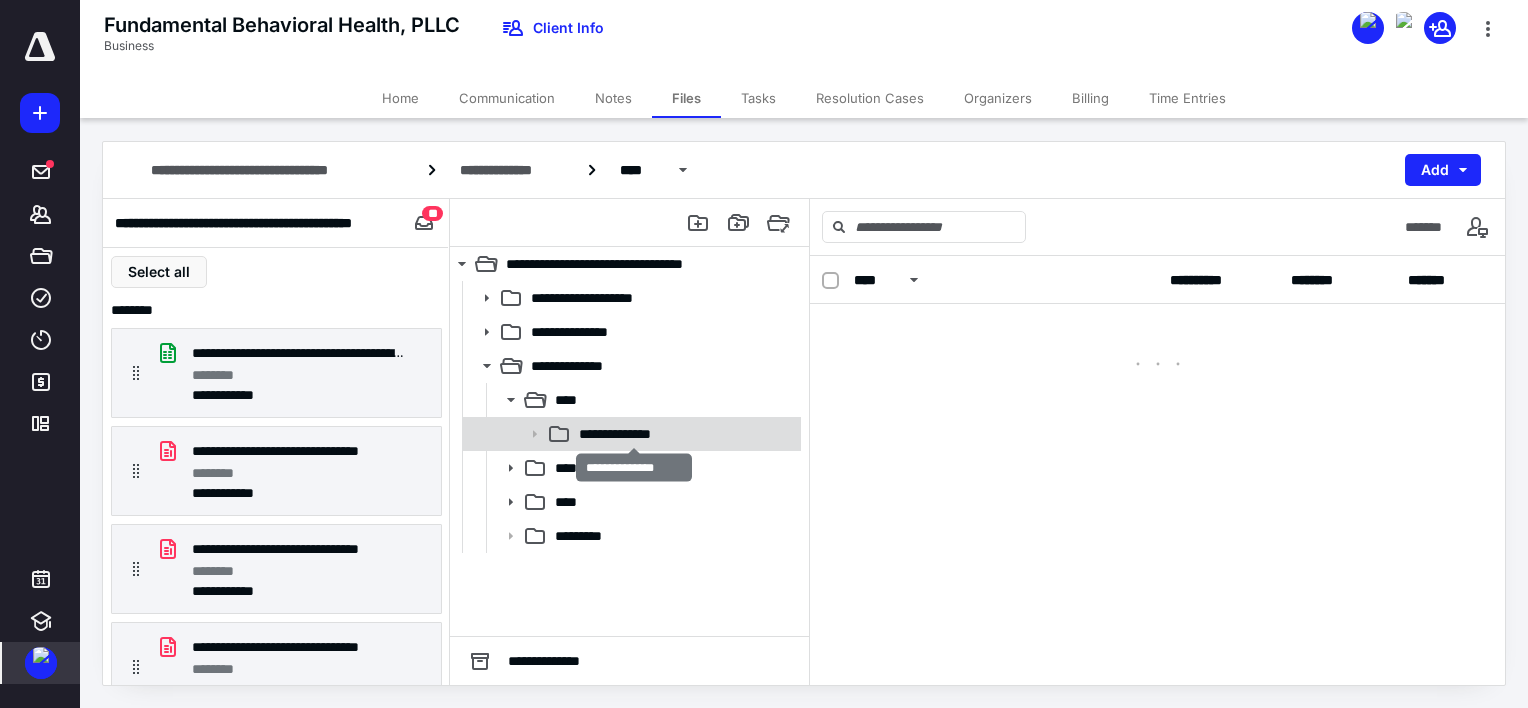 click on "**********" at bounding box center (634, 434) 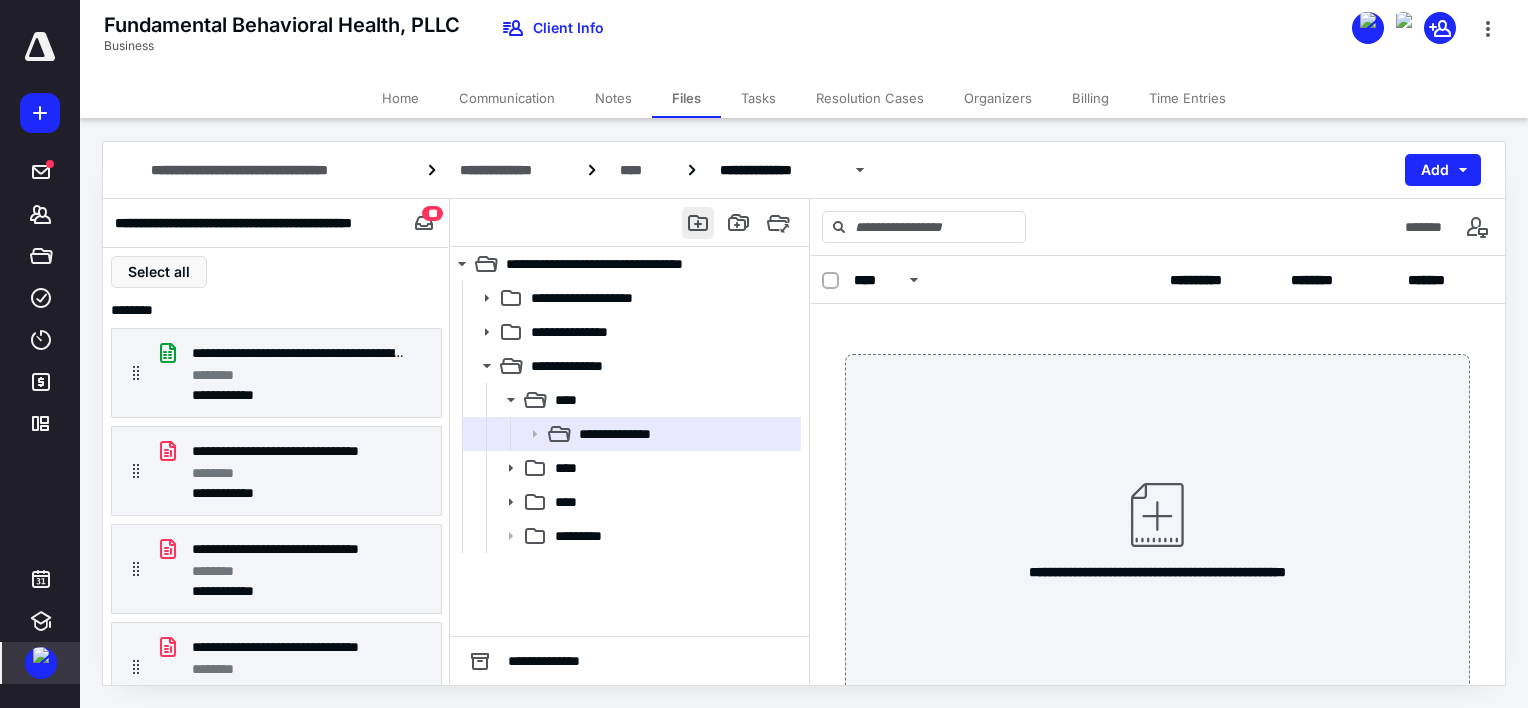 click at bounding box center (698, 223) 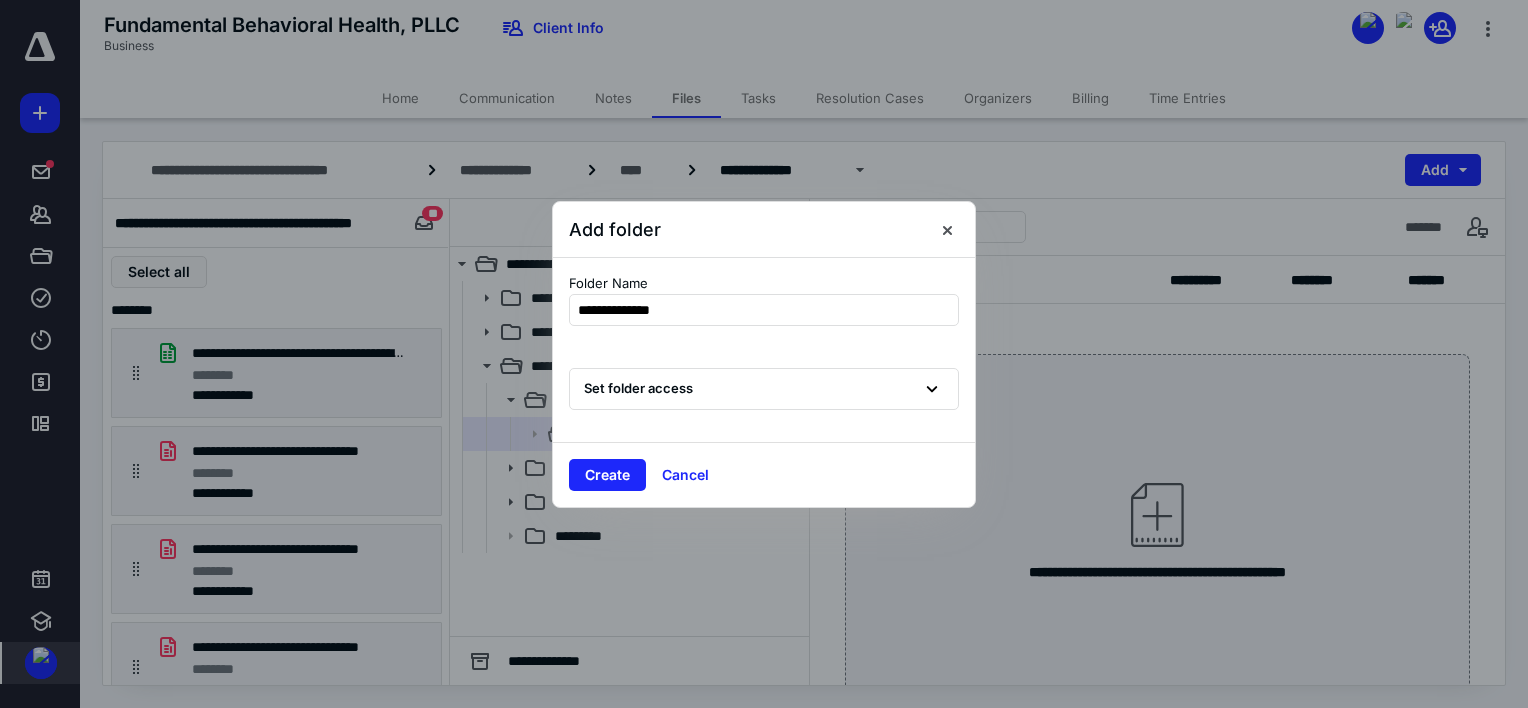 type on "**********" 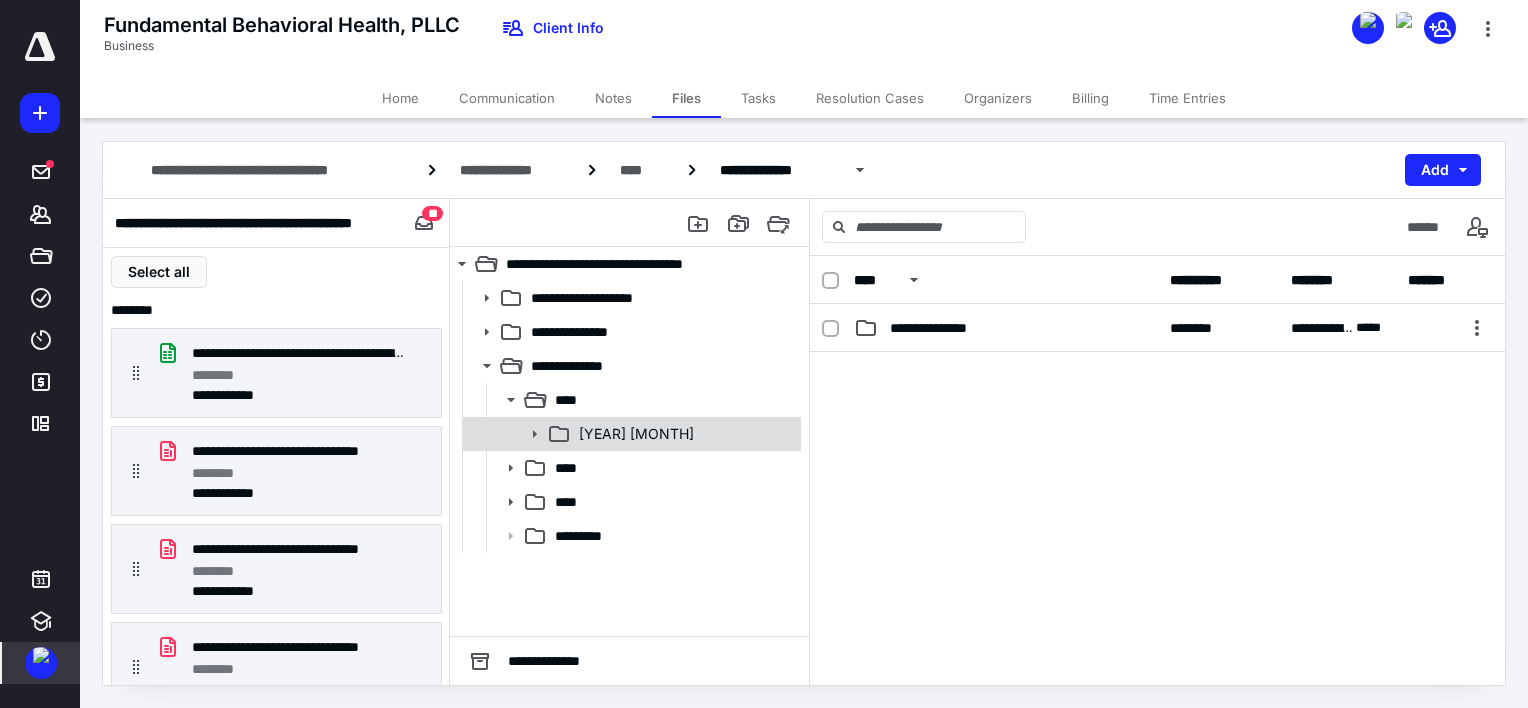 click 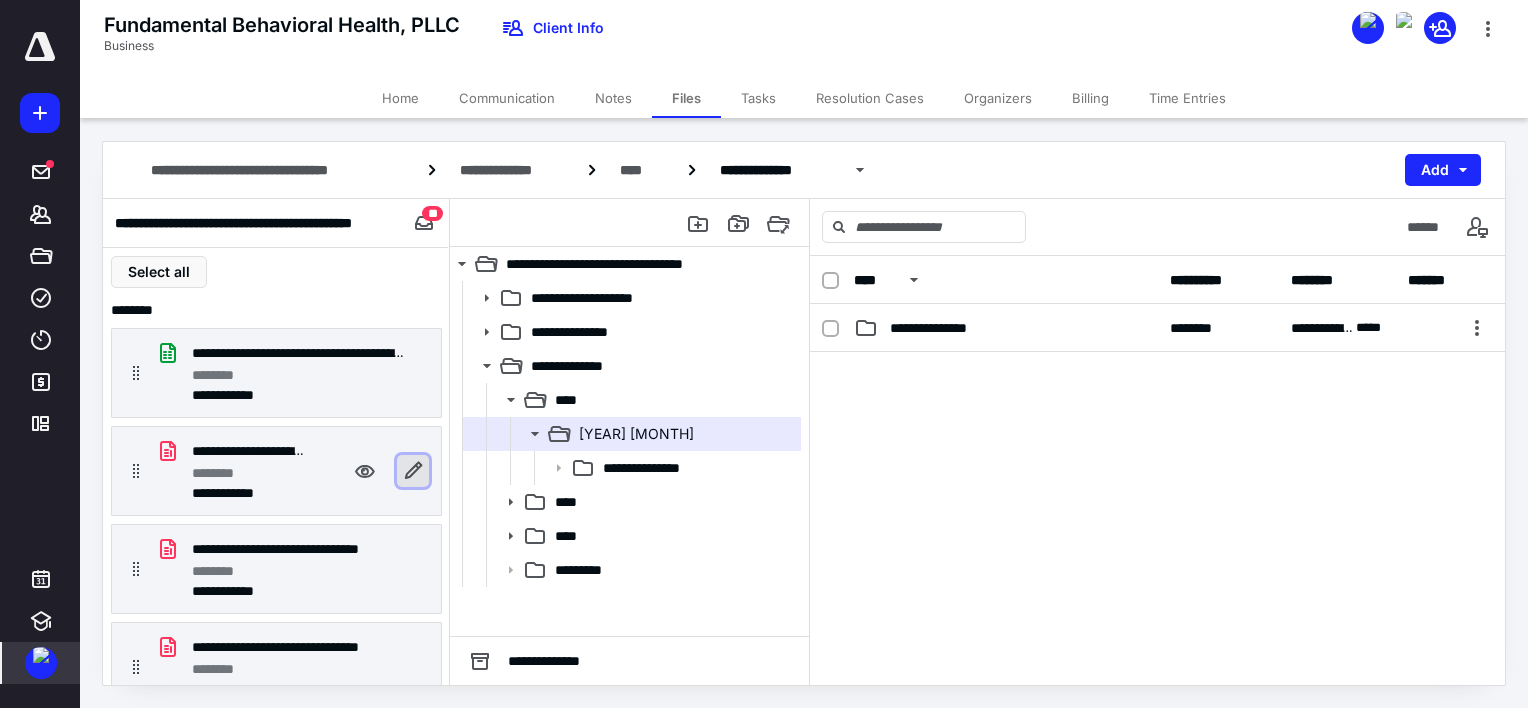 click at bounding box center [413, 471] 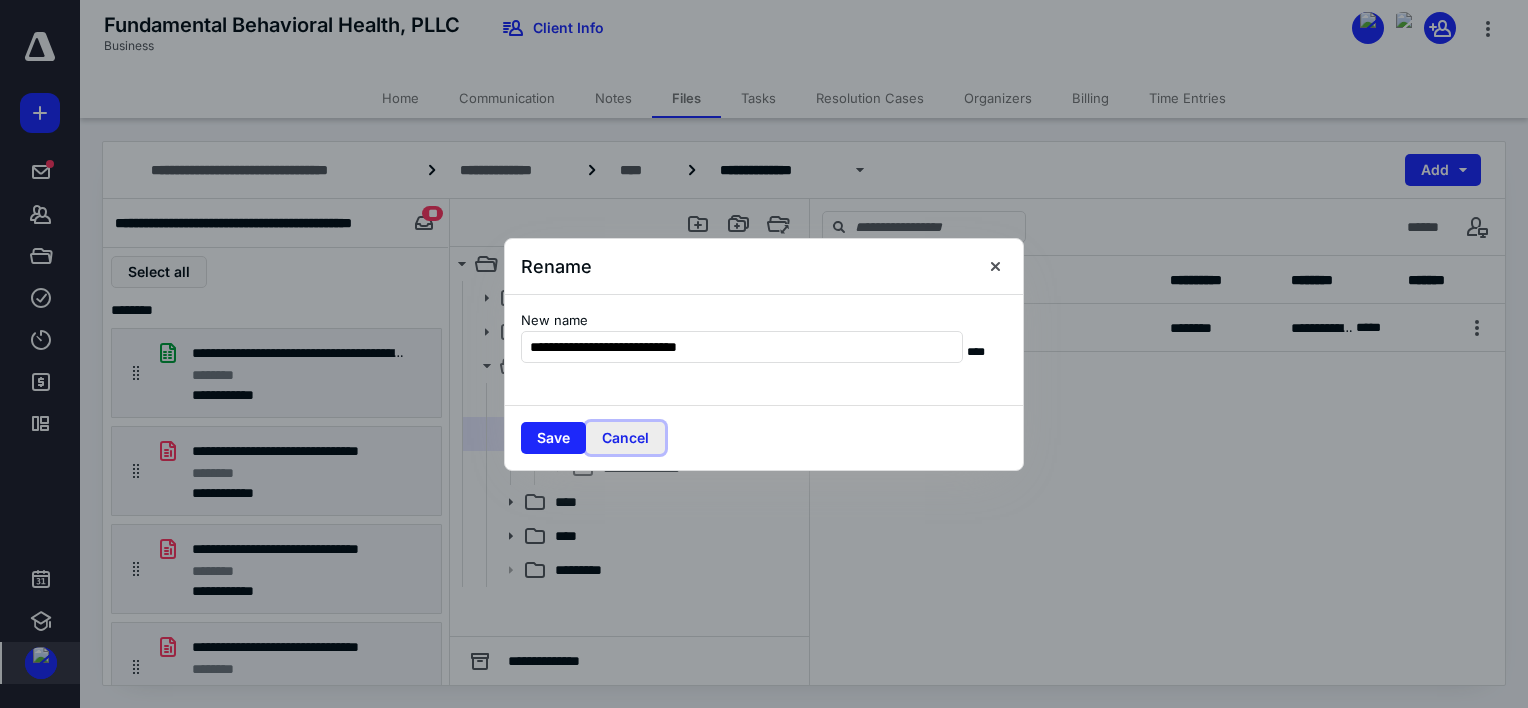 click on "Cancel" at bounding box center [625, 438] 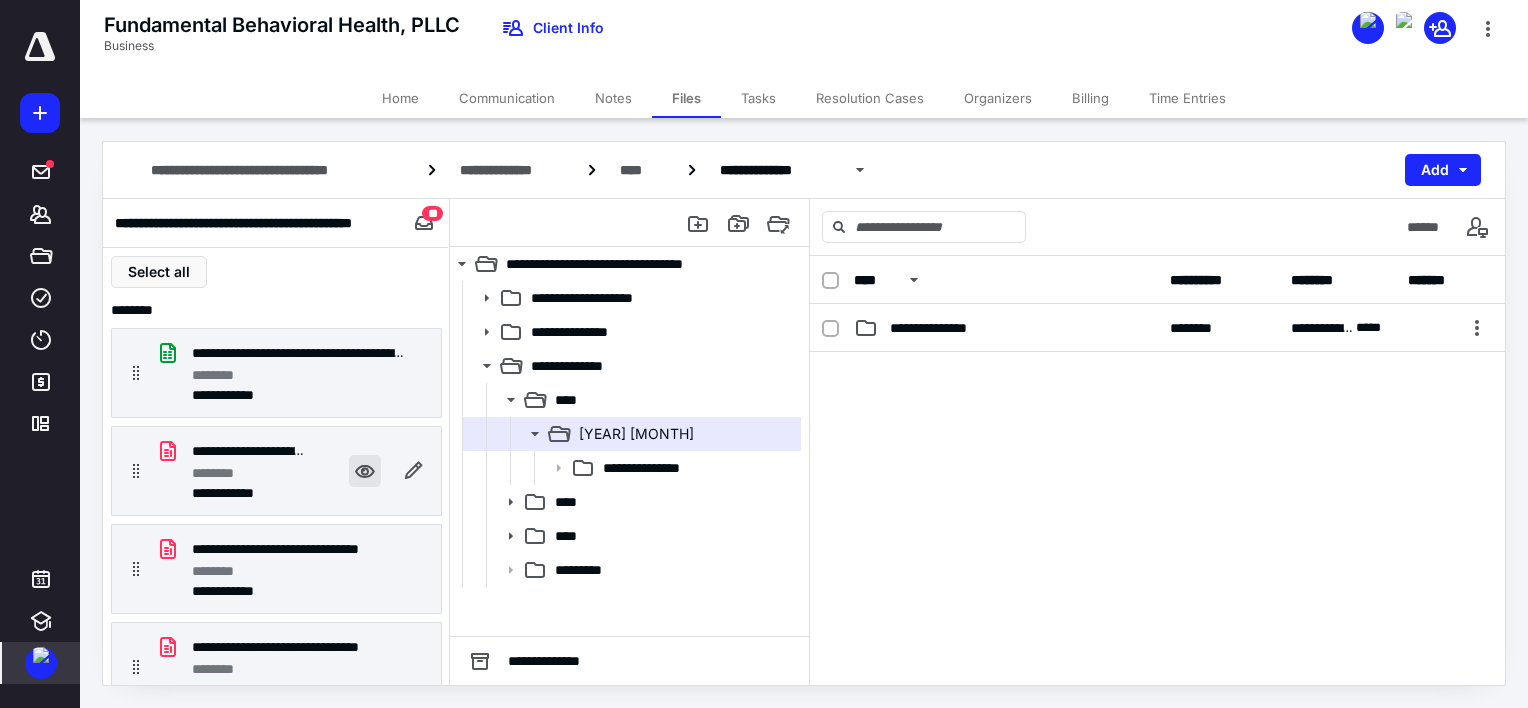 click at bounding box center [365, 471] 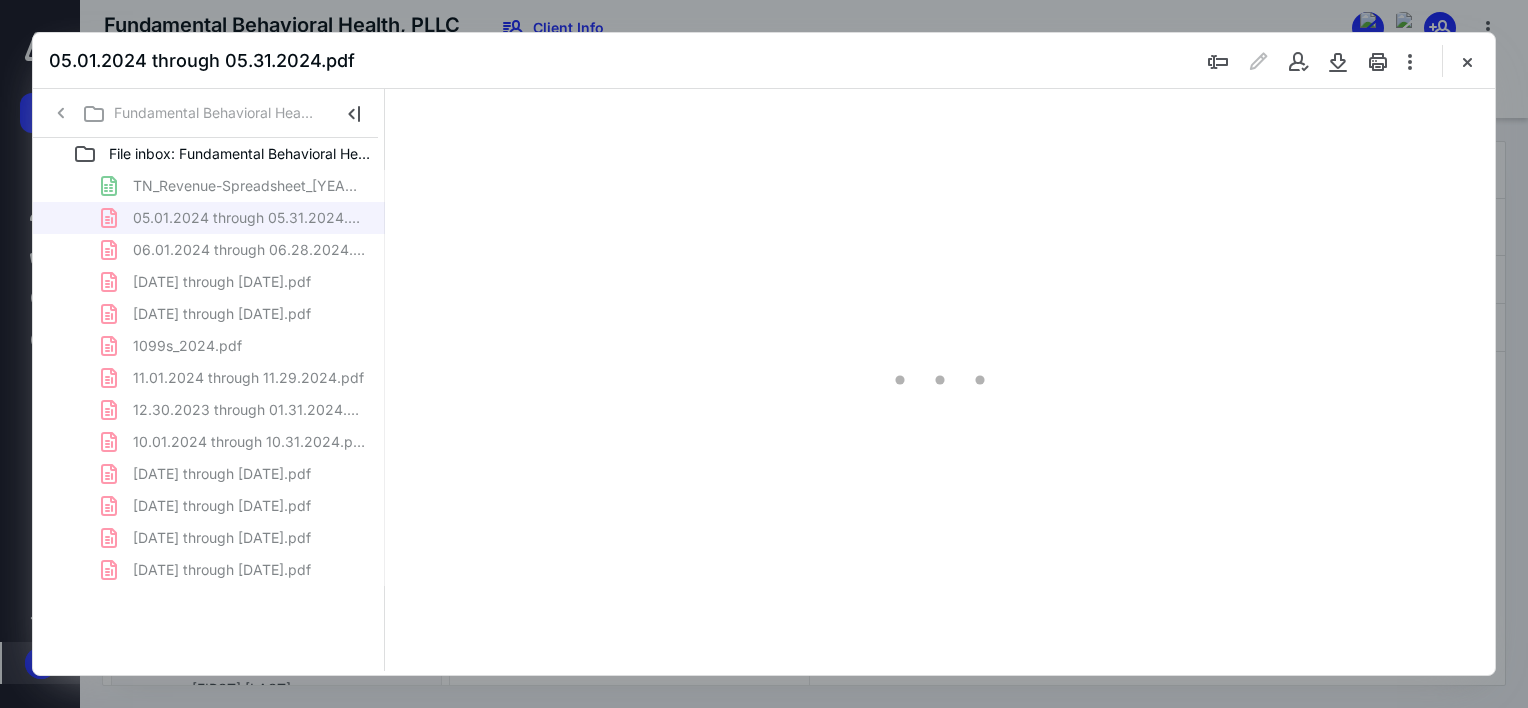 scroll, scrollTop: 0, scrollLeft: 0, axis: both 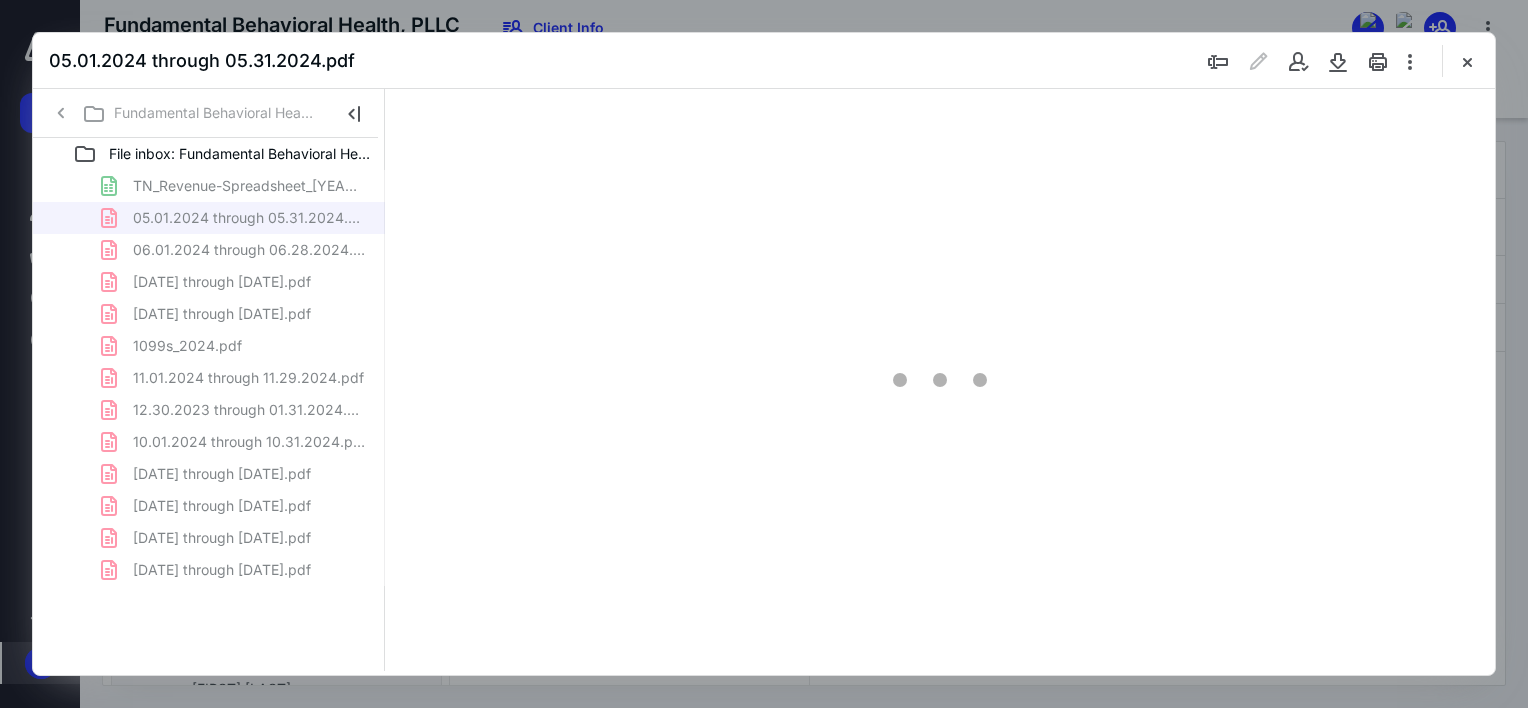 type on "64" 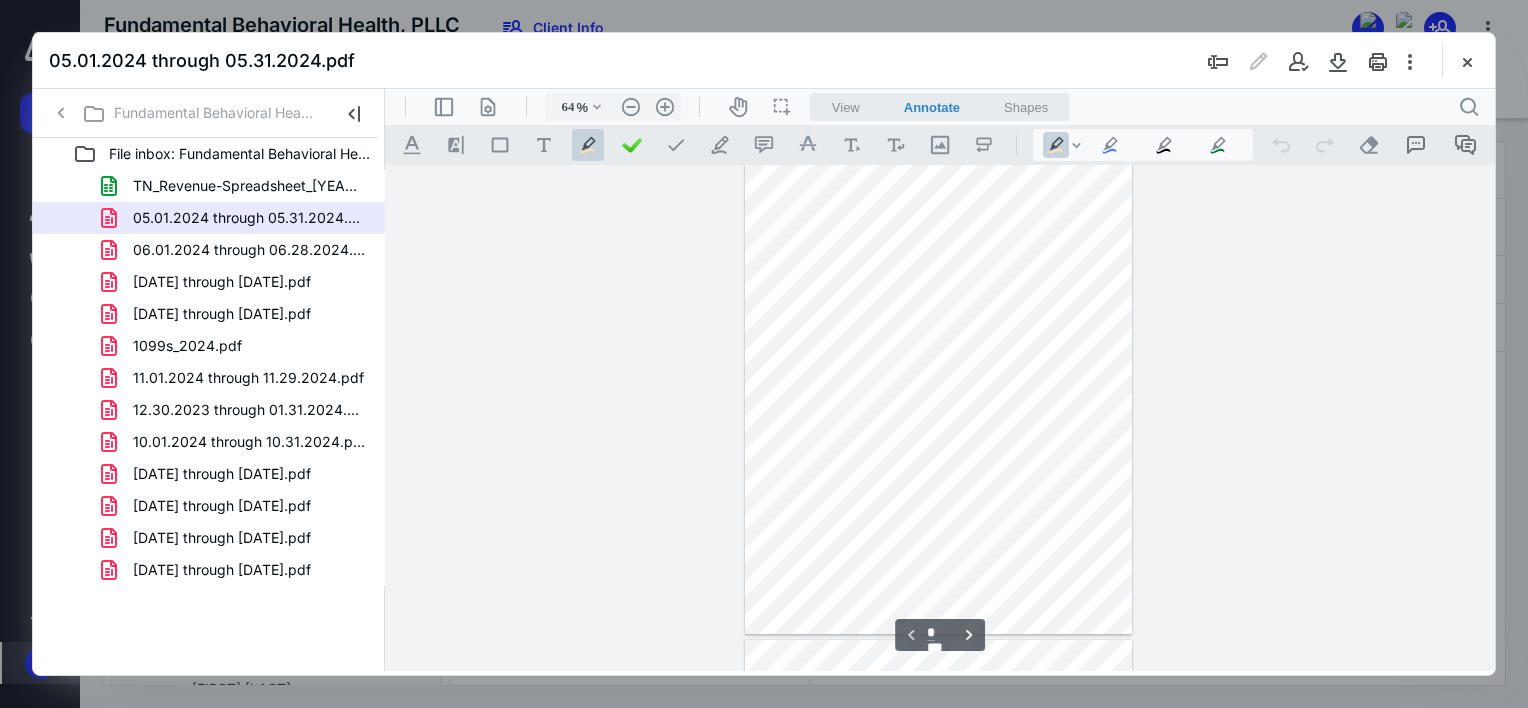 scroll, scrollTop: 0, scrollLeft: 0, axis: both 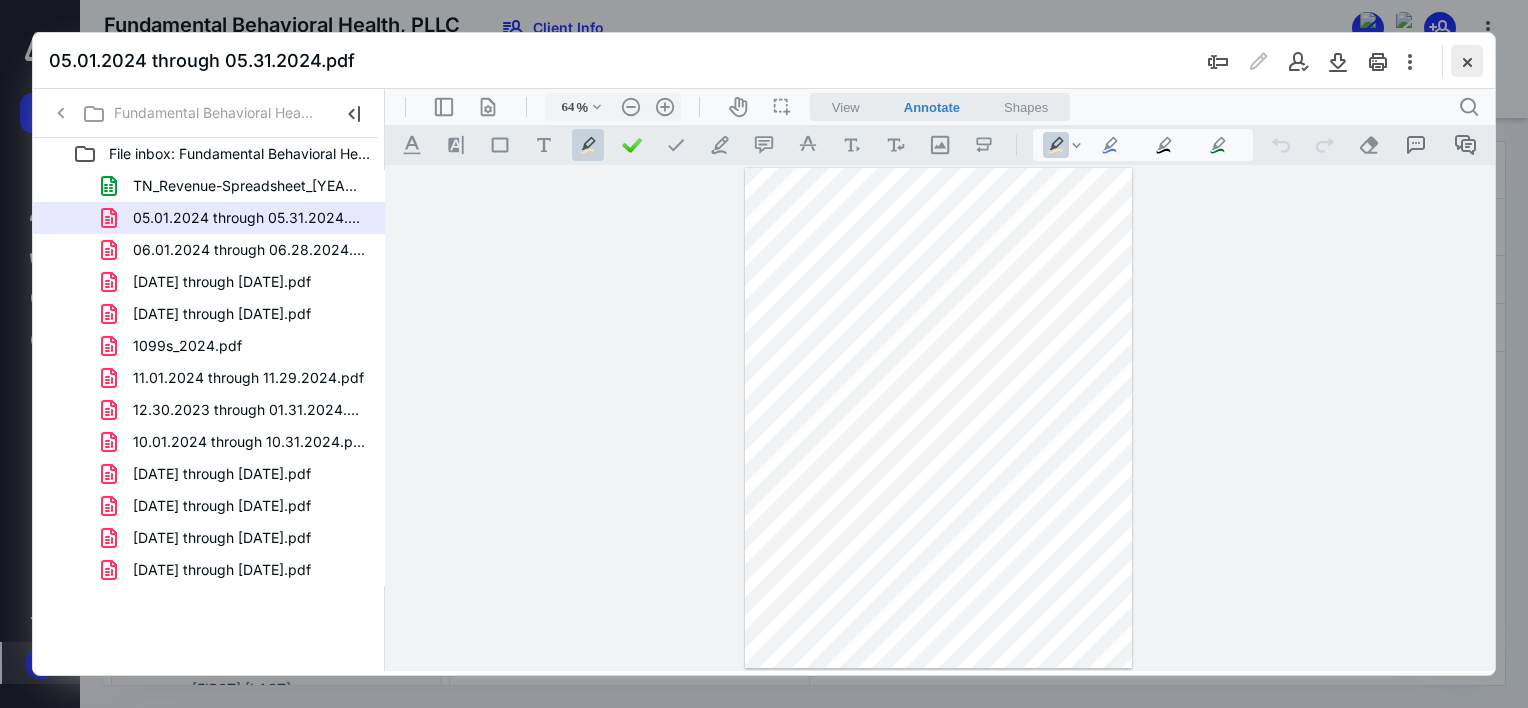 click at bounding box center (1467, 61) 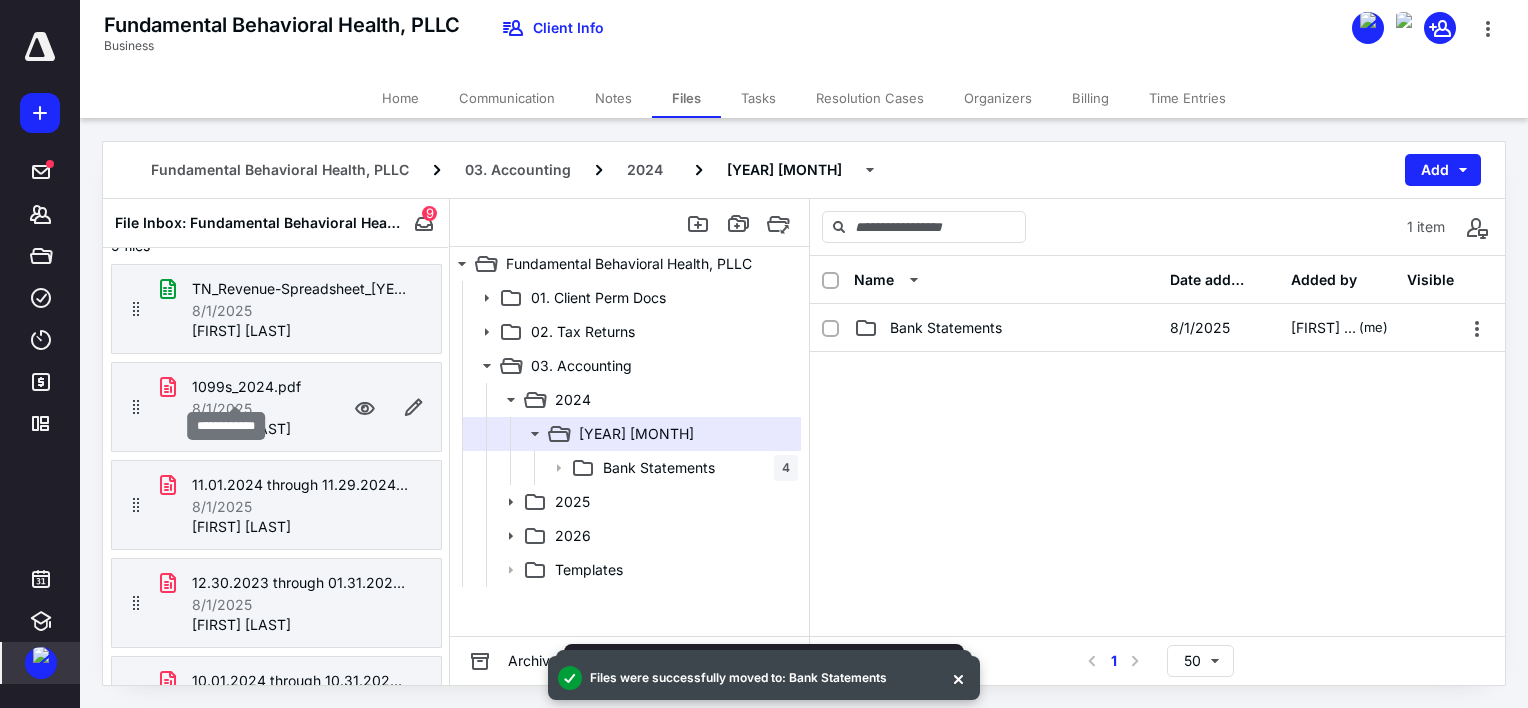 scroll, scrollTop: 100, scrollLeft: 0, axis: vertical 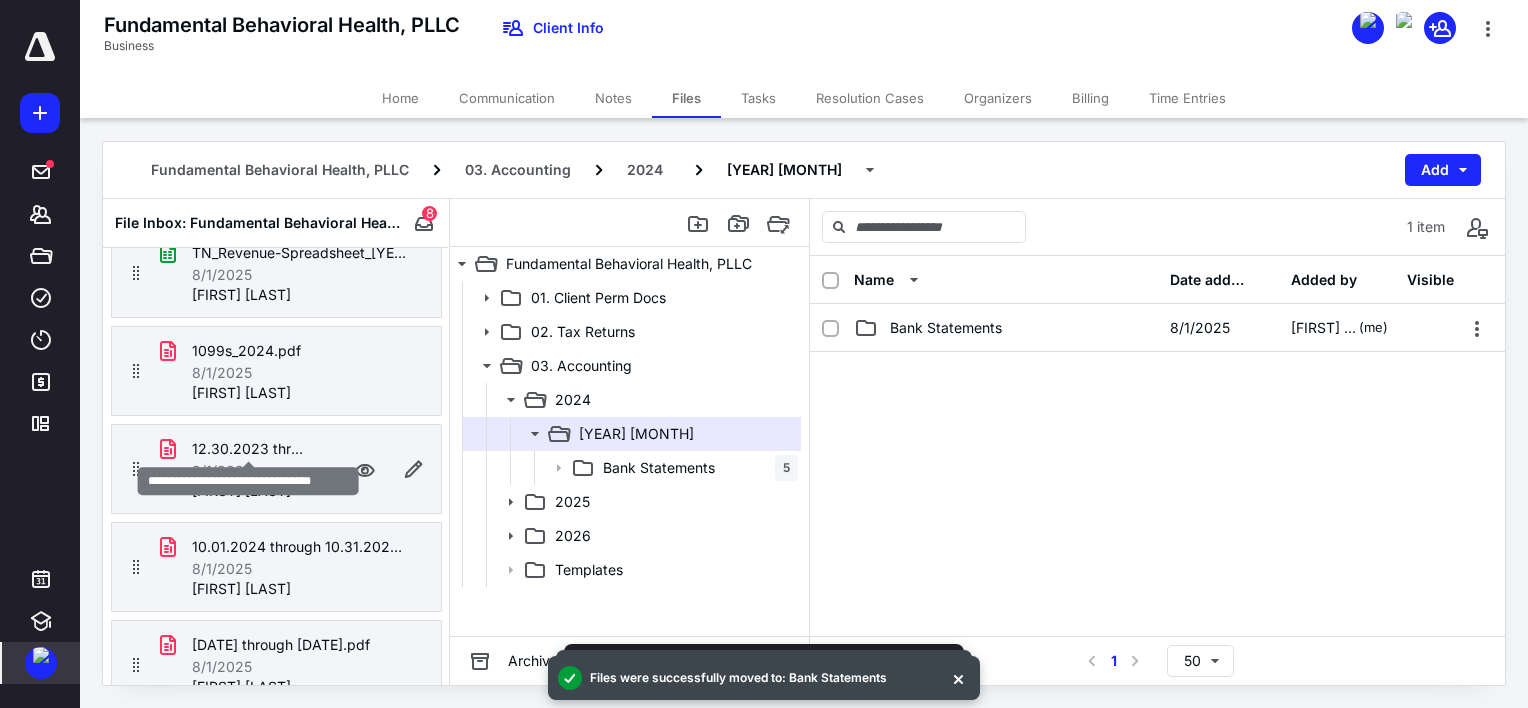 click on "12.30.2023 through 01.31.2024.pdf" at bounding box center (248, 449) 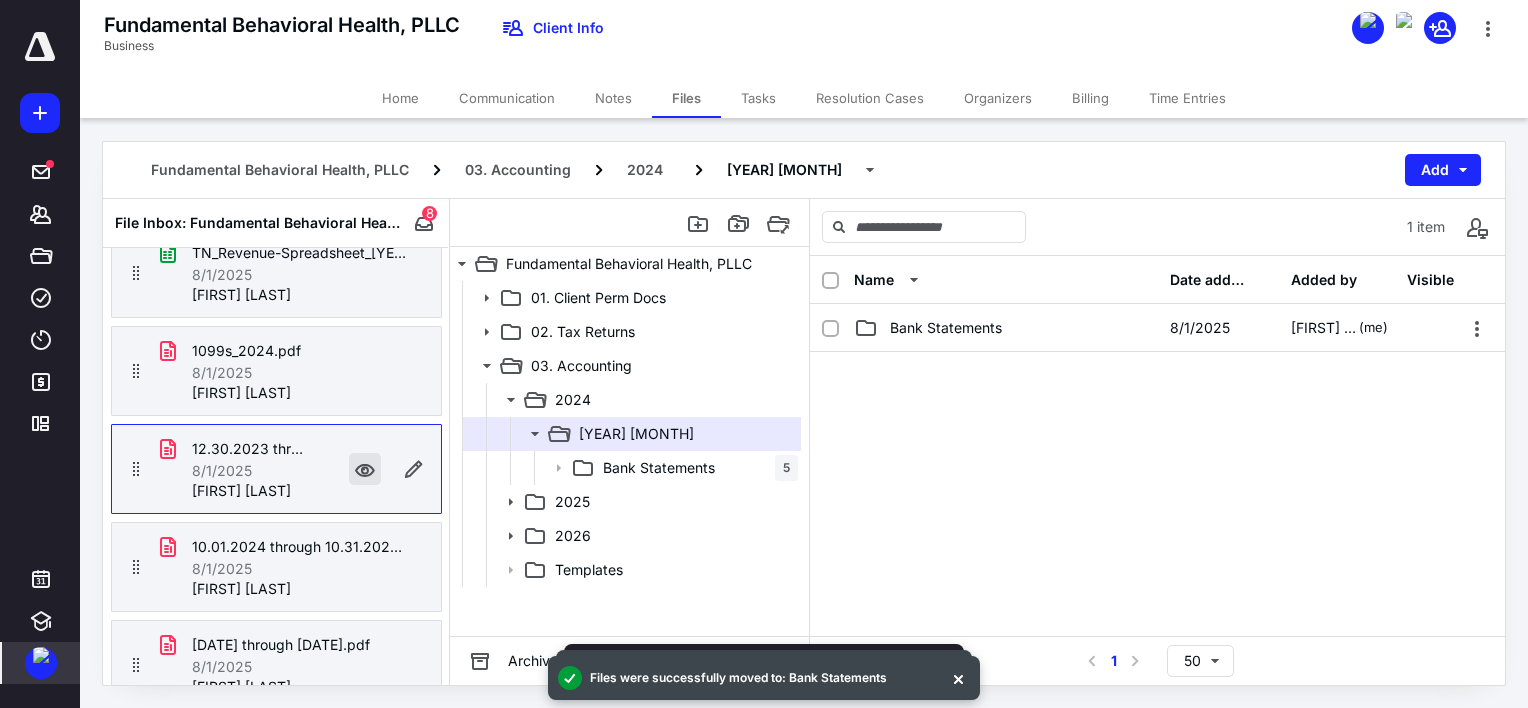 click at bounding box center (365, 469) 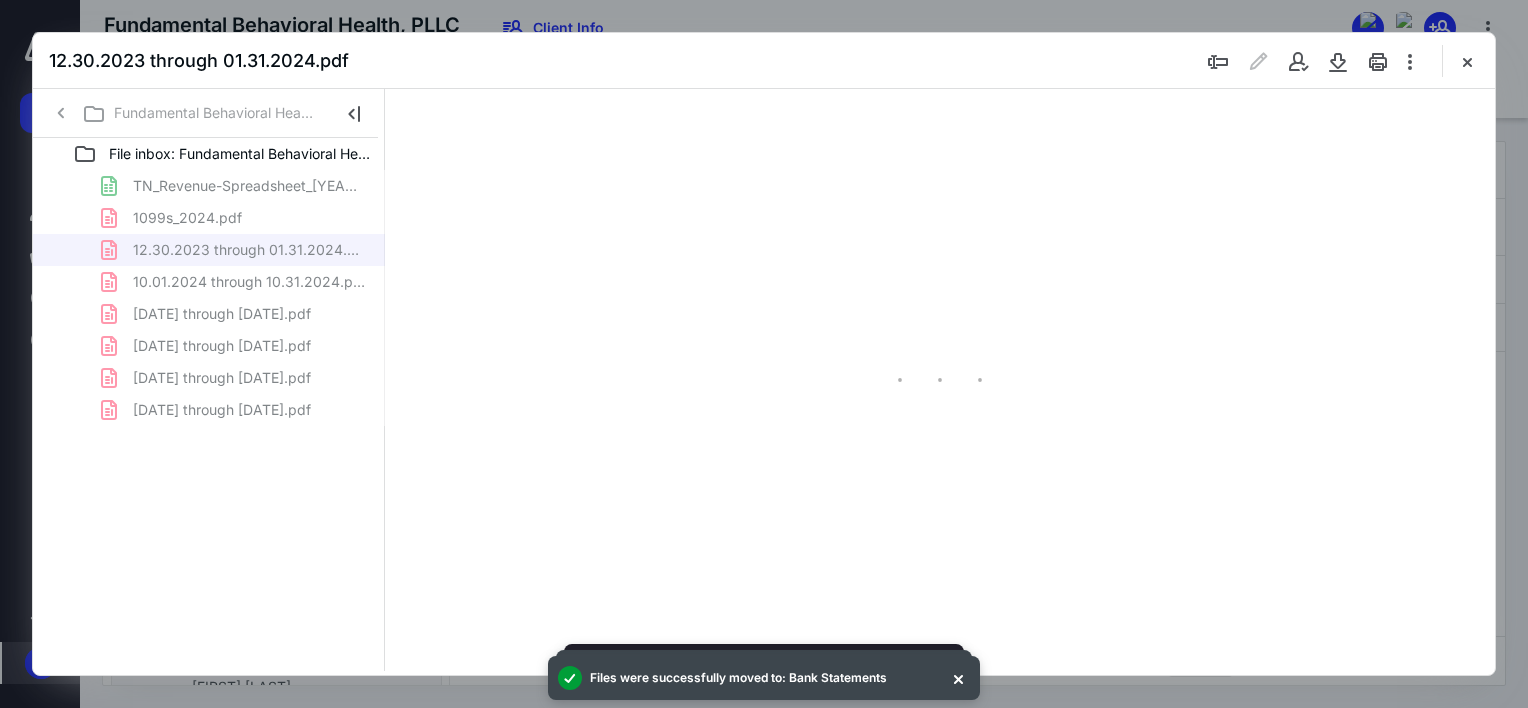 scroll, scrollTop: 0, scrollLeft: 0, axis: both 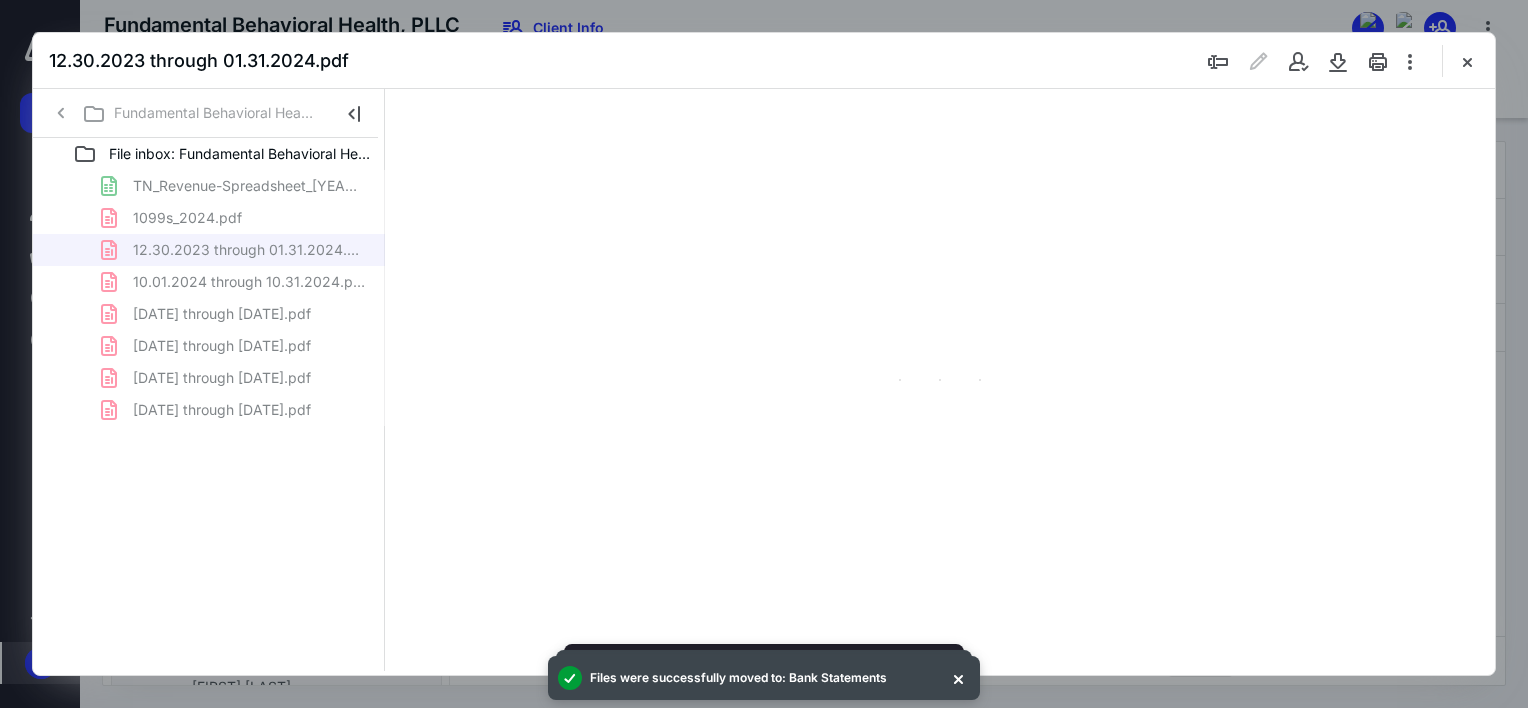 type on "64" 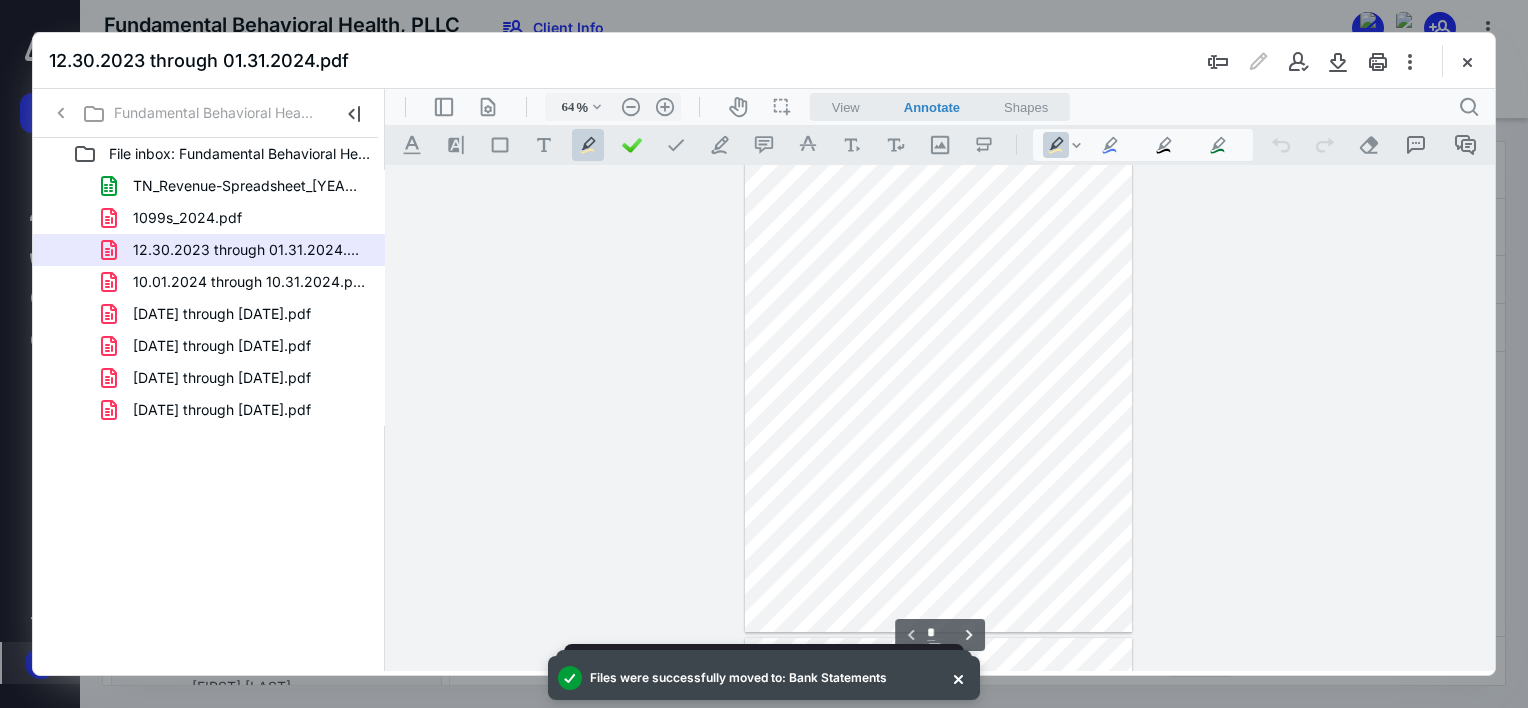 scroll, scrollTop: 0, scrollLeft: 0, axis: both 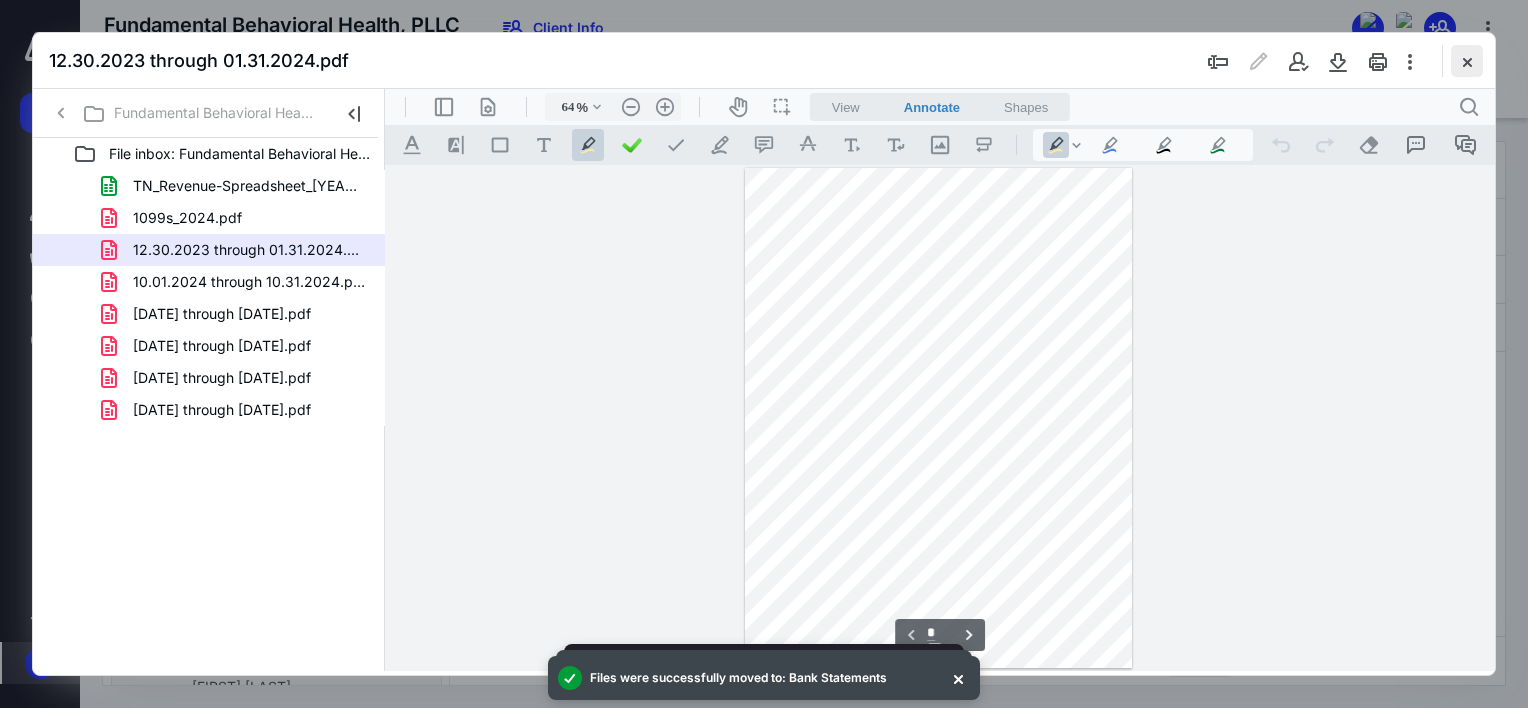 click at bounding box center (1467, 61) 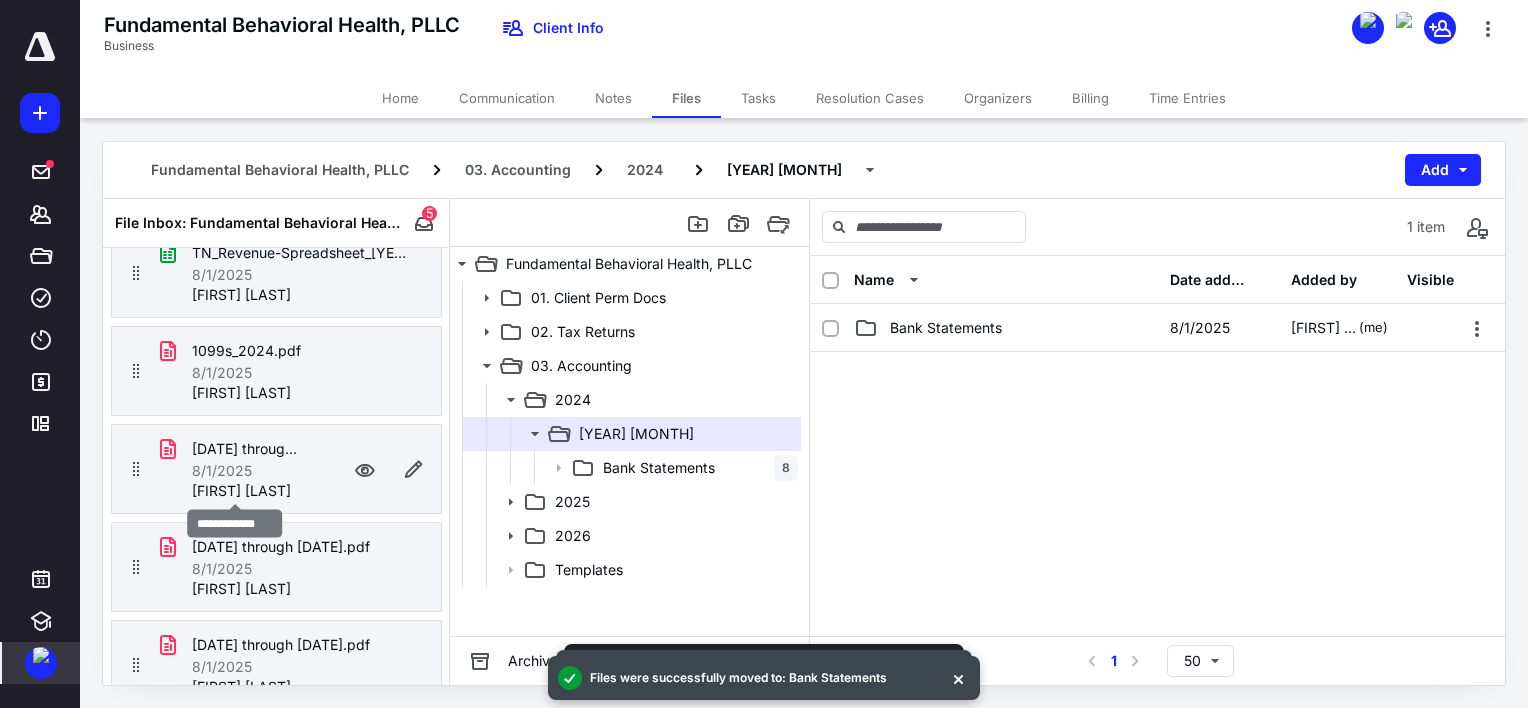 click on "8/1/2025" at bounding box center (222, 471) 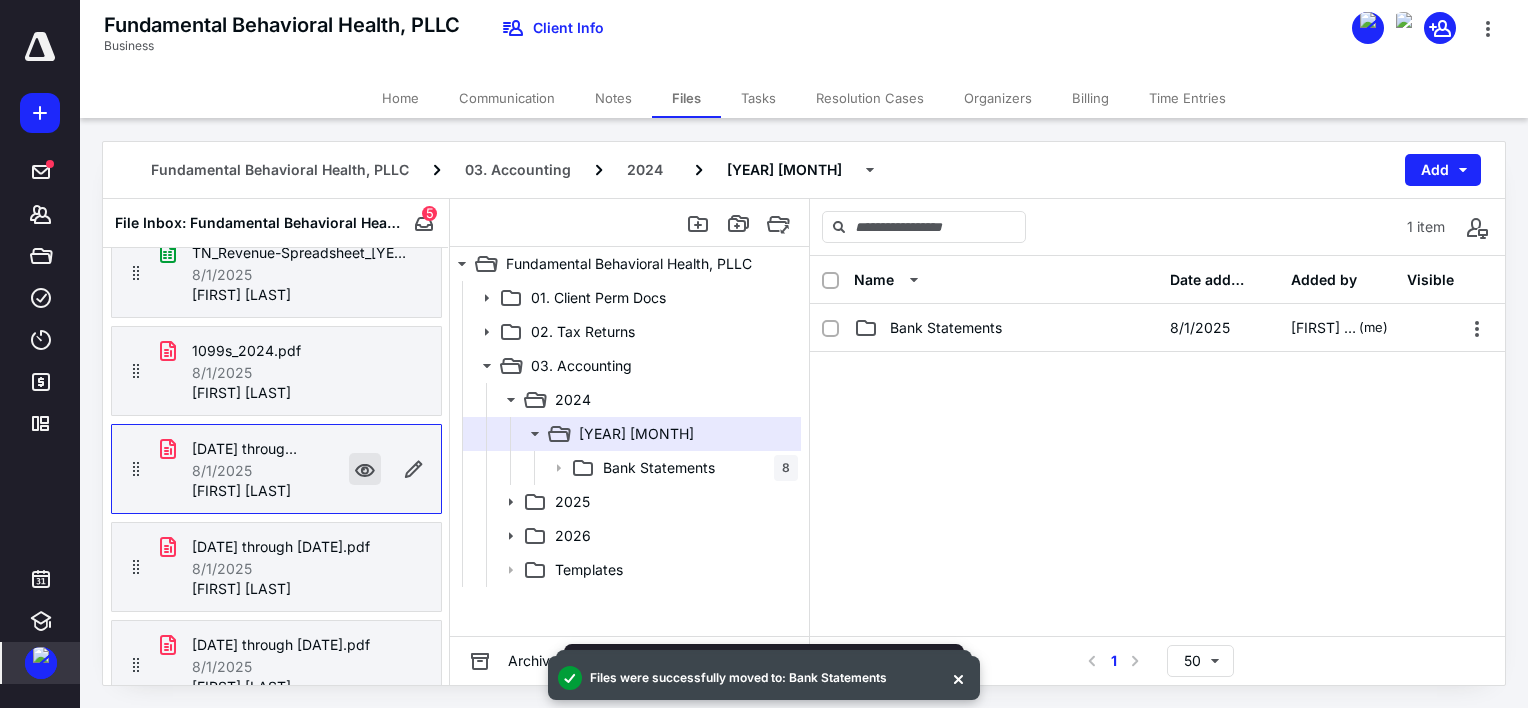 click at bounding box center [365, 469] 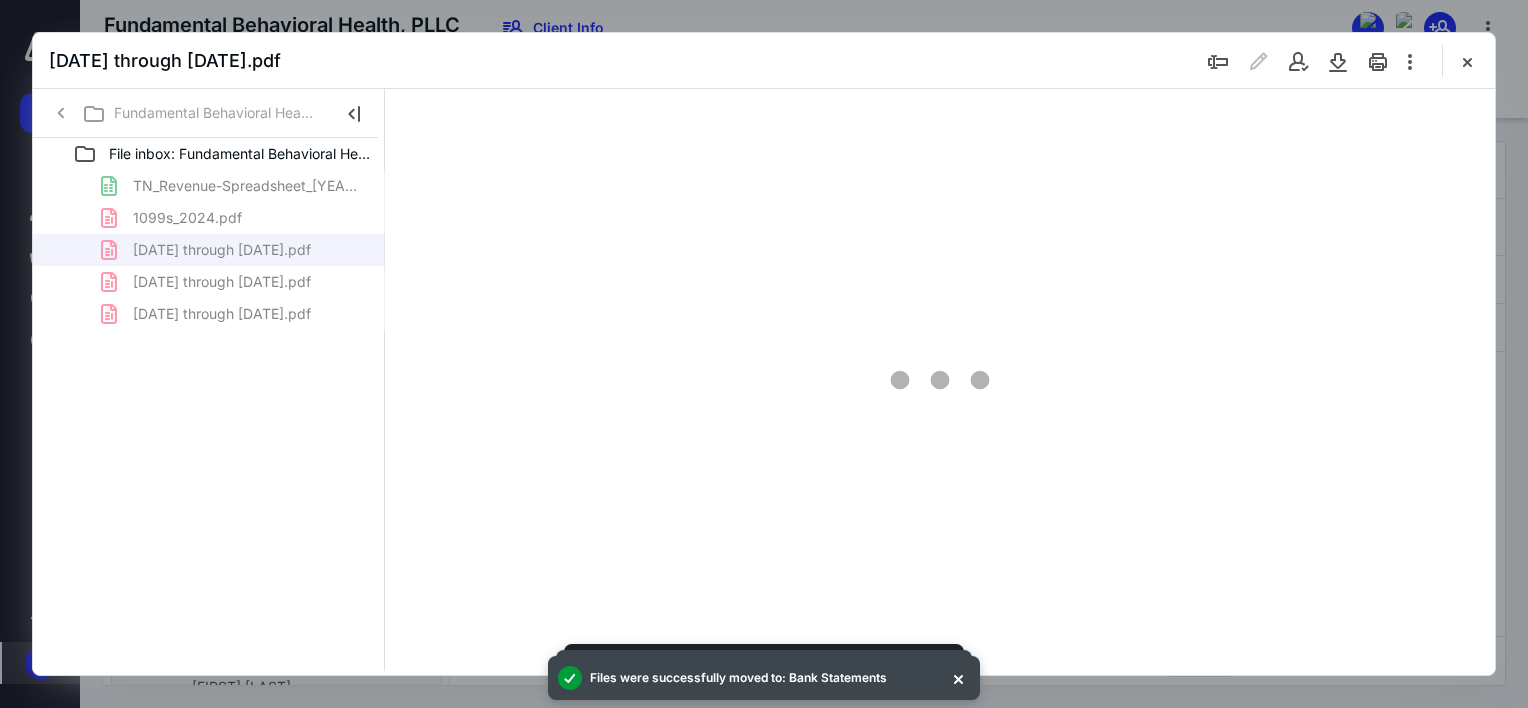 scroll, scrollTop: 0, scrollLeft: 0, axis: both 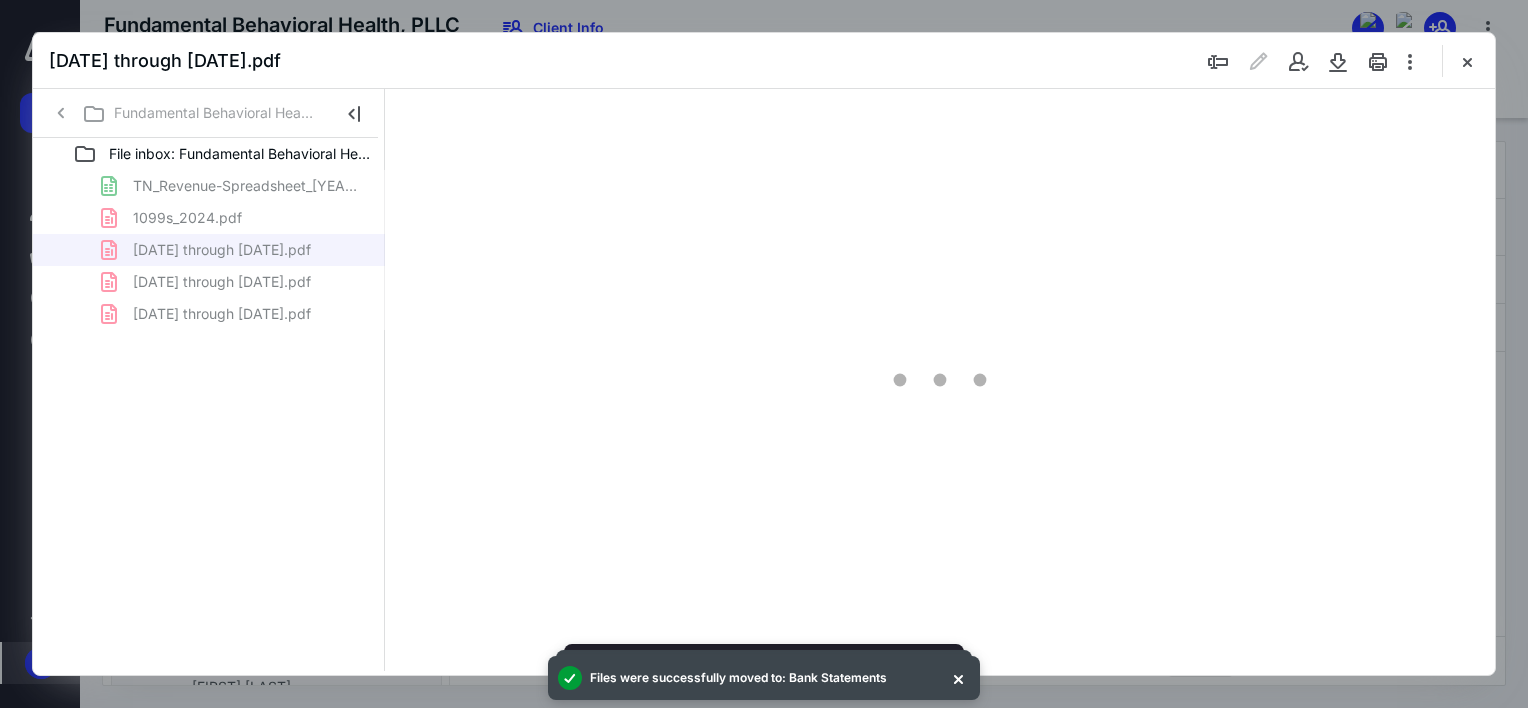 type on "64" 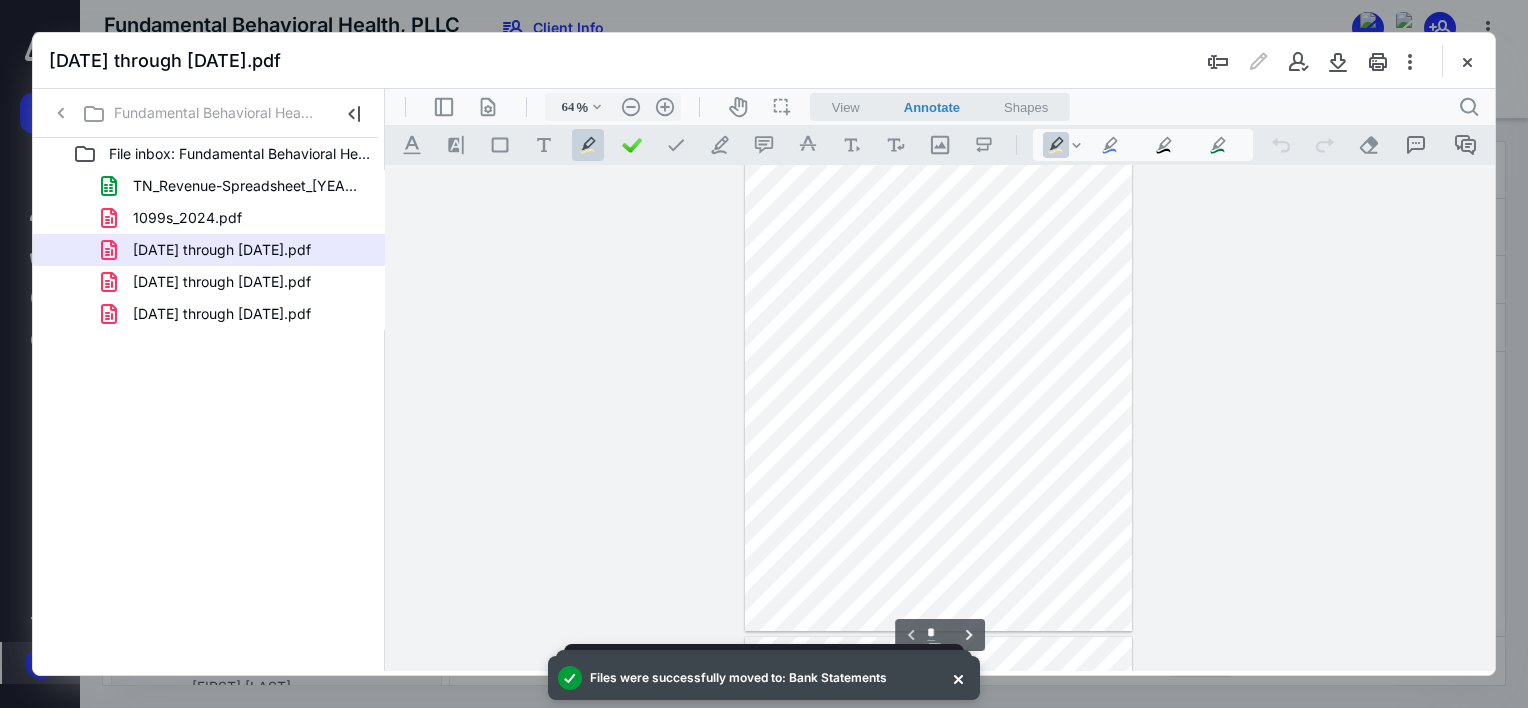 scroll, scrollTop: 0, scrollLeft: 0, axis: both 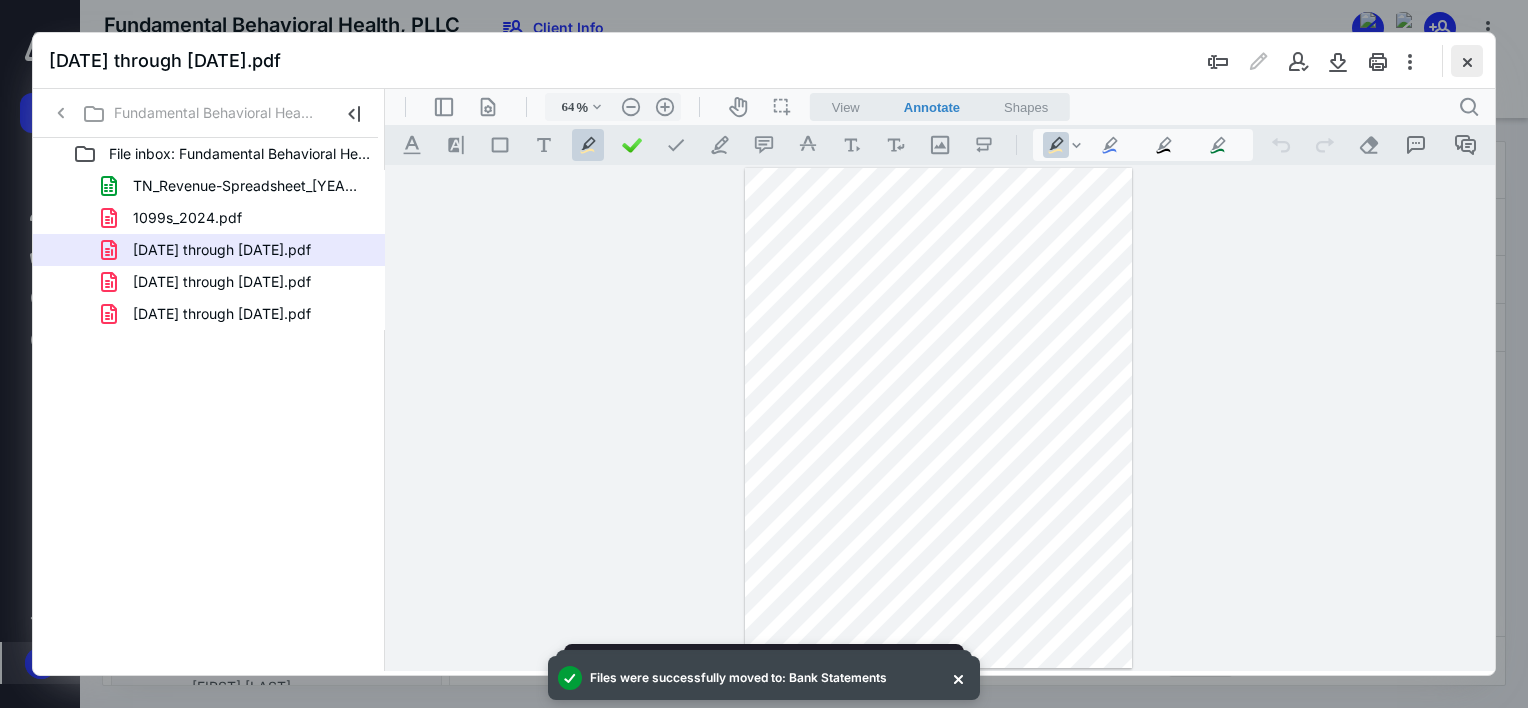click at bounding box center [1467, 61] 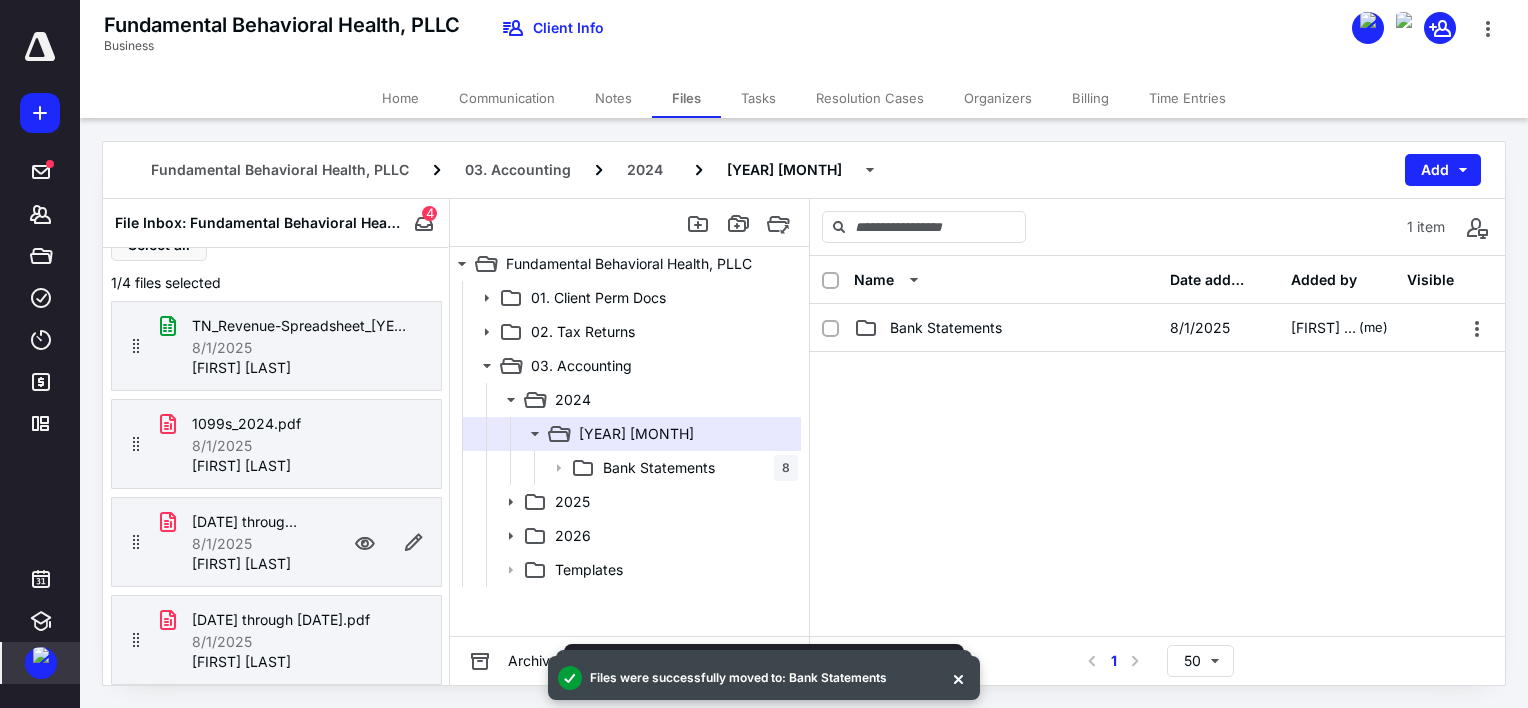 scroll, scrollTop: 24, scrollLeft: 0, axis: vertical 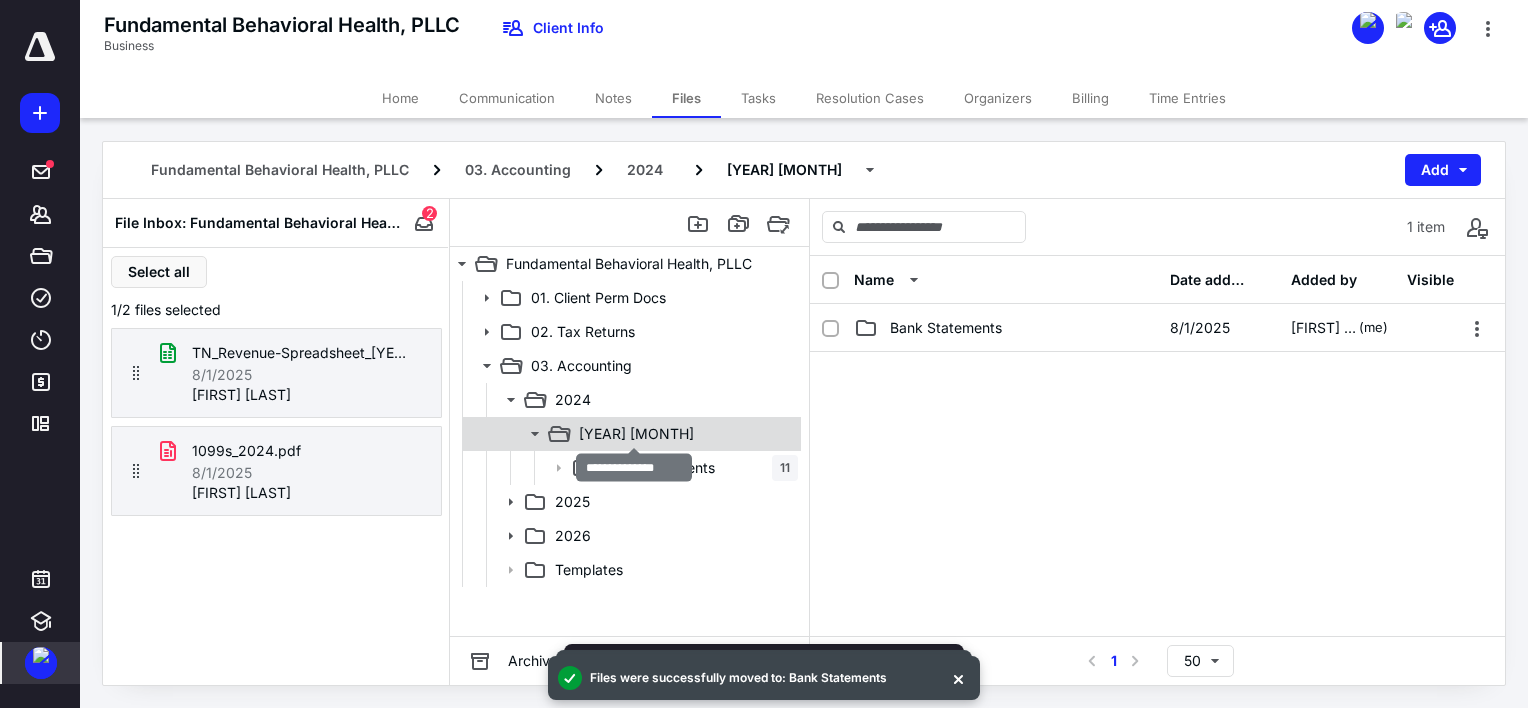 click on "[YEAR] [MONTH]" at bounding box center (636, 434) 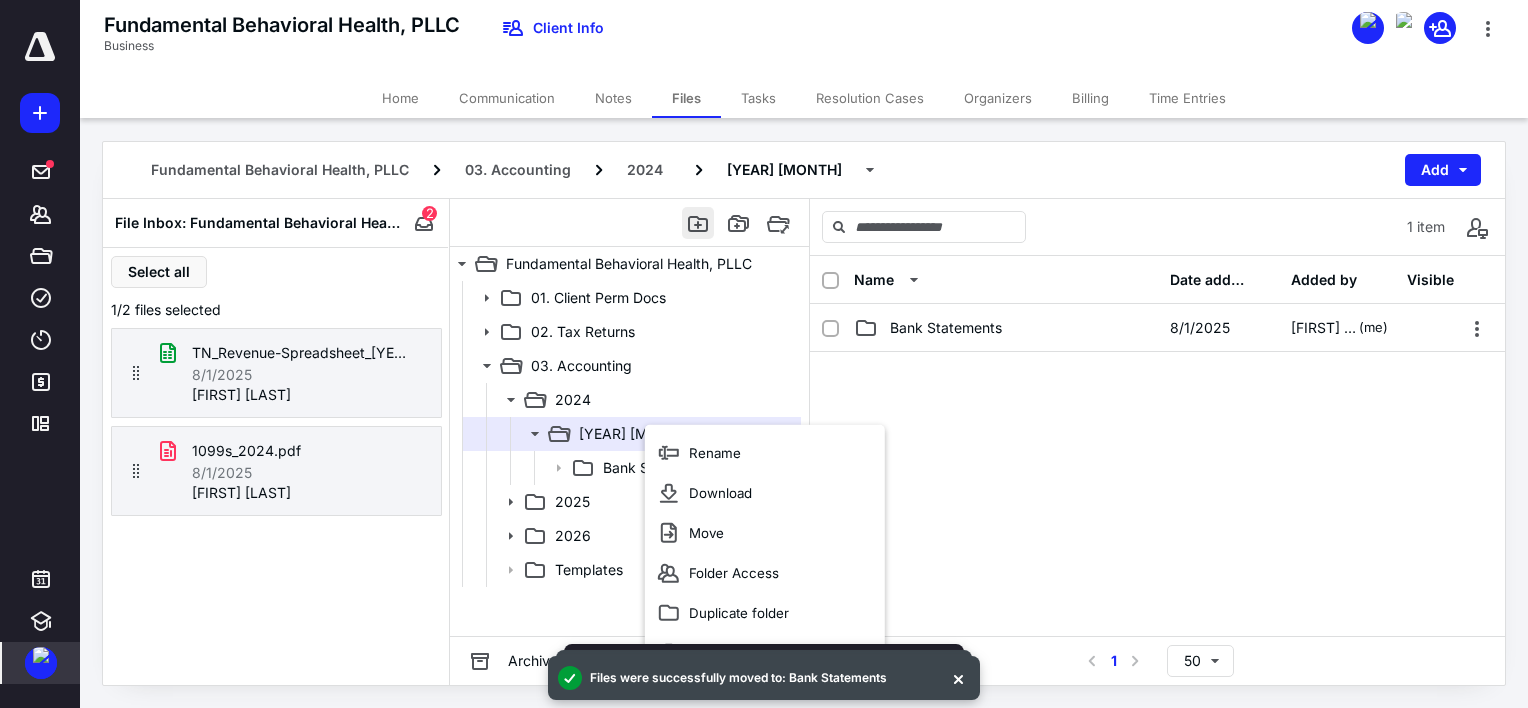 click at bounding box center (698, 223) 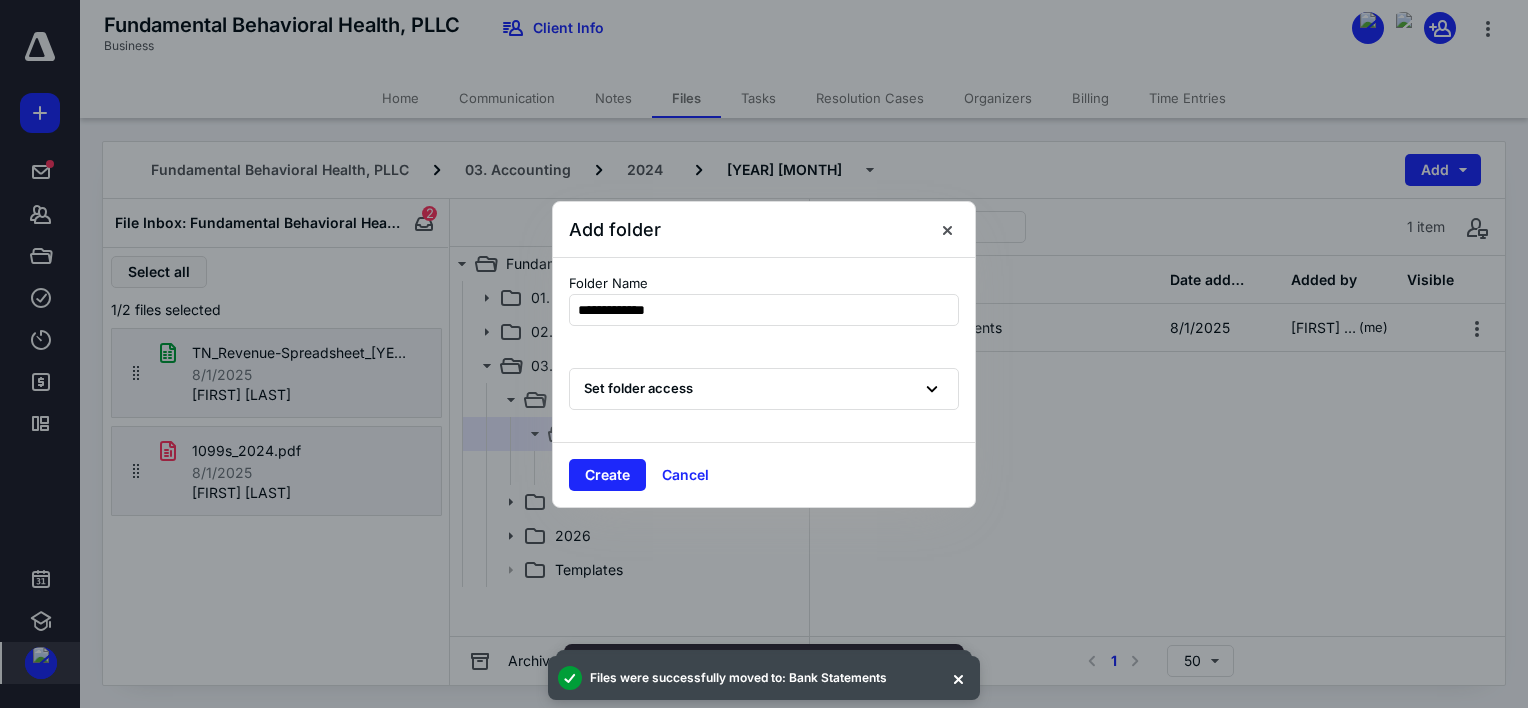 type on "**********" 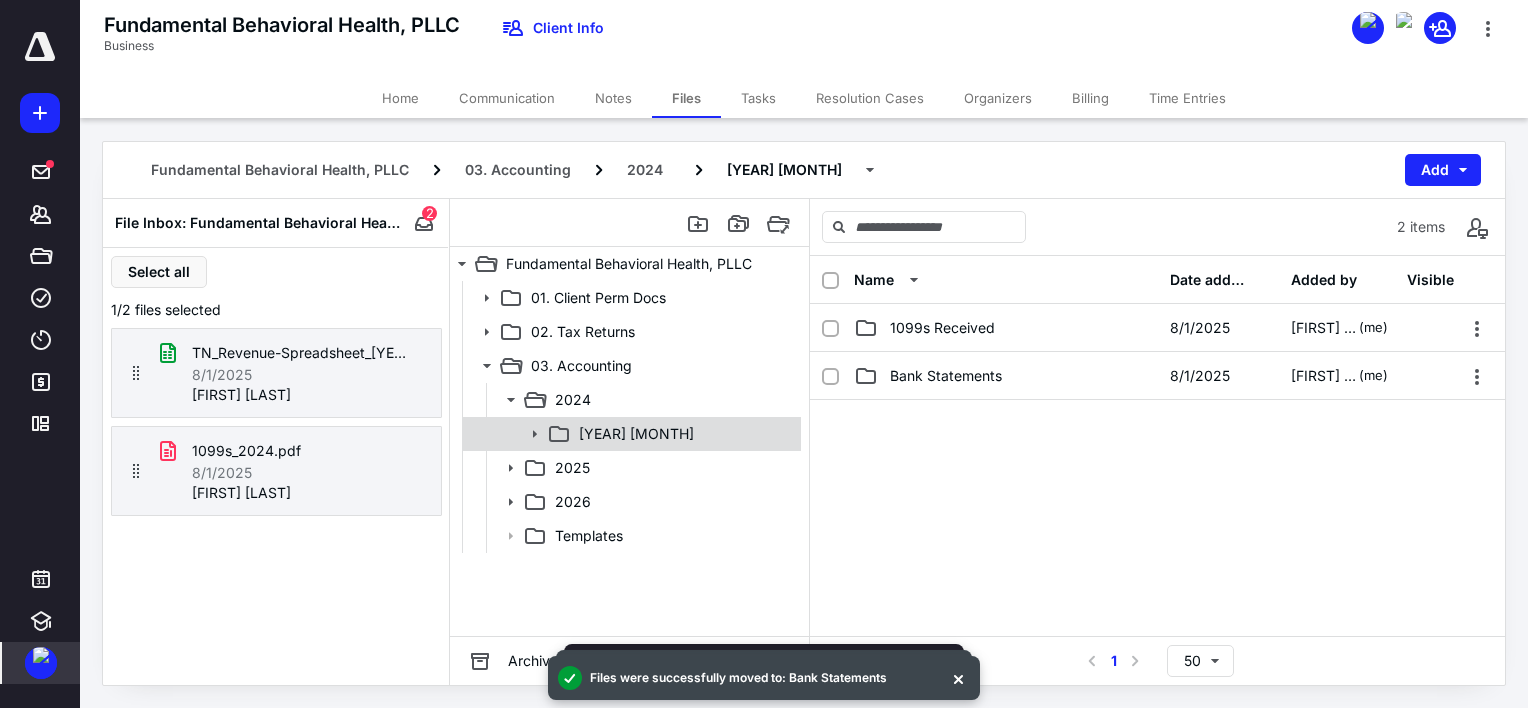 click 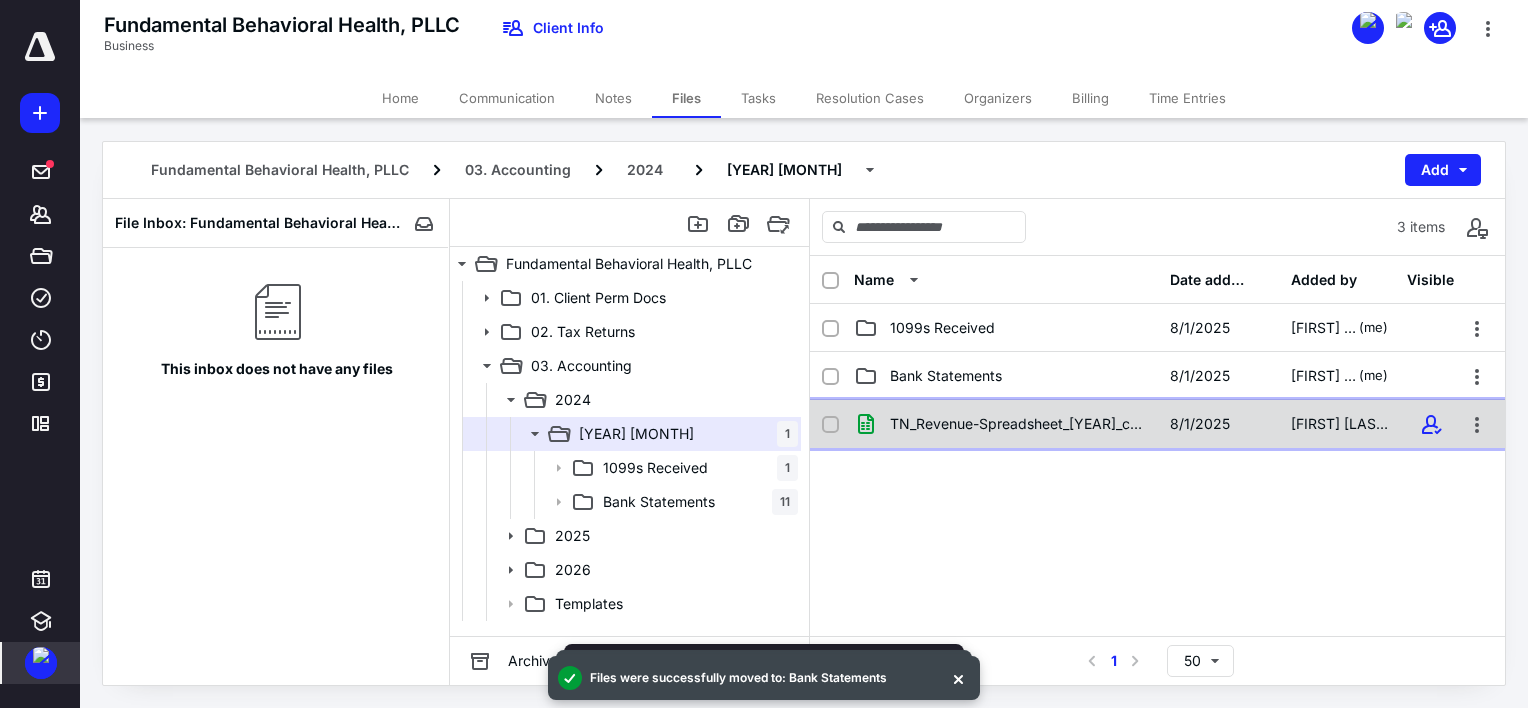 click on "TN_Revenue-Spreadsheet_[YEAR]_created-[DATE]_[NUMBER].xlsx" at bounding box center (1018, 424) 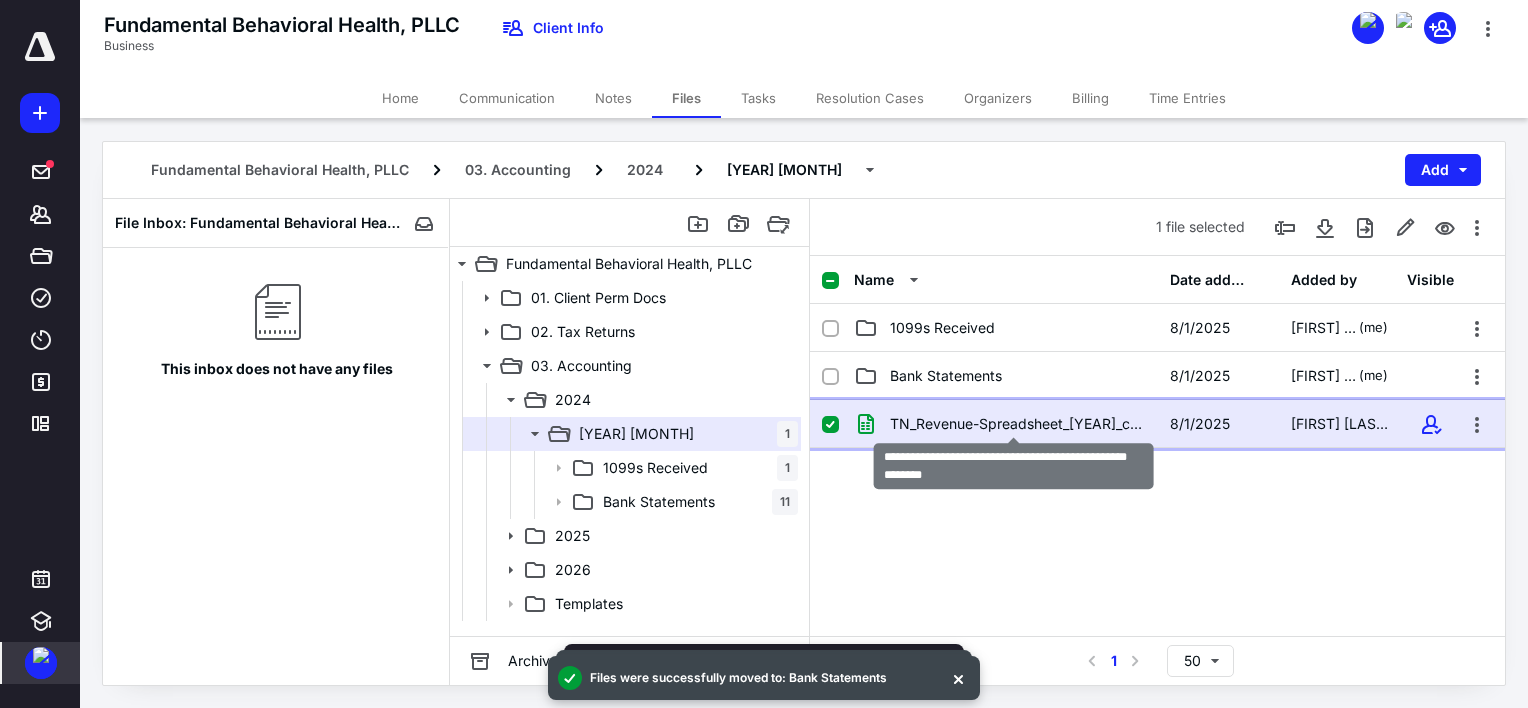 click on "TN_Revenue-Spreadsheet_[YEAR]_created-[DATE]_[NUMBER].xlsx" at bounding box center [1018, 424] 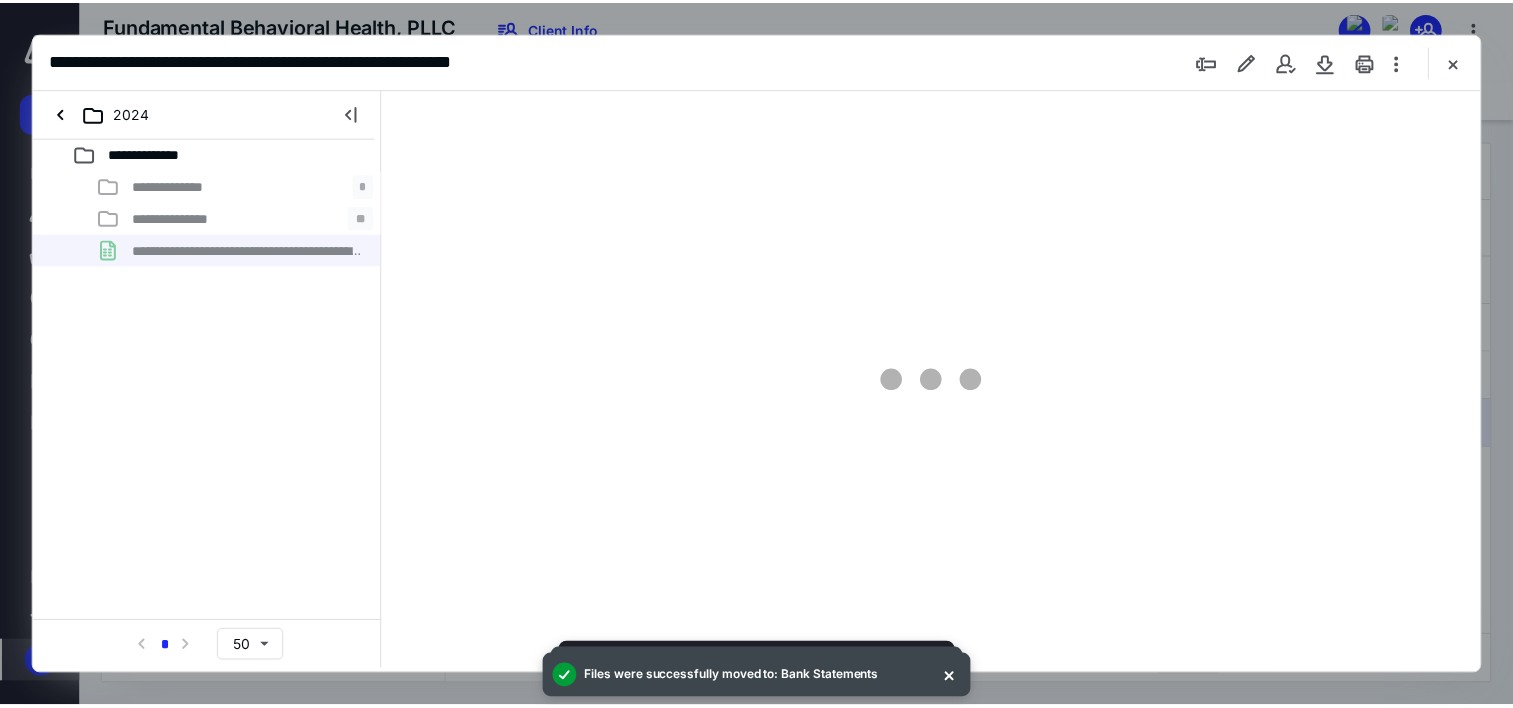 scroll, scrollTop: 0, scrollLeft: 0, axis: both 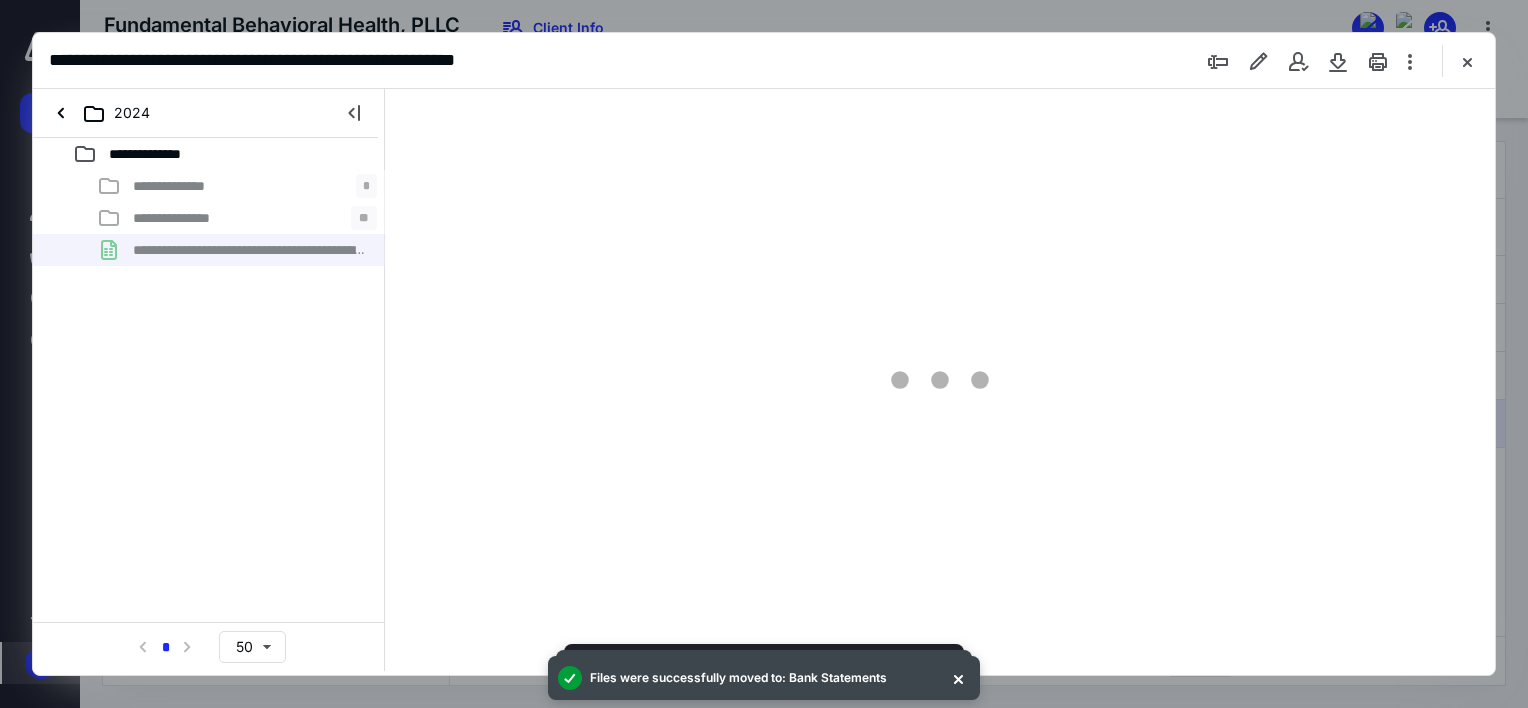 type on "160" 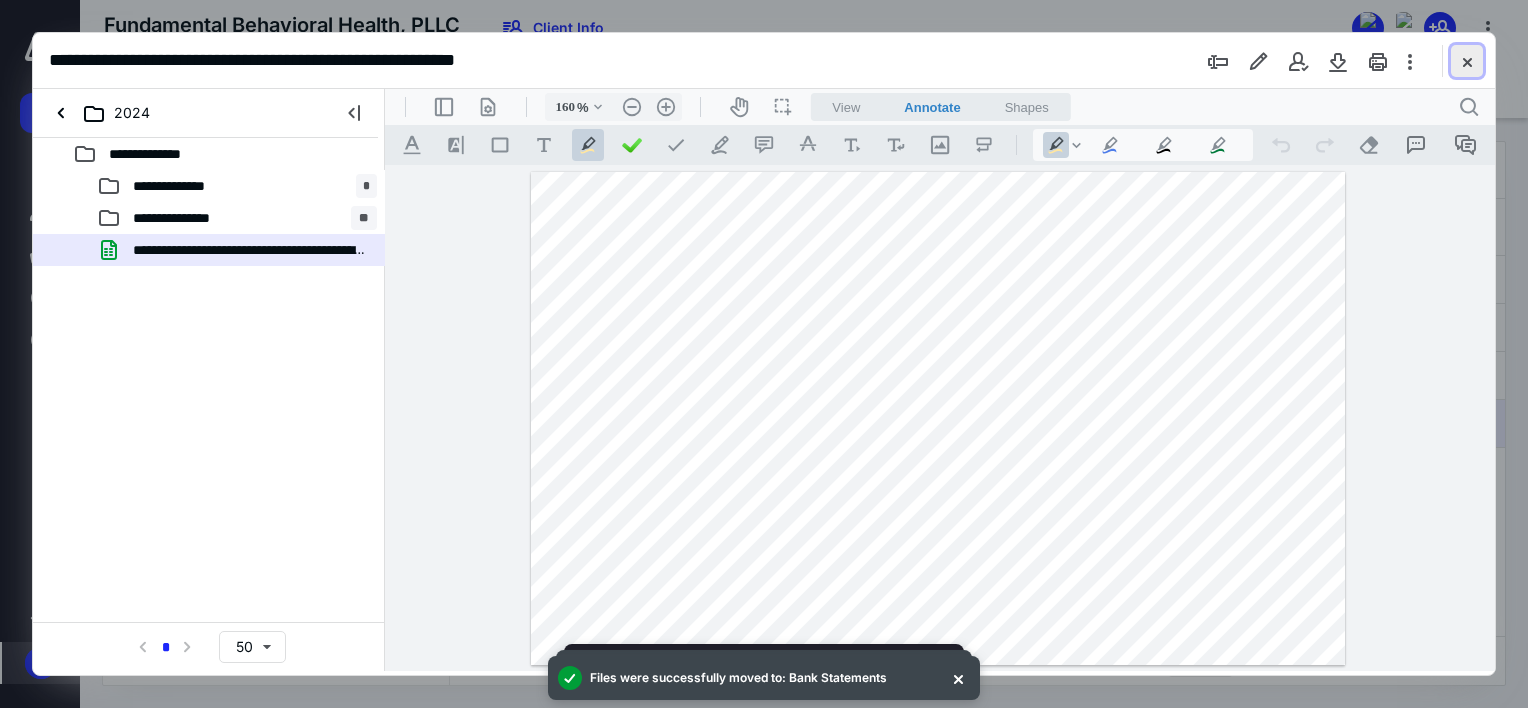 click at bounding box center [1467, 61] 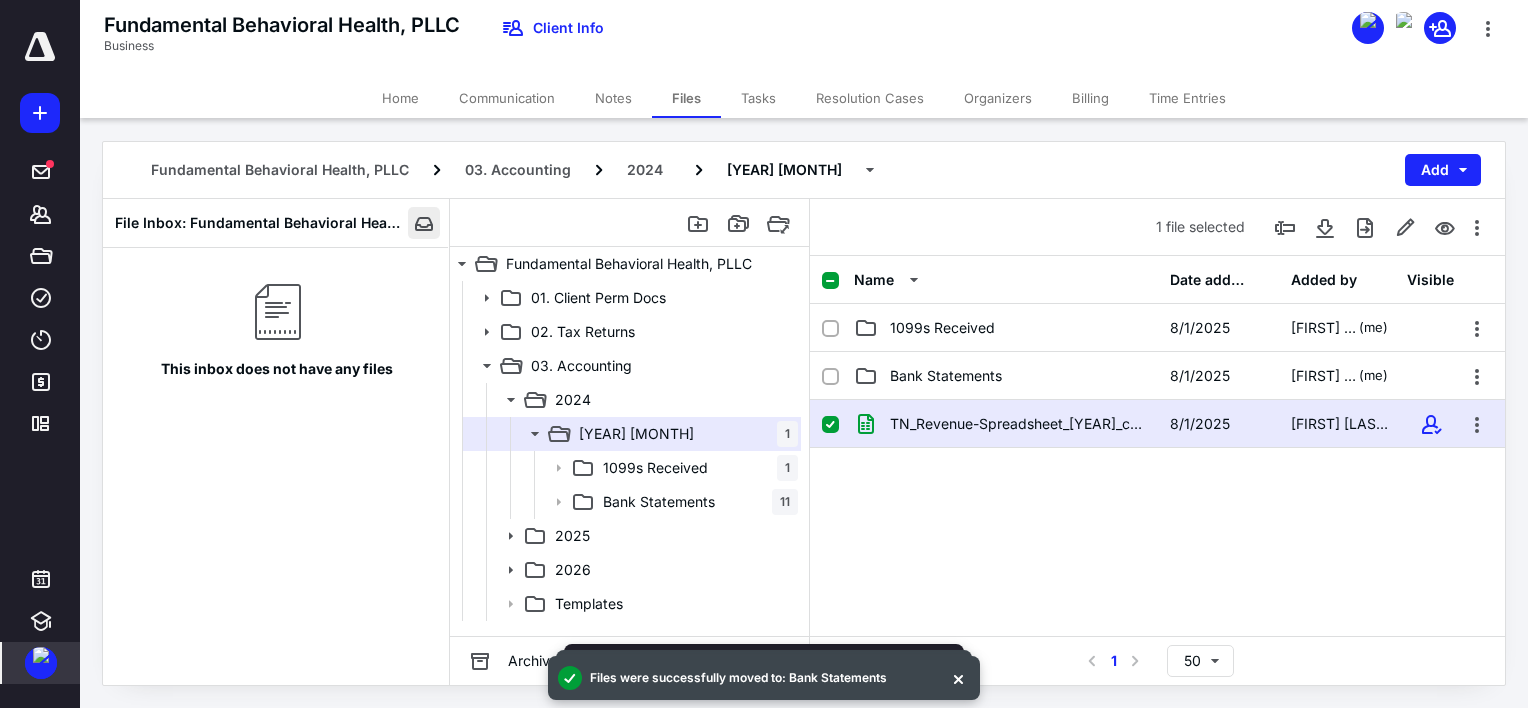 click at bounding box center (424, 223) 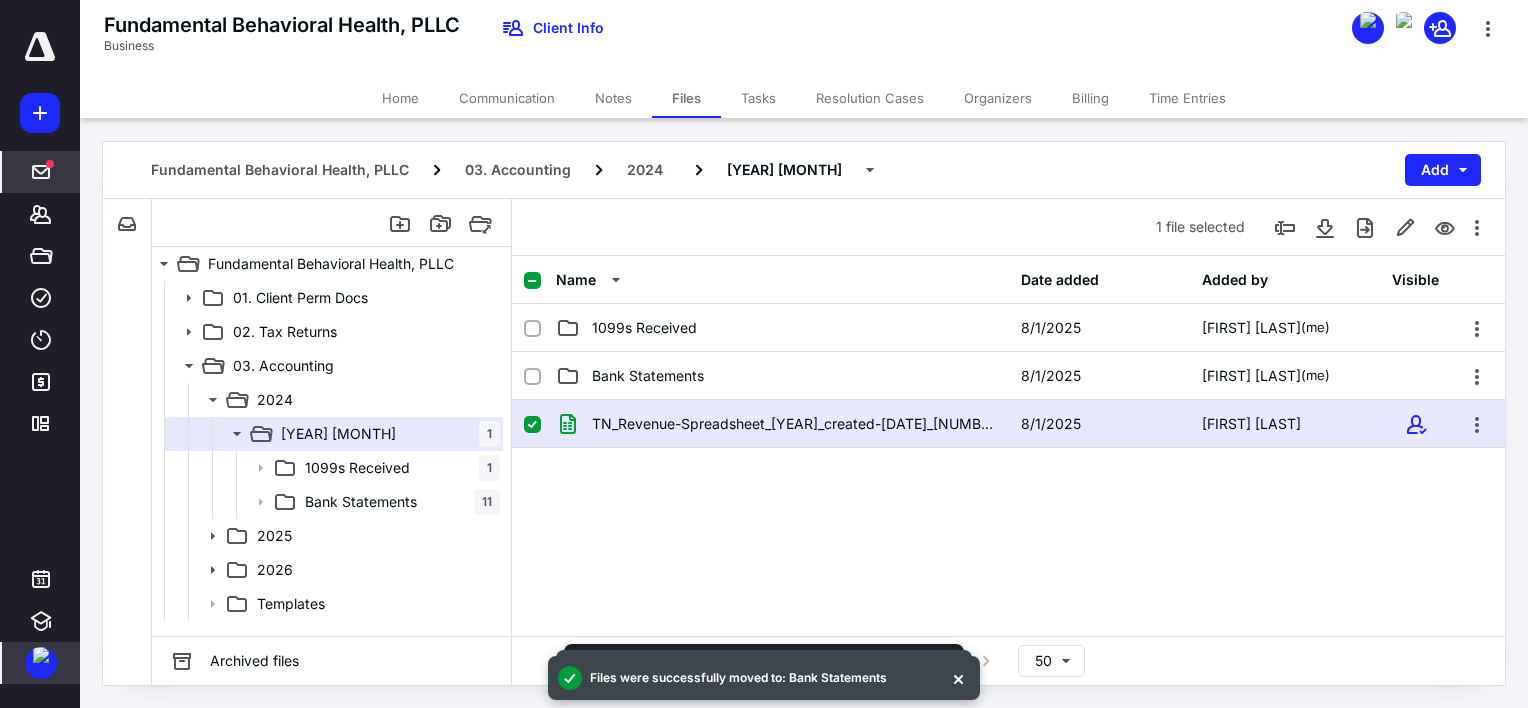 click 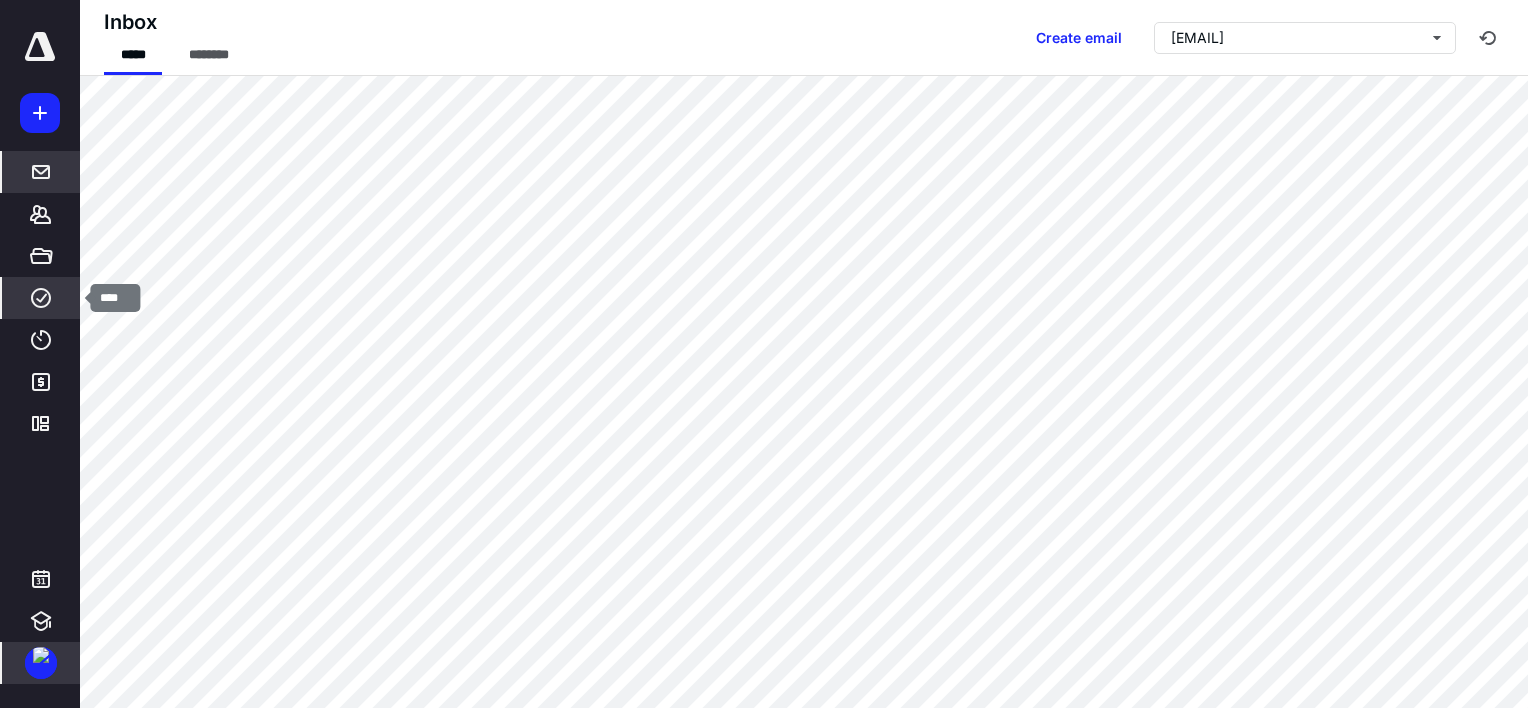 click 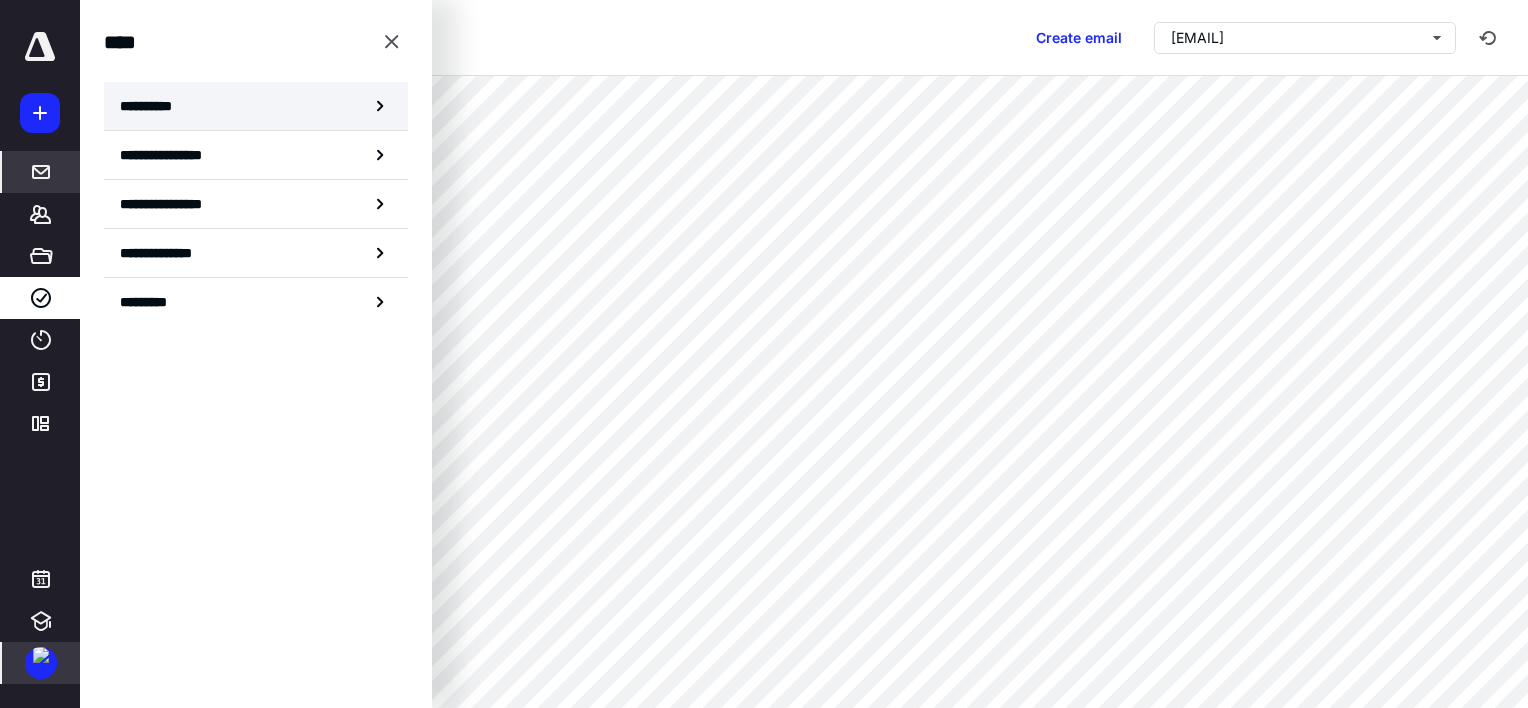 click on "**********" at bounding box center [153, 106] 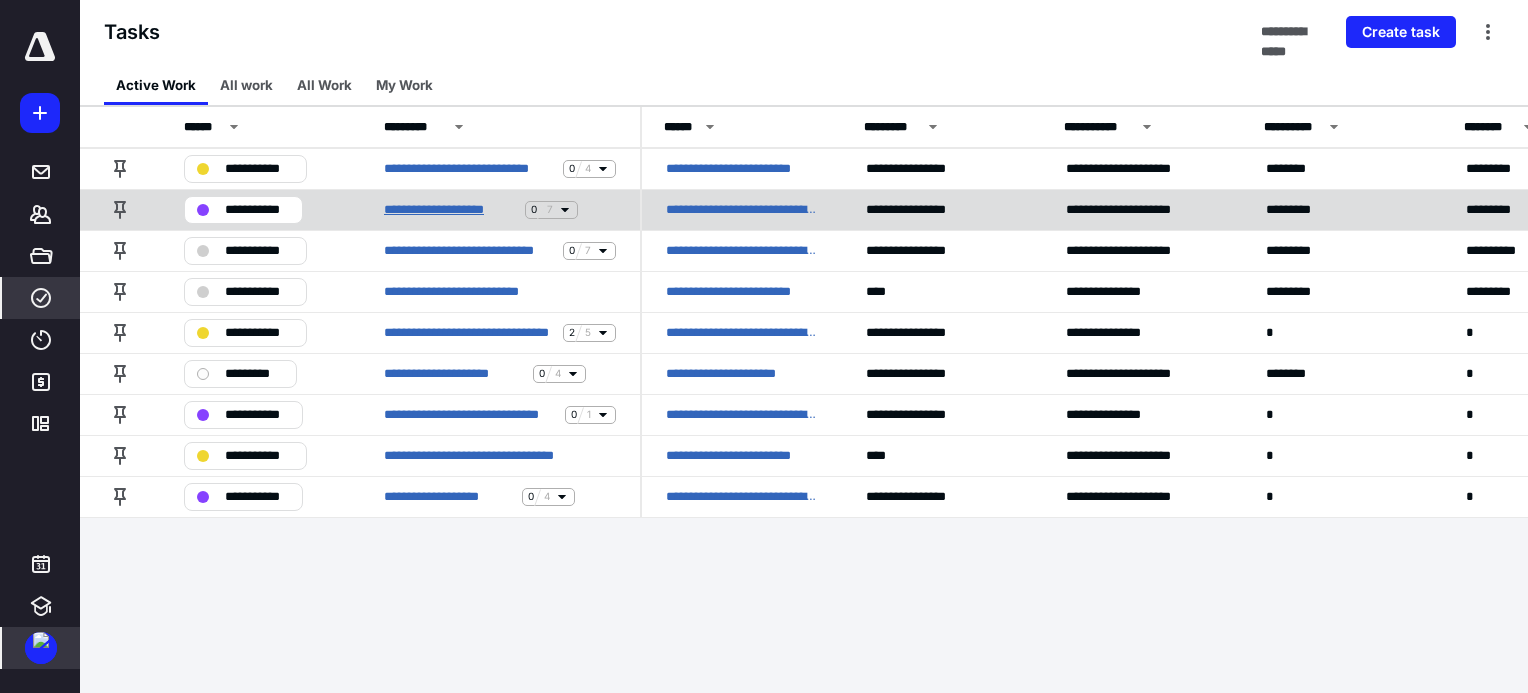 click on "**********" at bounding box center (450, 210) 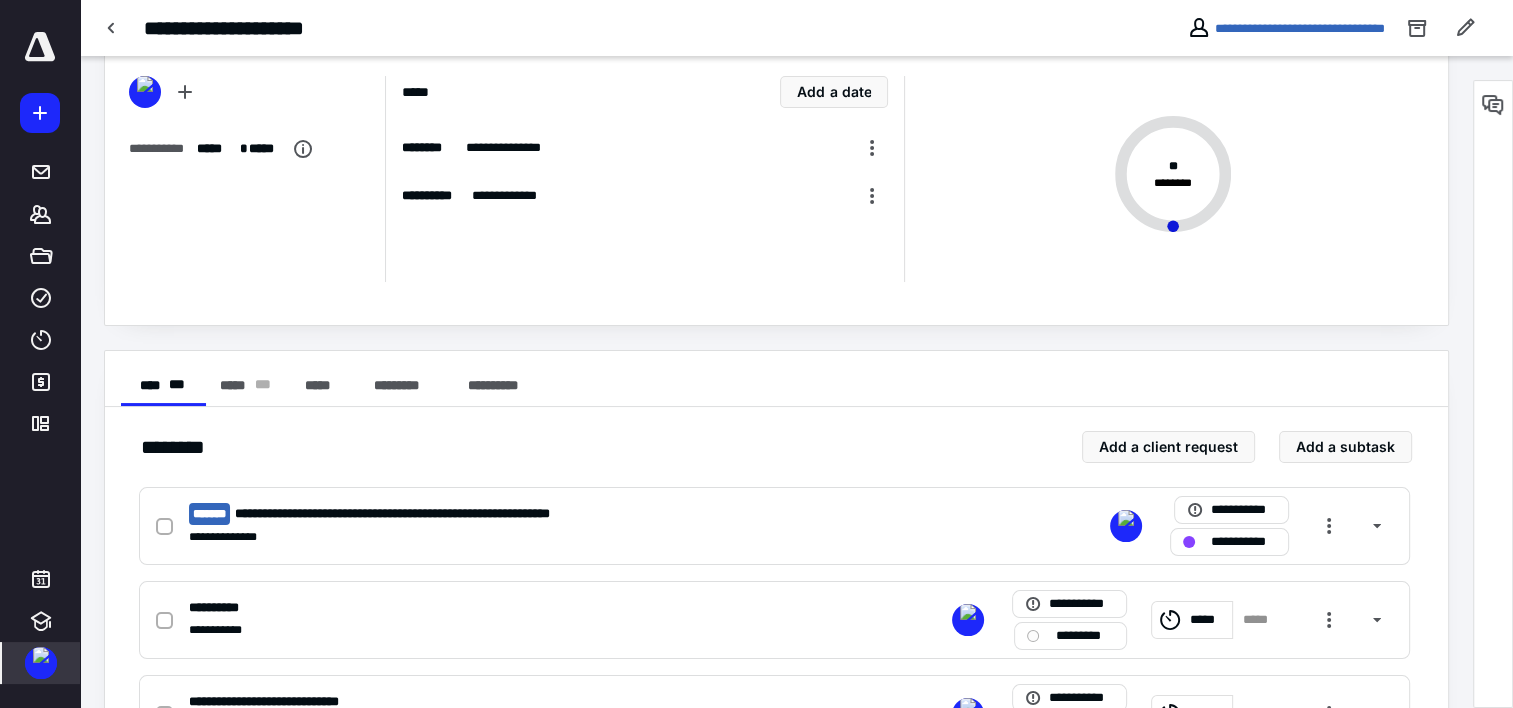 scroll, scrollTop: 300, scrollLeft: 0, axis: vertical 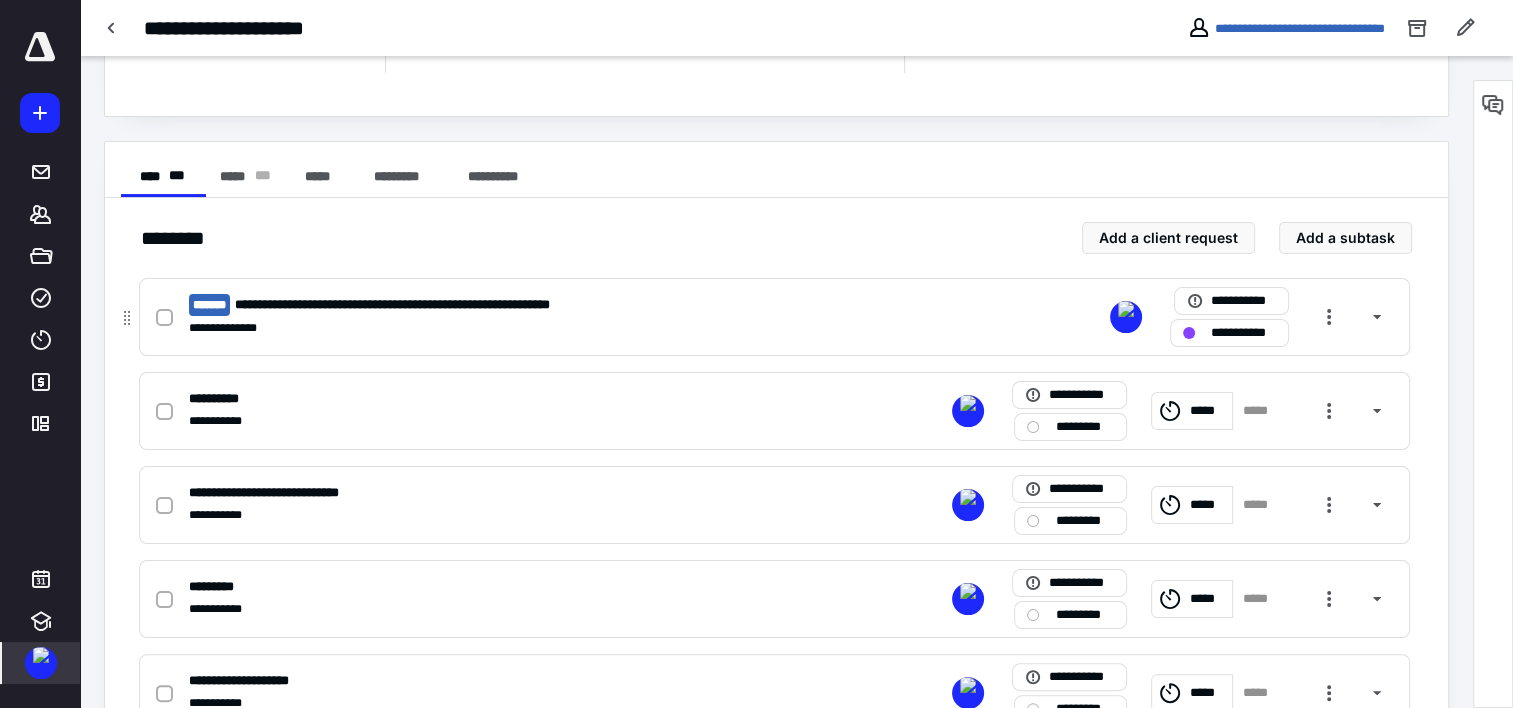 click on "**********" at bounding box center [512, 305] 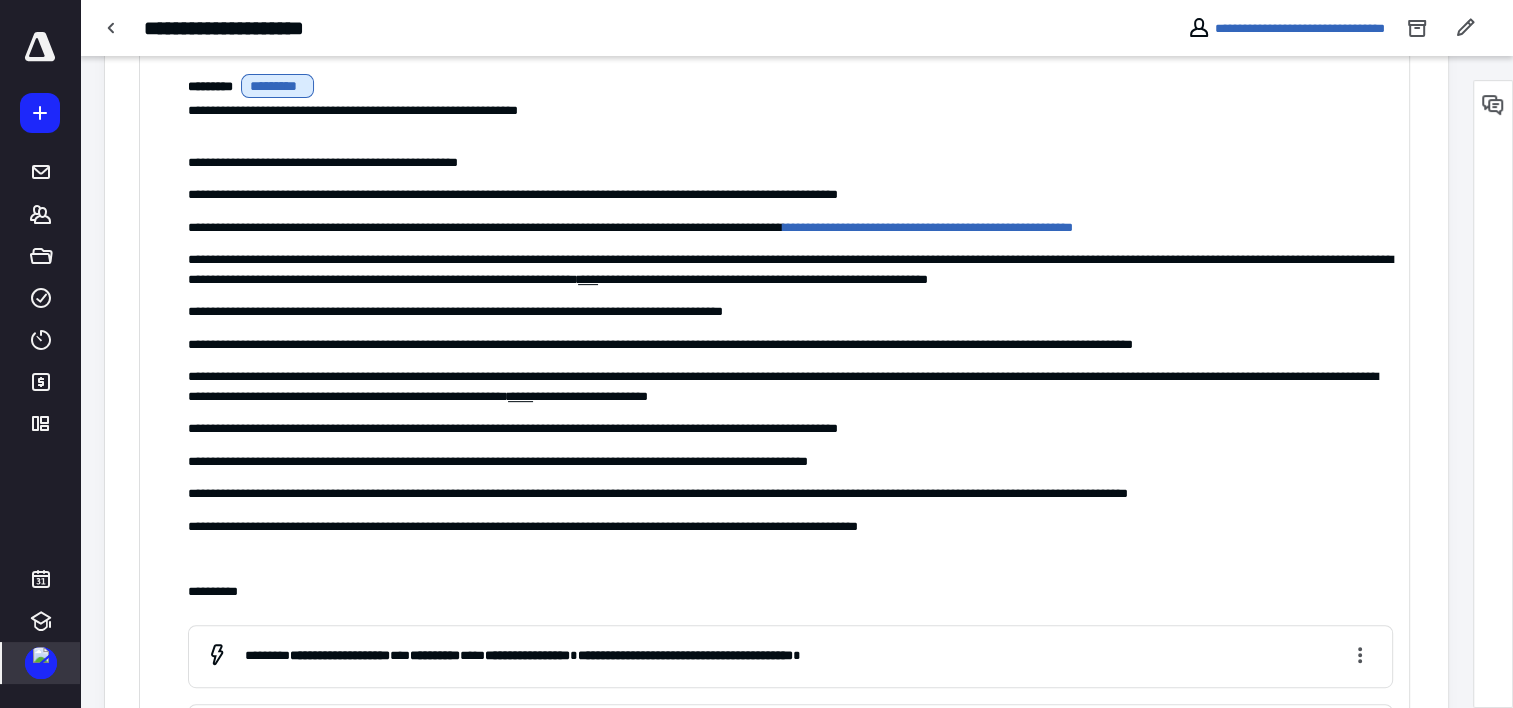 scroll, scrollTop: 700, scrollLeft: 0, axis: vertical 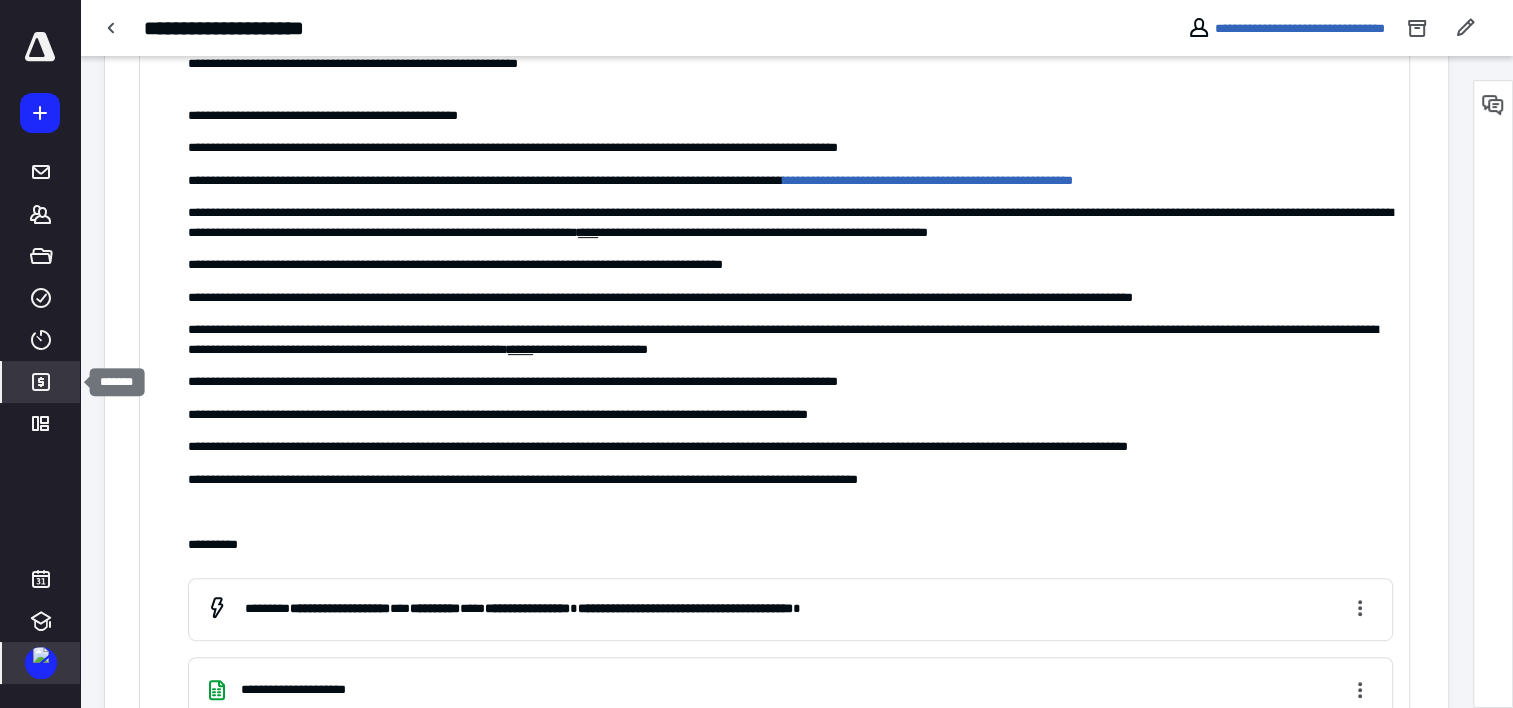 click 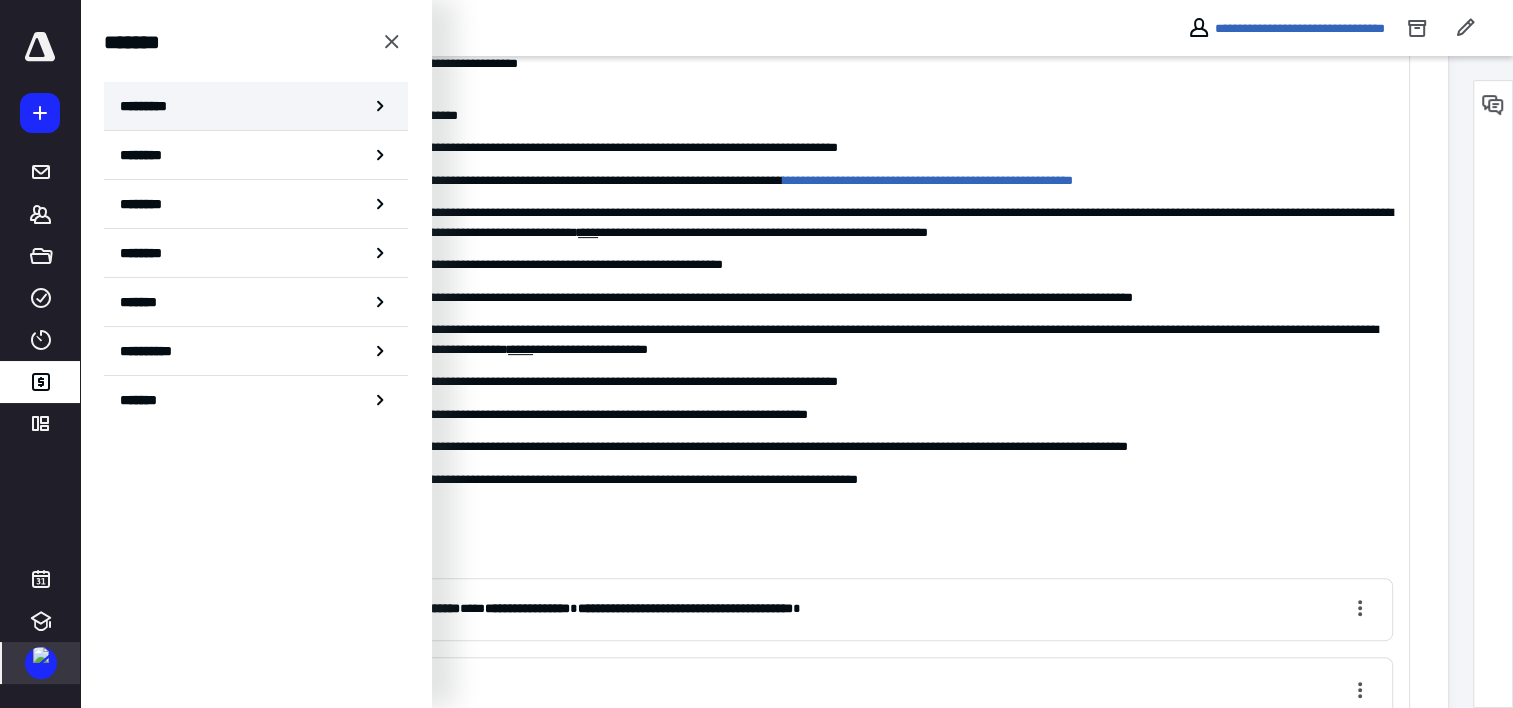 click on "*********" at bounding box center (256, 106) 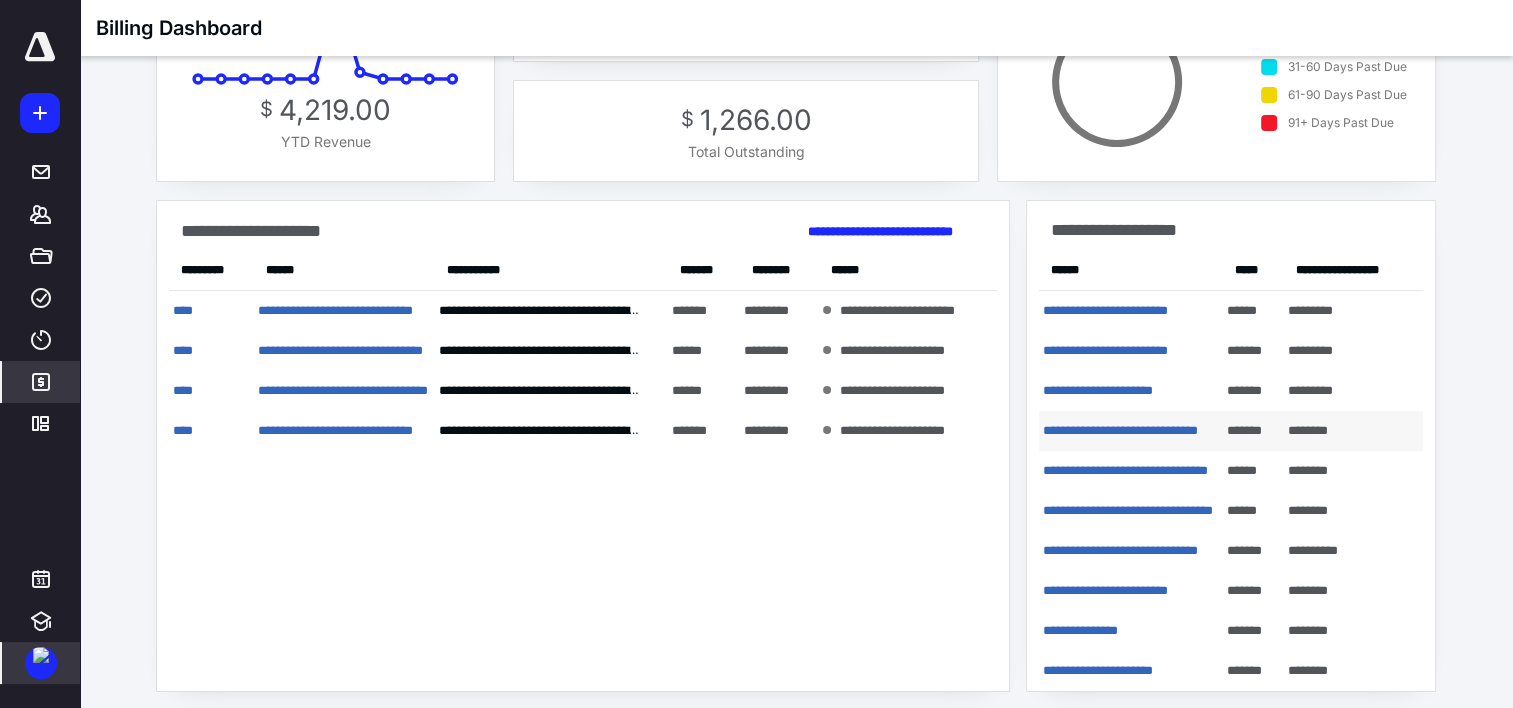 scroll, scrollTop: 128, scrollLeft: 0, axis: vertical 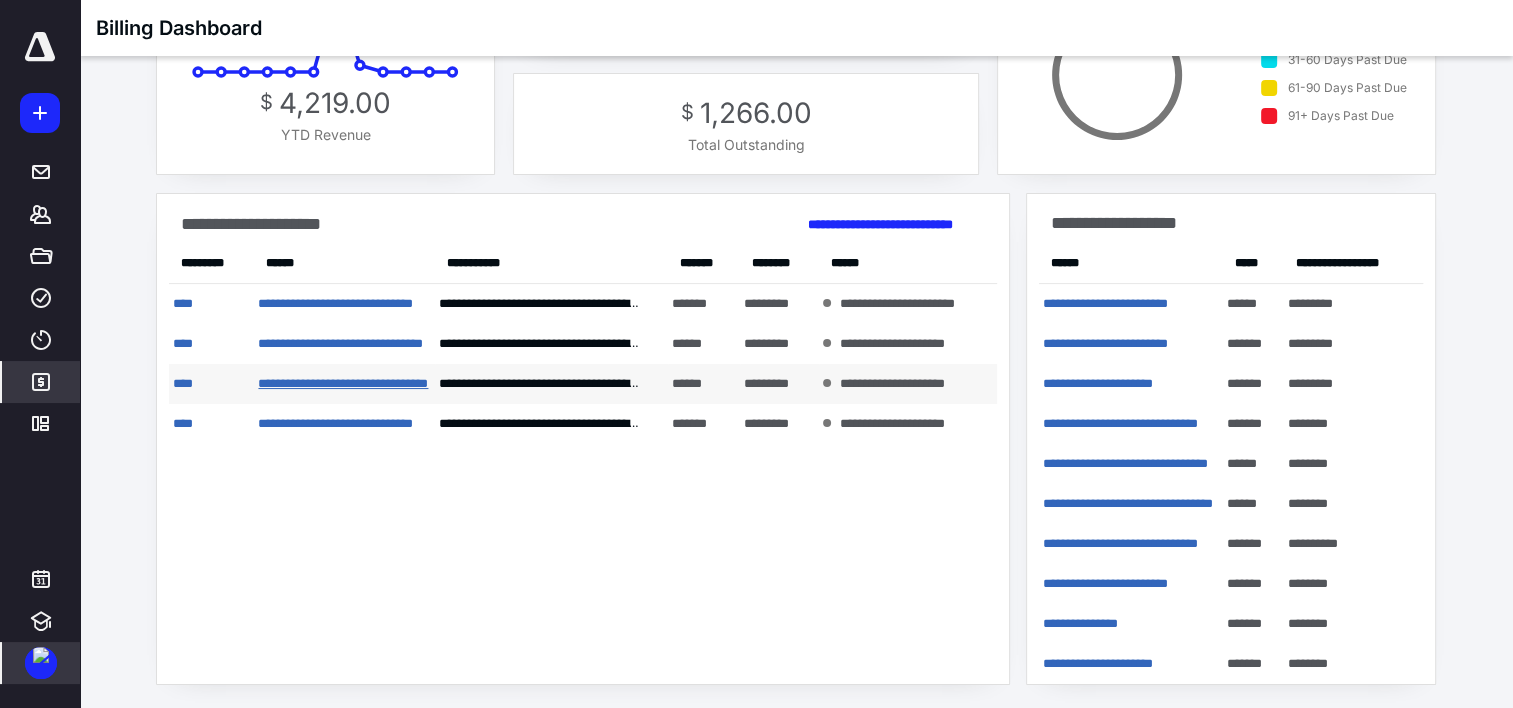 click on "**********" at bounding box center (343, 383) 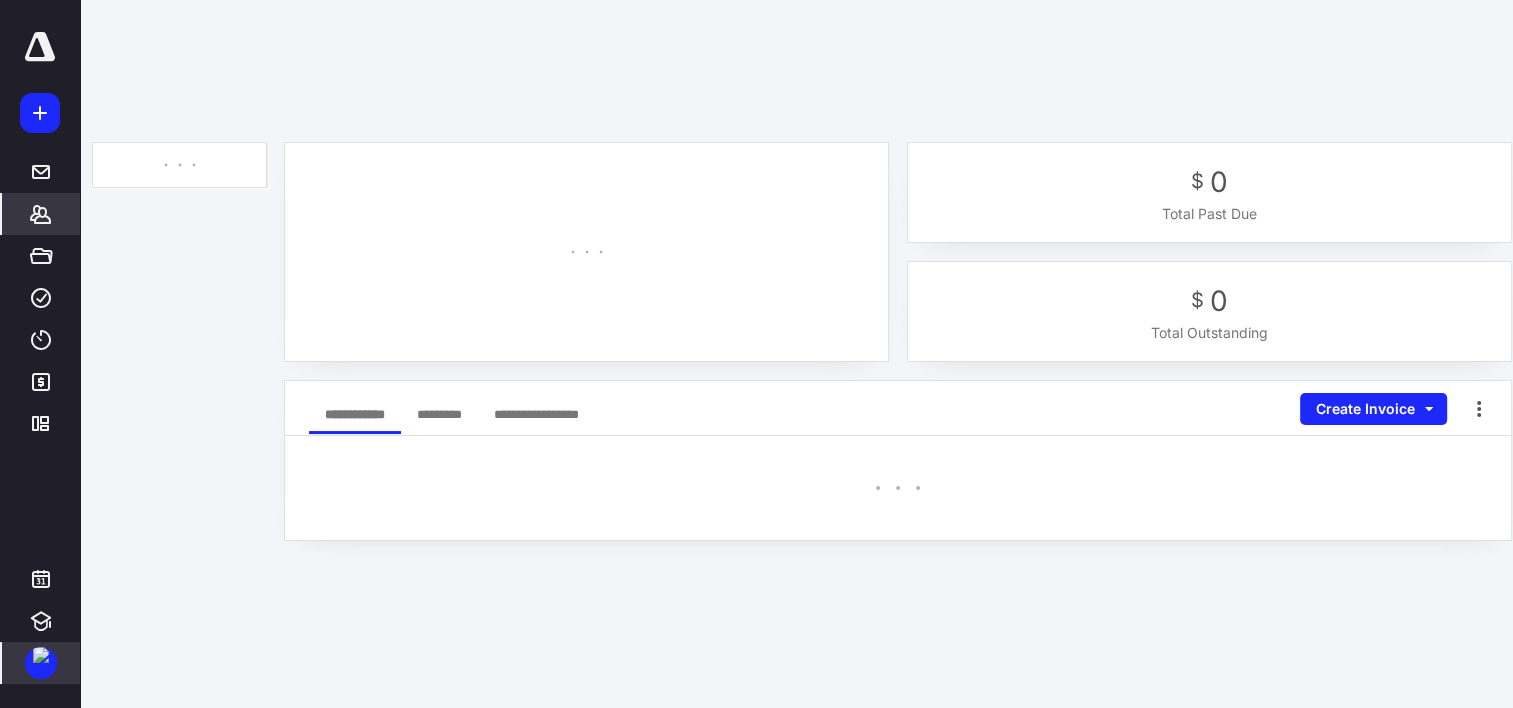 scroll, scrollTop: 0, scrollLeft: 0, axis: both 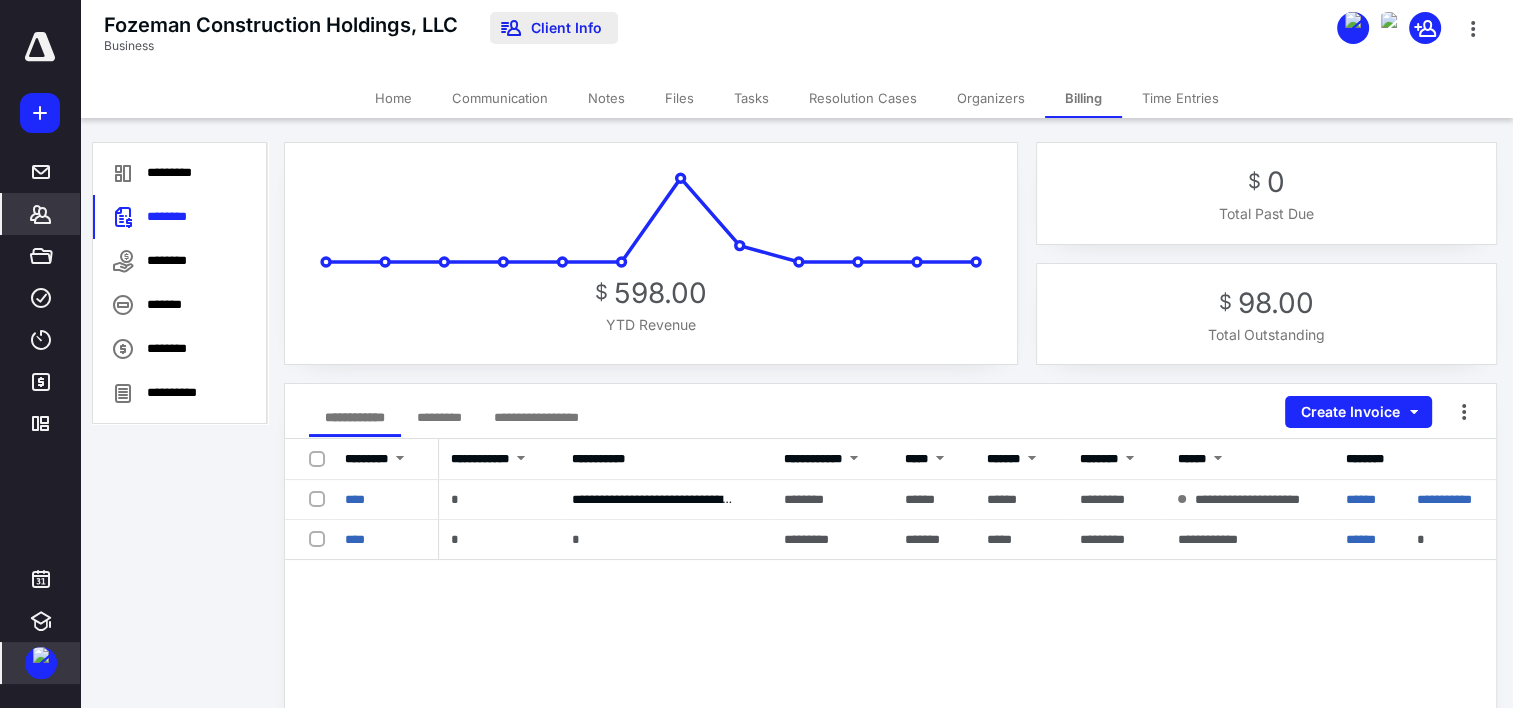 click on "Client Info" at bounding box center (554, 28) 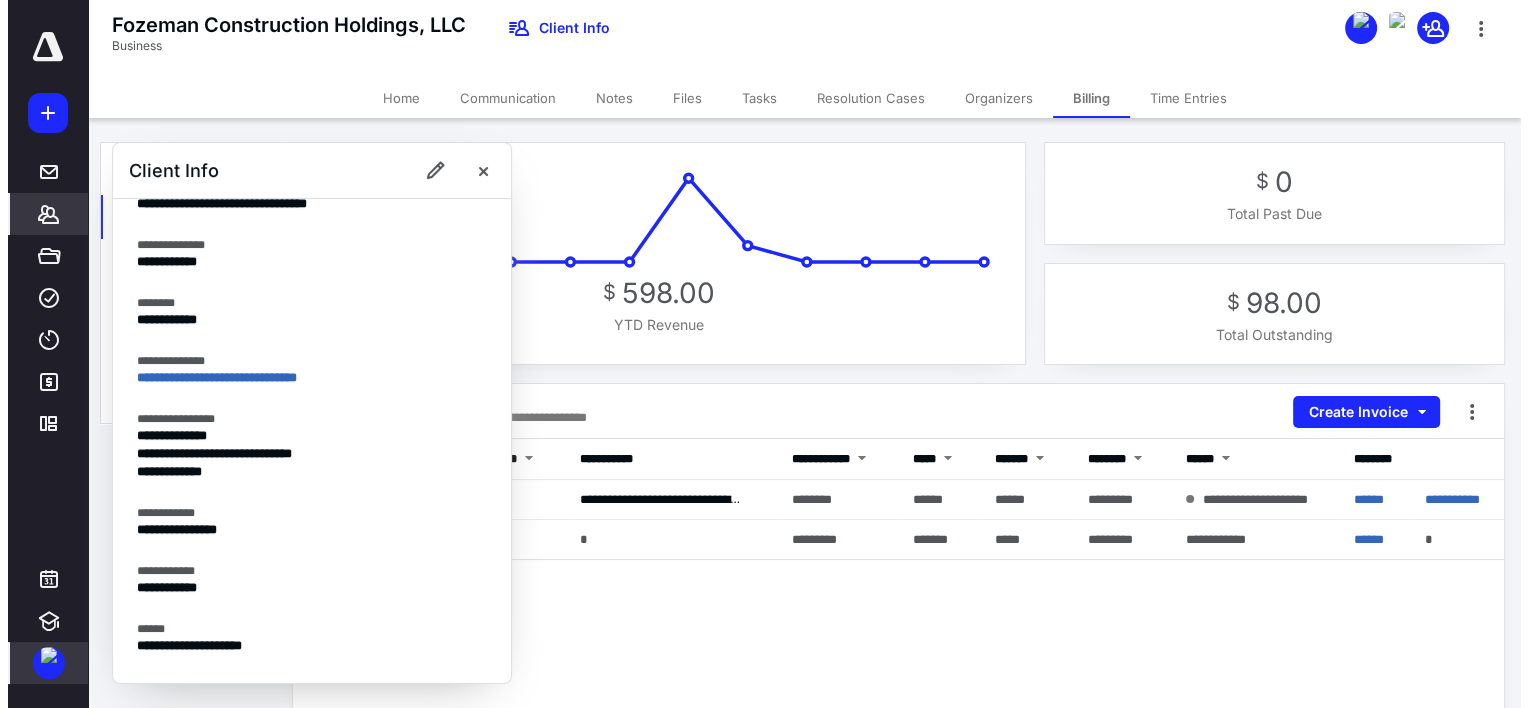 scroll, scrollTop: 0, scrollLeft: 0, axis: both 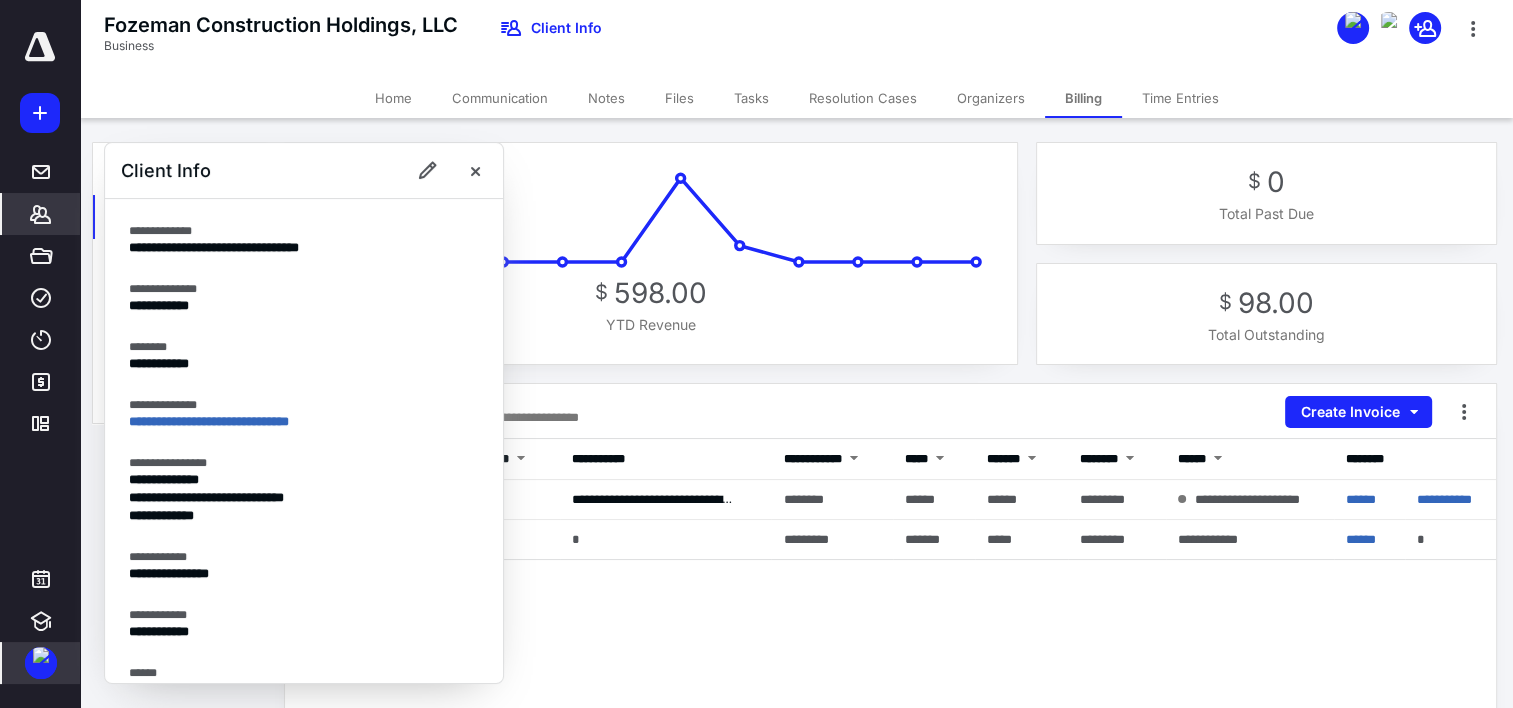 click on "Files" at bounding box center (679, 98) 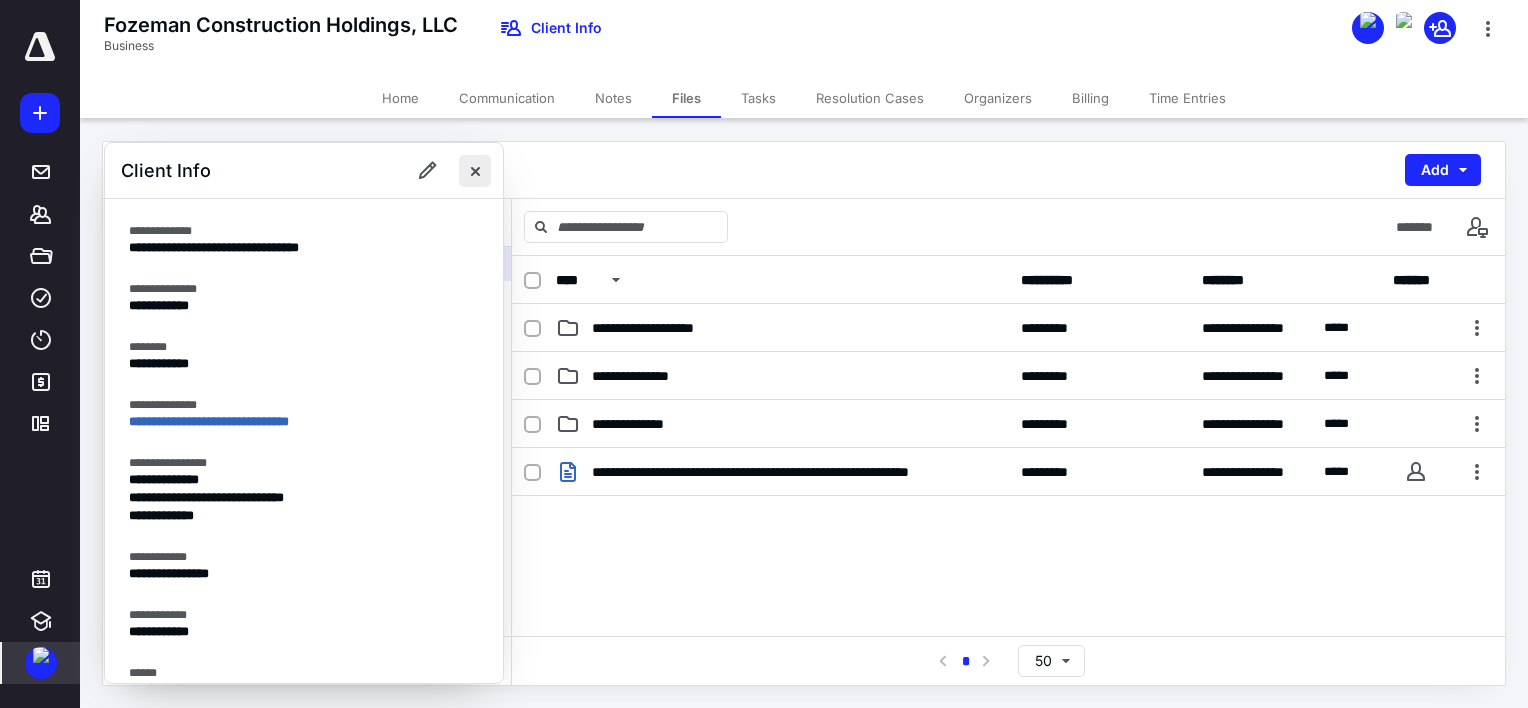 click at bounding box center [475, 171] 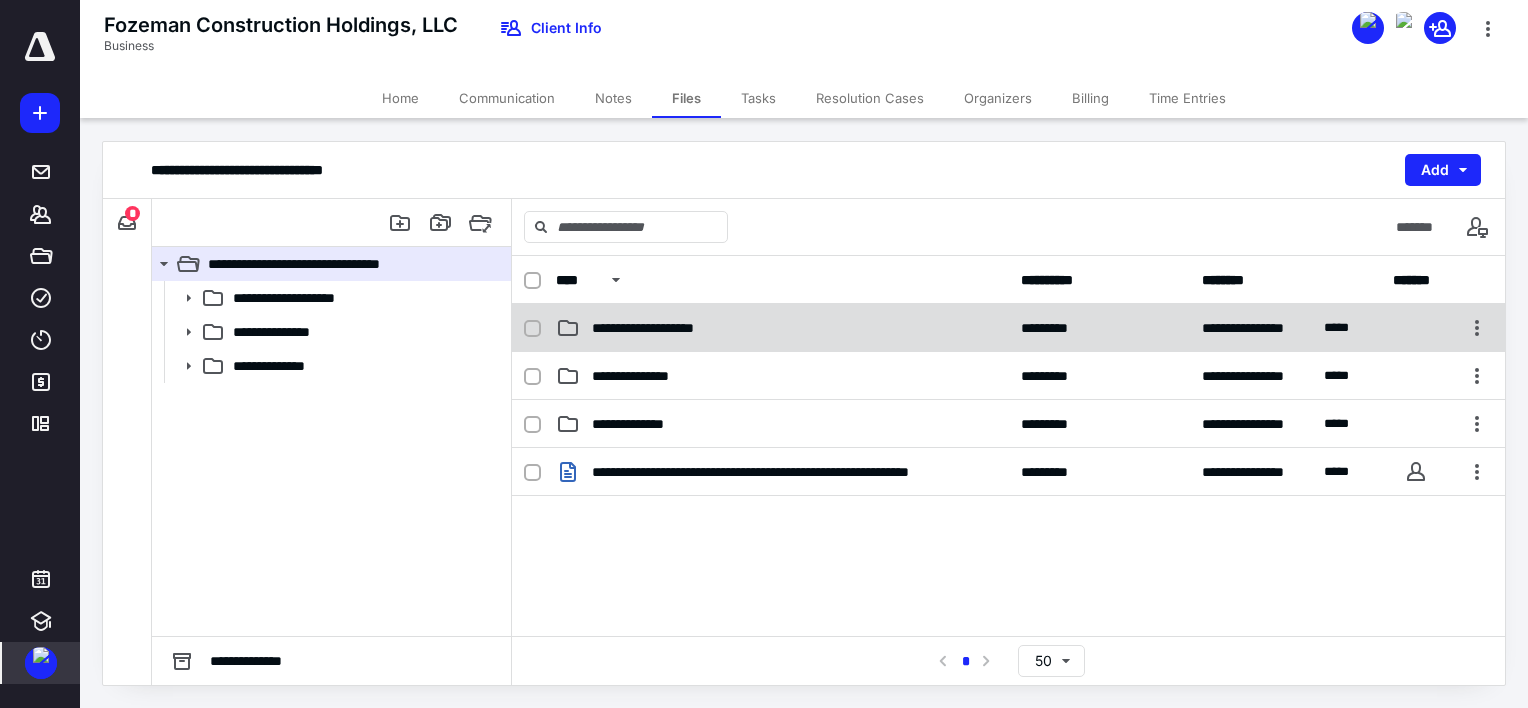 click on "**********" at bounding box center (660, 328) 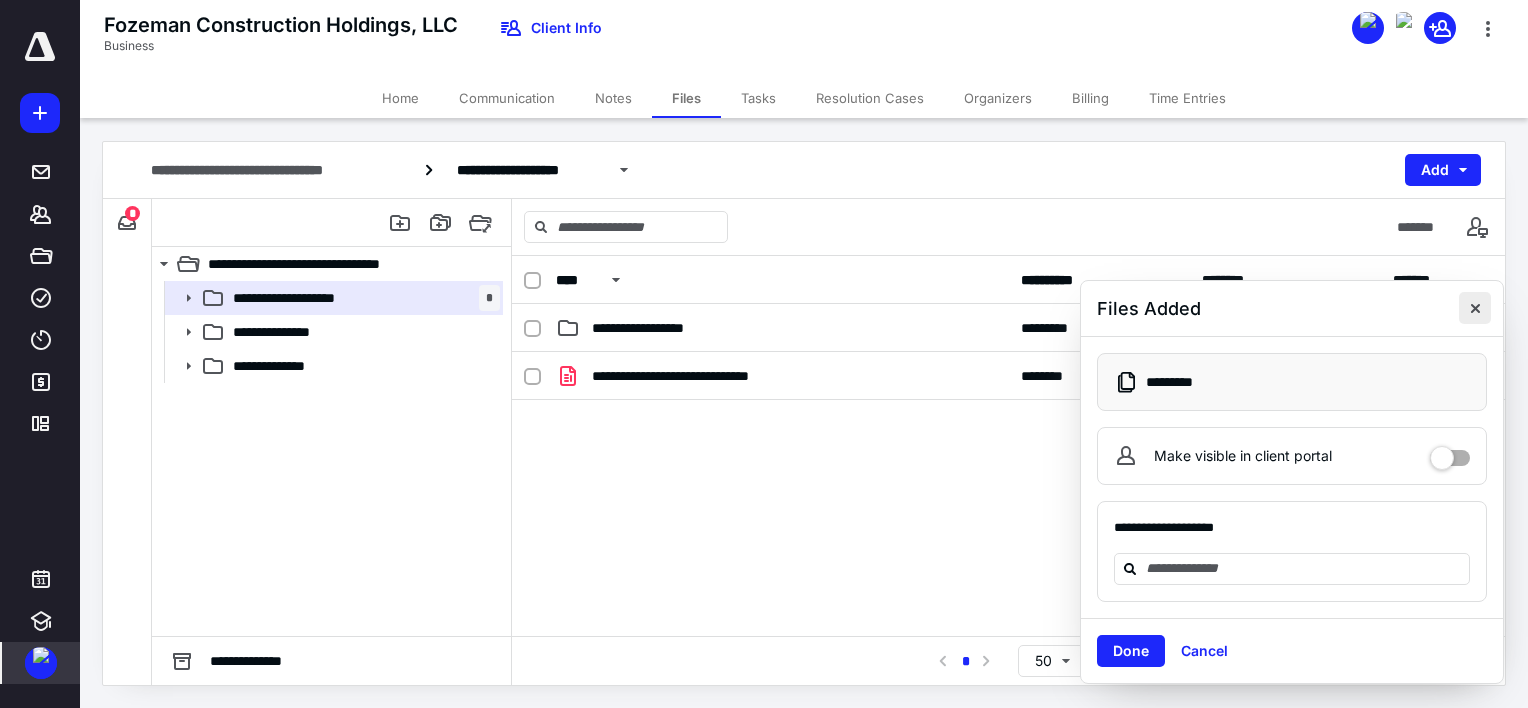 click at bounding box center [1475, 308] 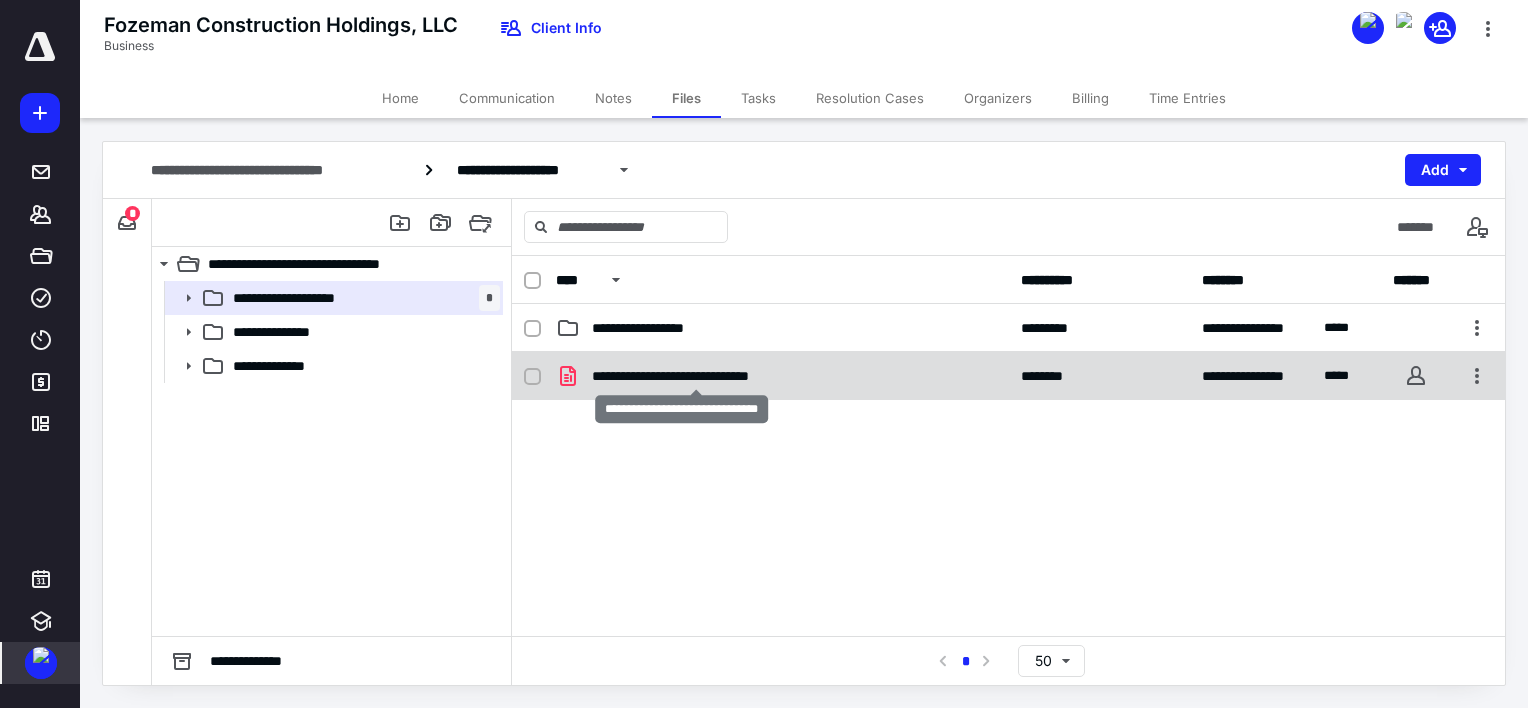 click on "**********" at bounding box center (696, 376) 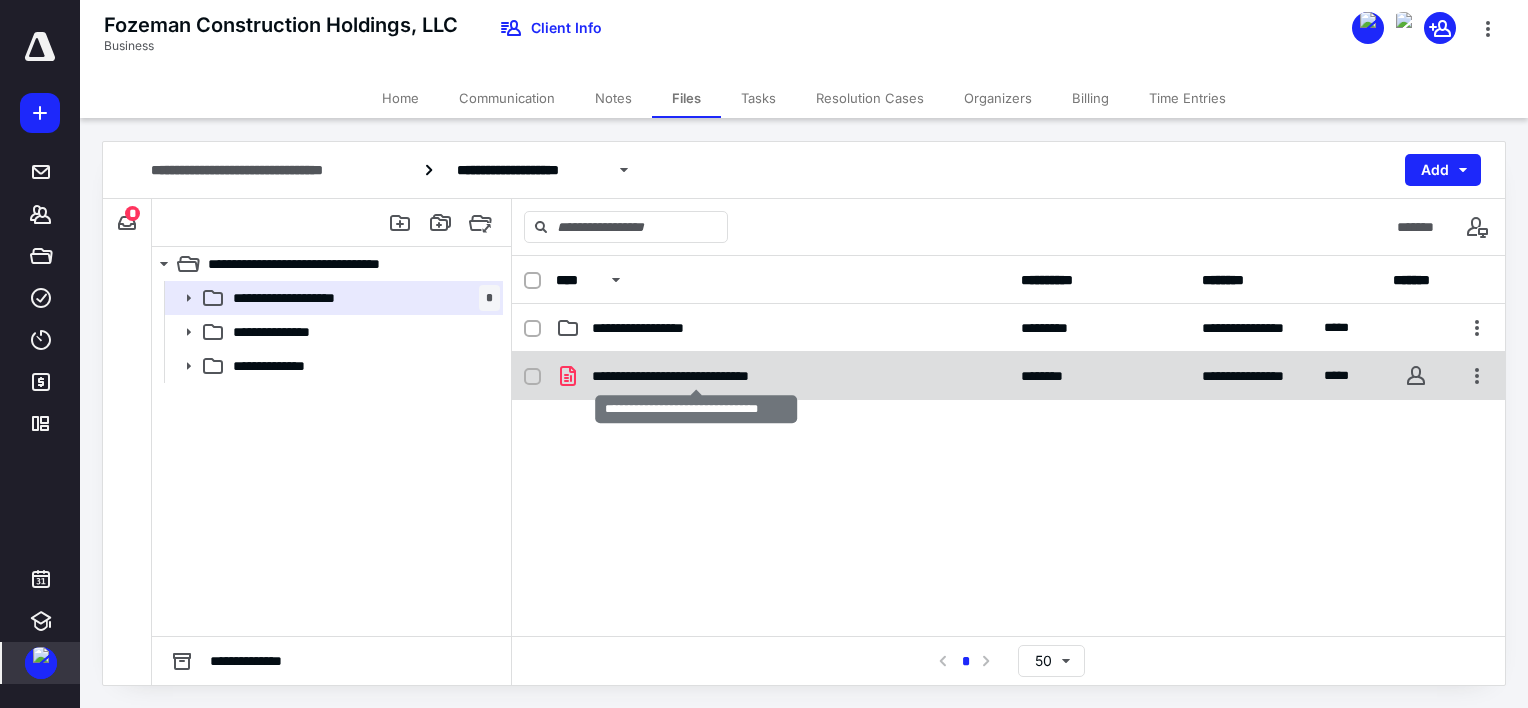 click on "**********" at bounding box center [696, 376] 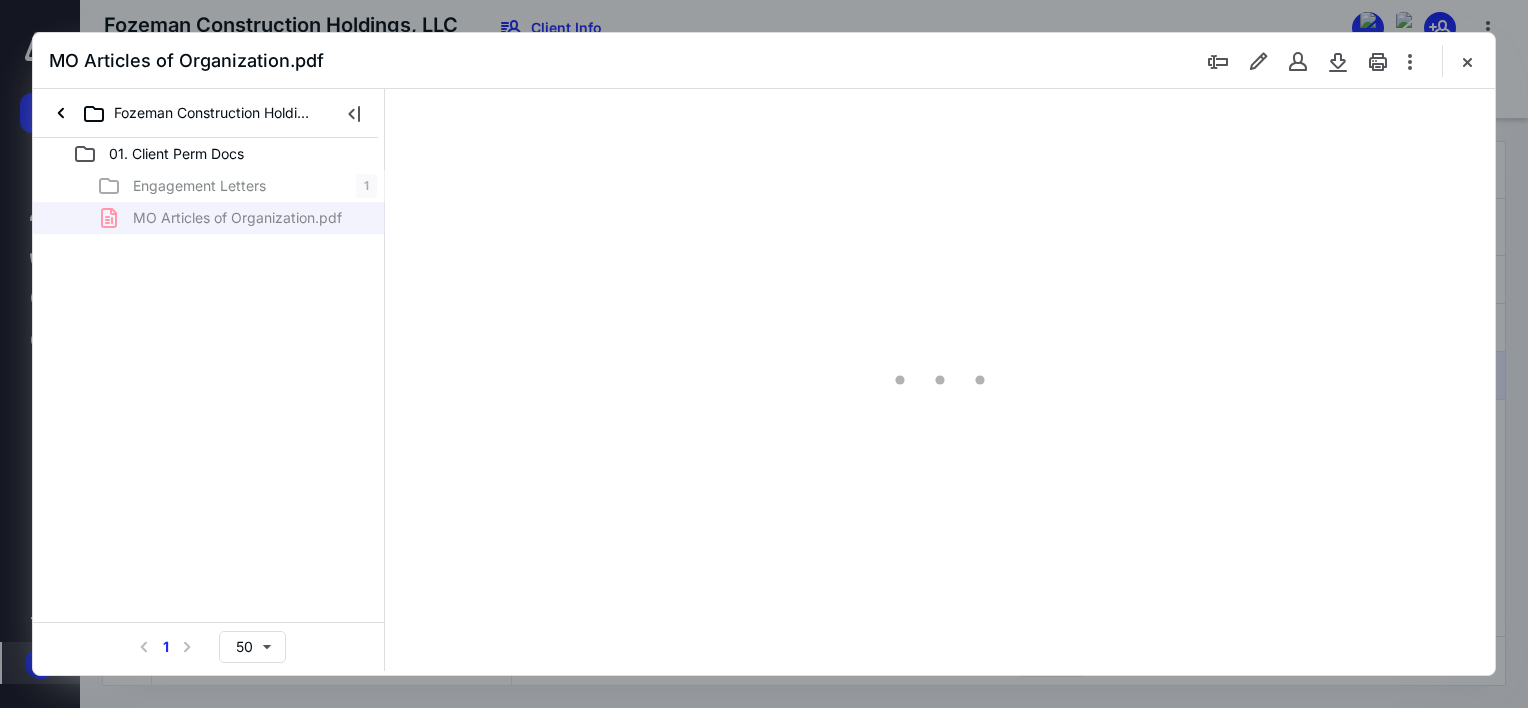 scroll, scrollTop: 0, scrollLeft: 0, axis: both 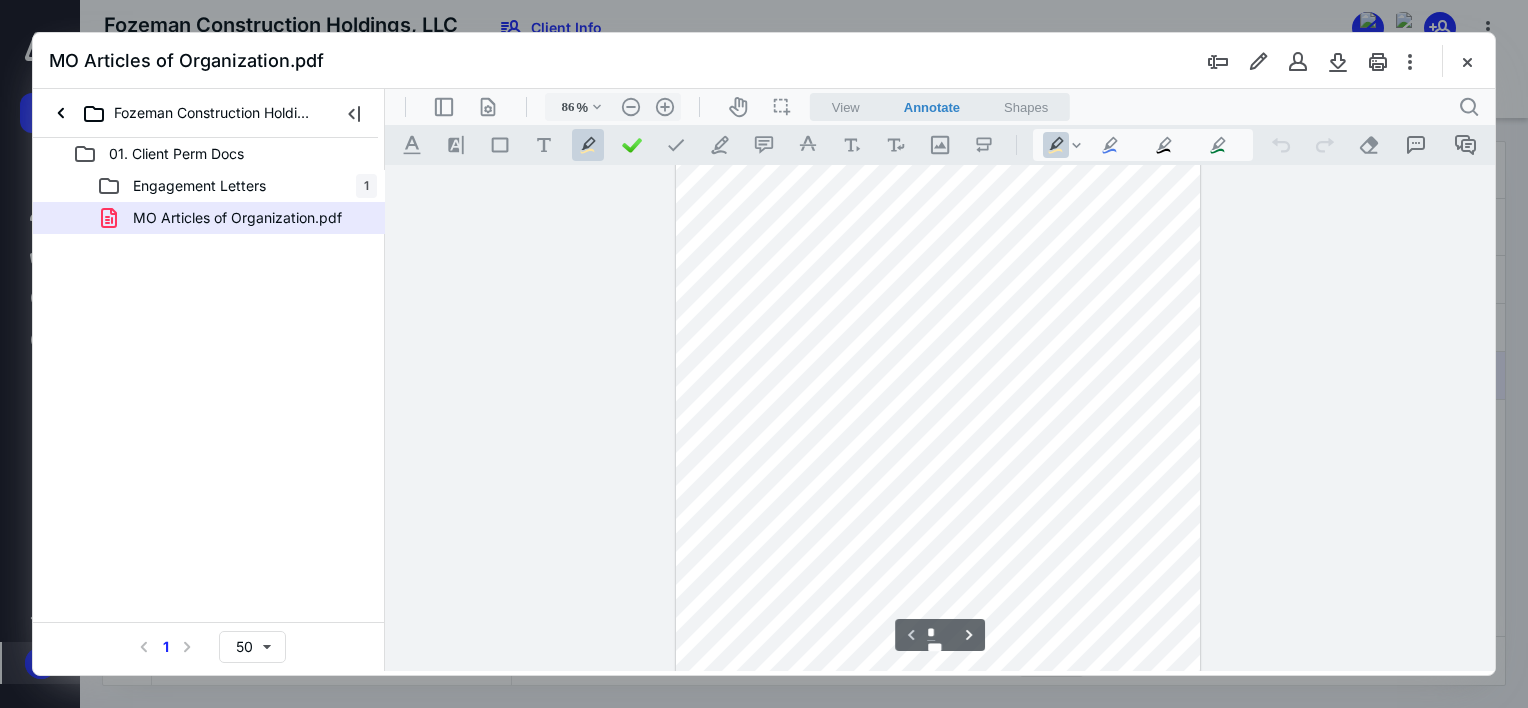 type on "111" 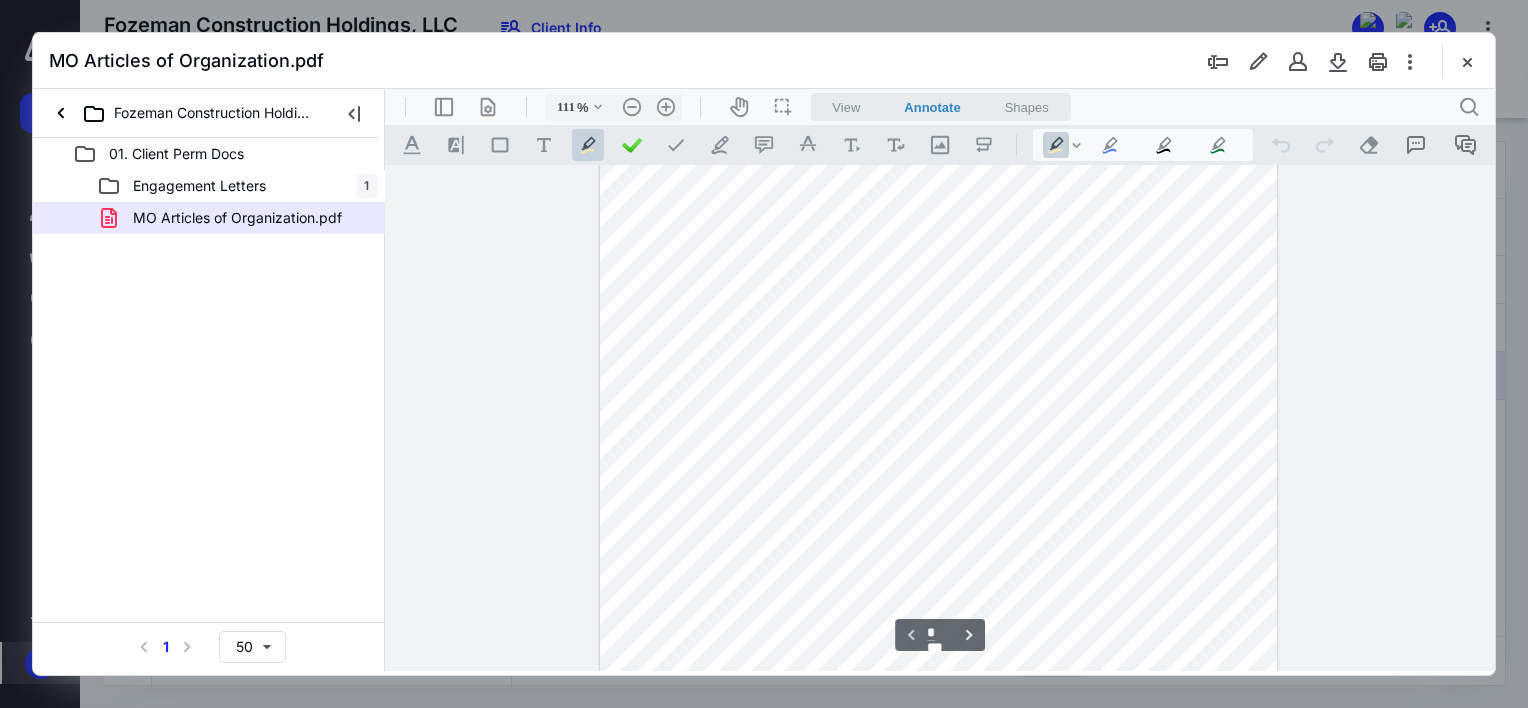 scroll, scrollTop: 0, scrollLeft: 0, axis: both 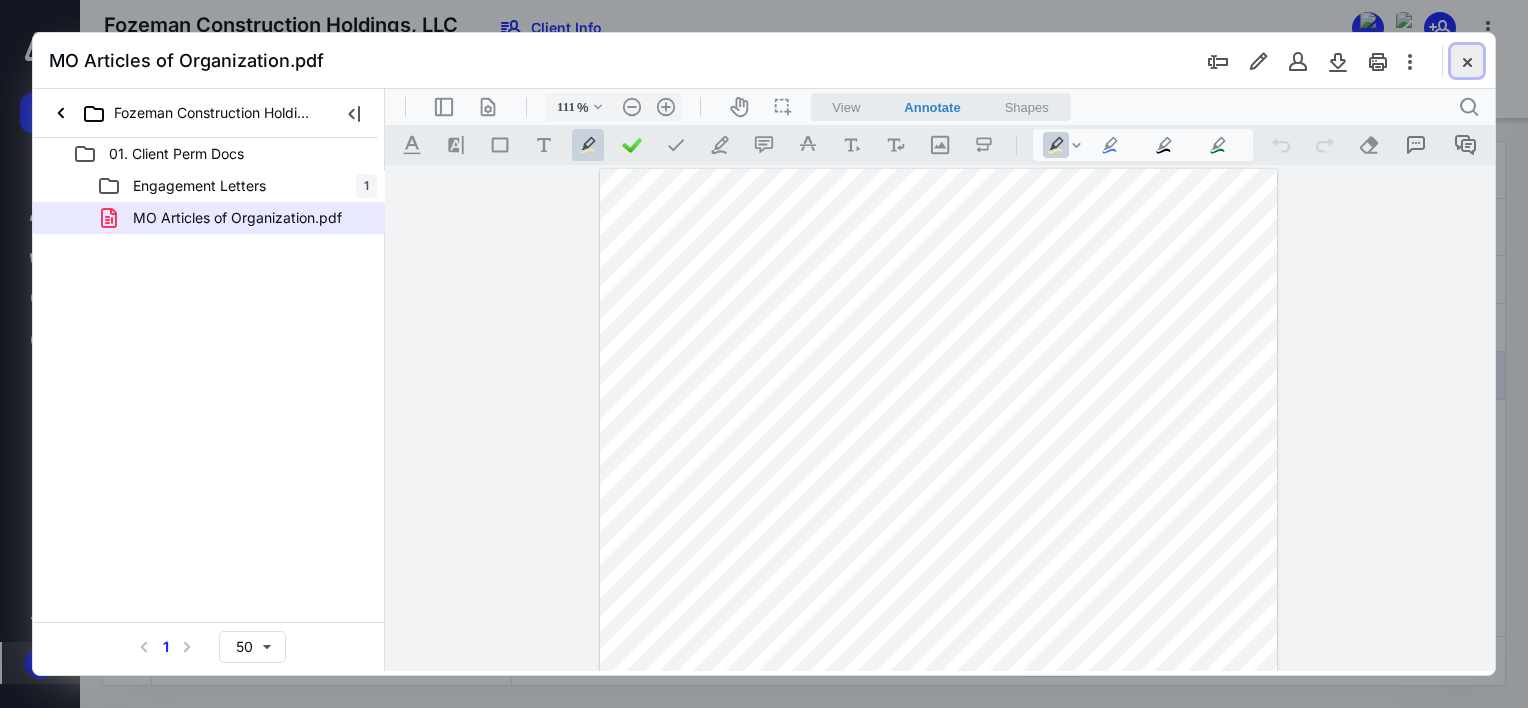 click at bounding box center [1467, 61] 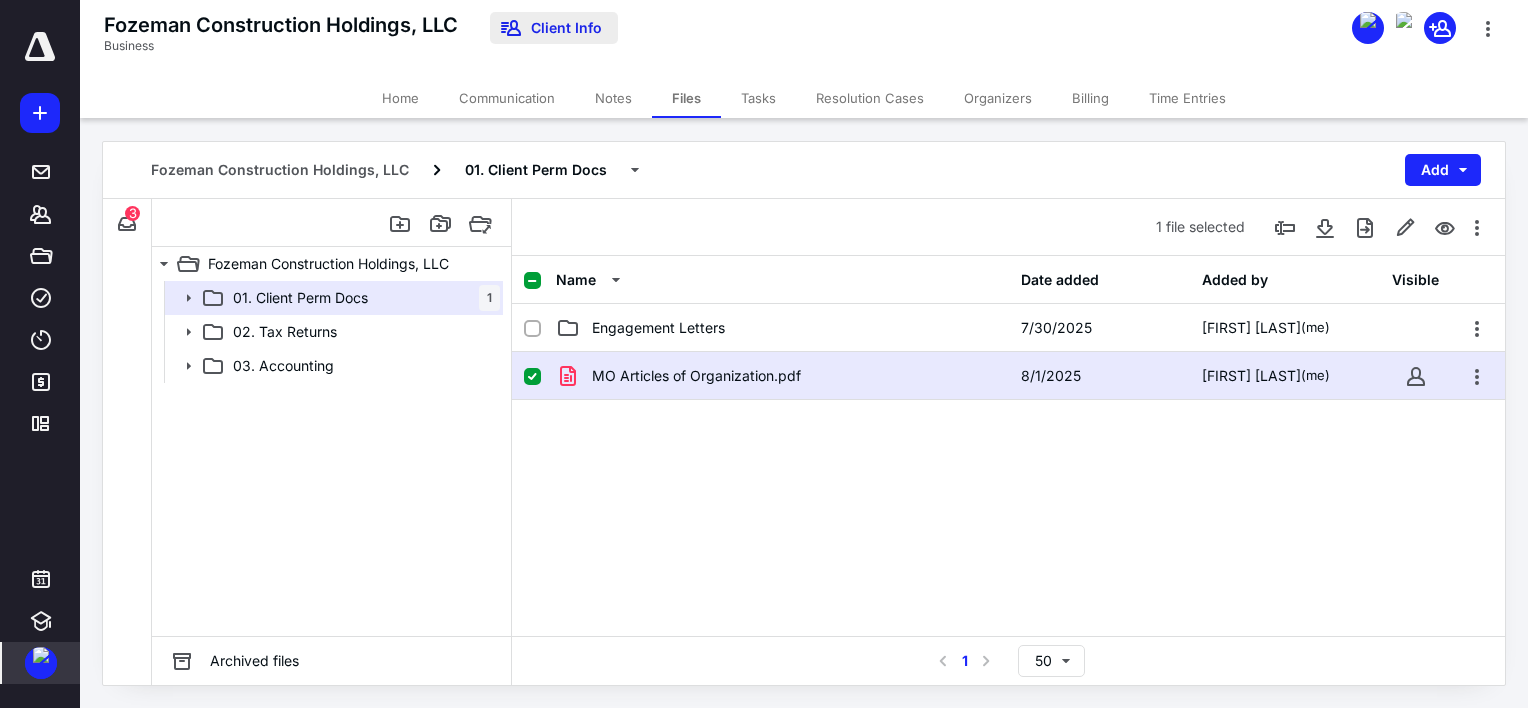 click on "Client Info" at bounding box center (554, 28) 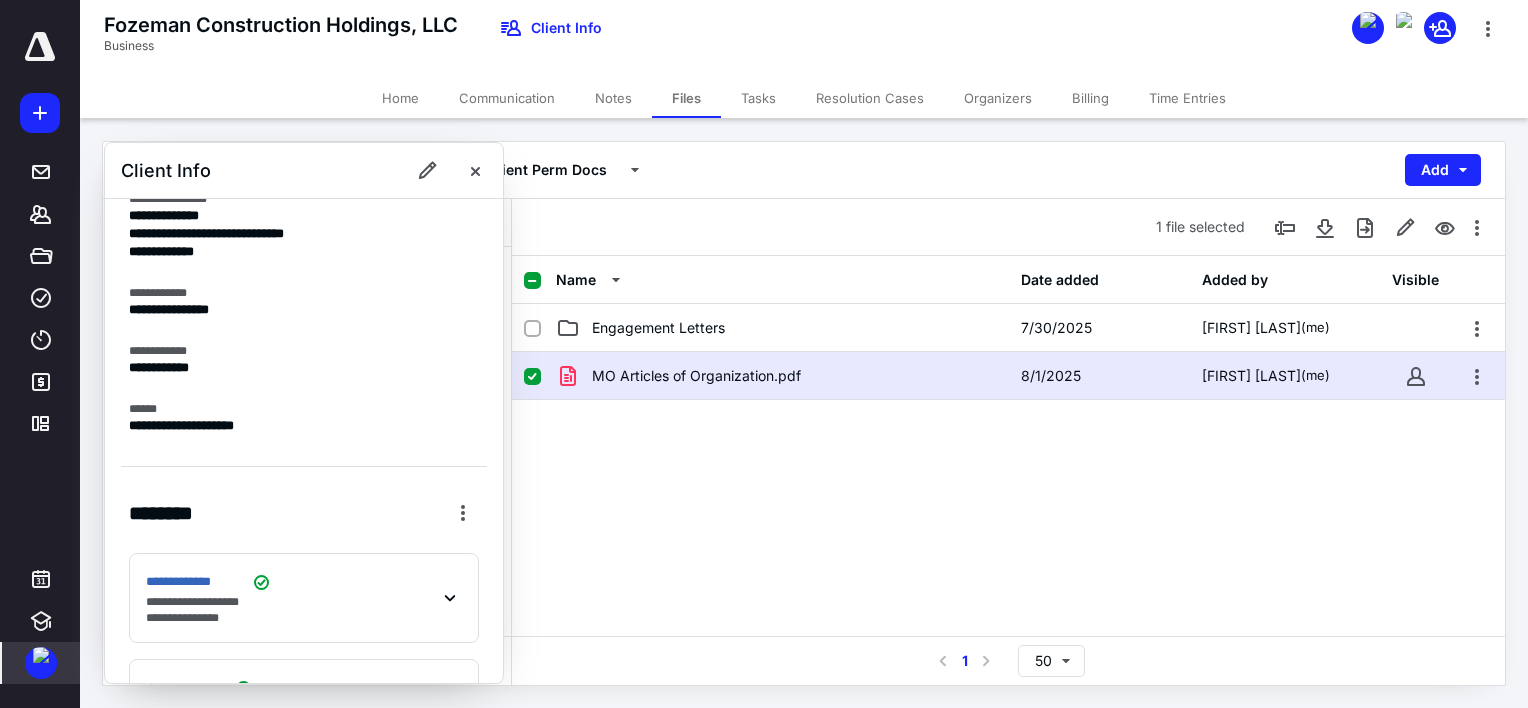 scroll, scrollTop: 300, scrollLeft: 0, axis: vertical 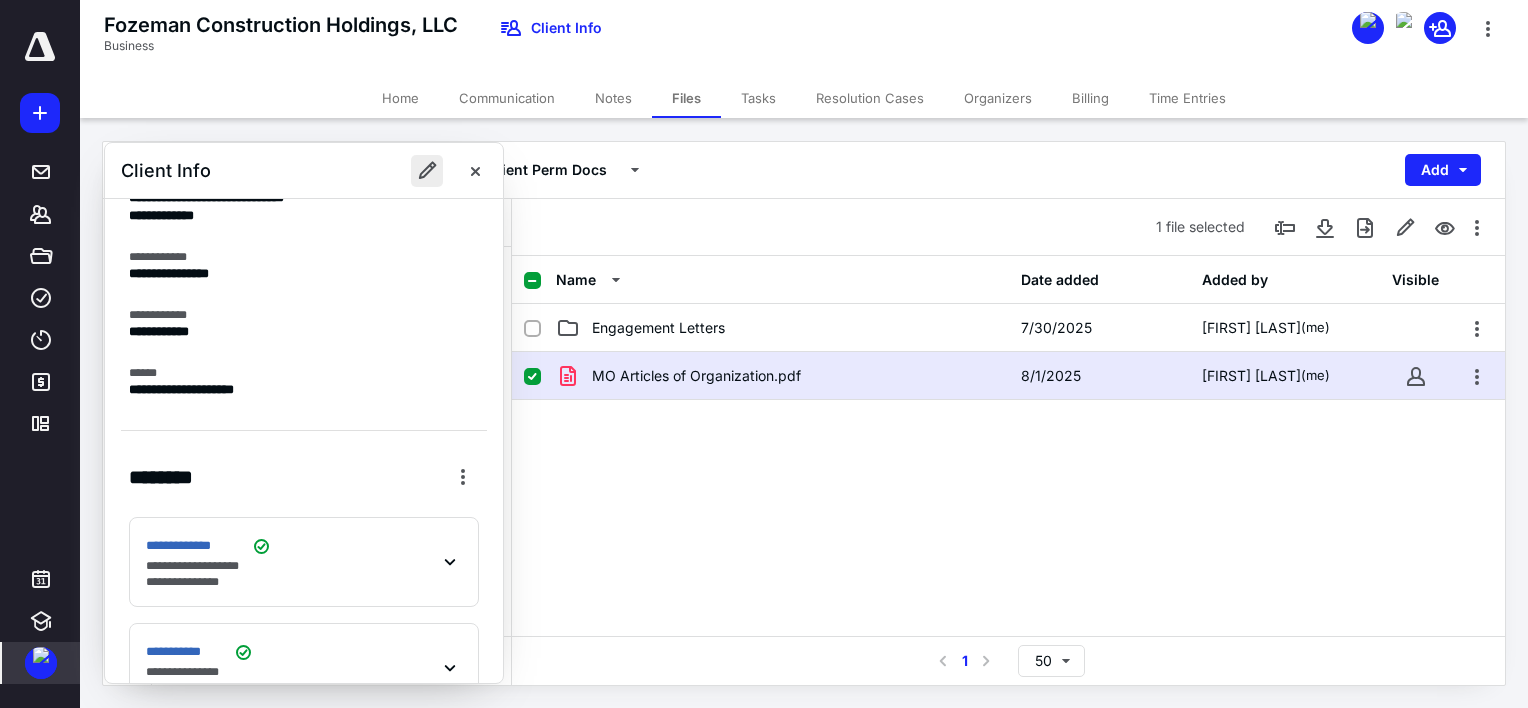 click at bounding box center (427, 171) 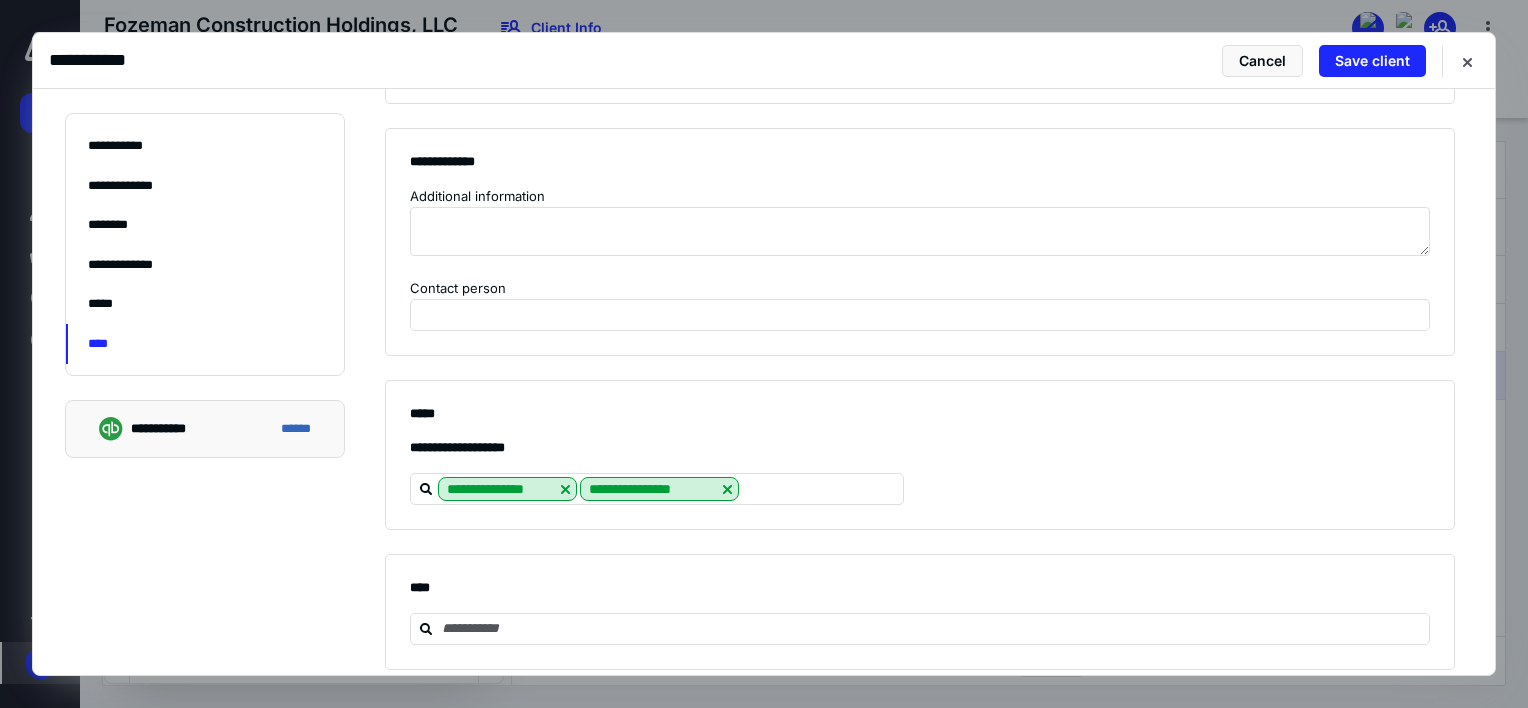 scroll, scrollTop: 2511, scrollLeft: 0, axis: vertical 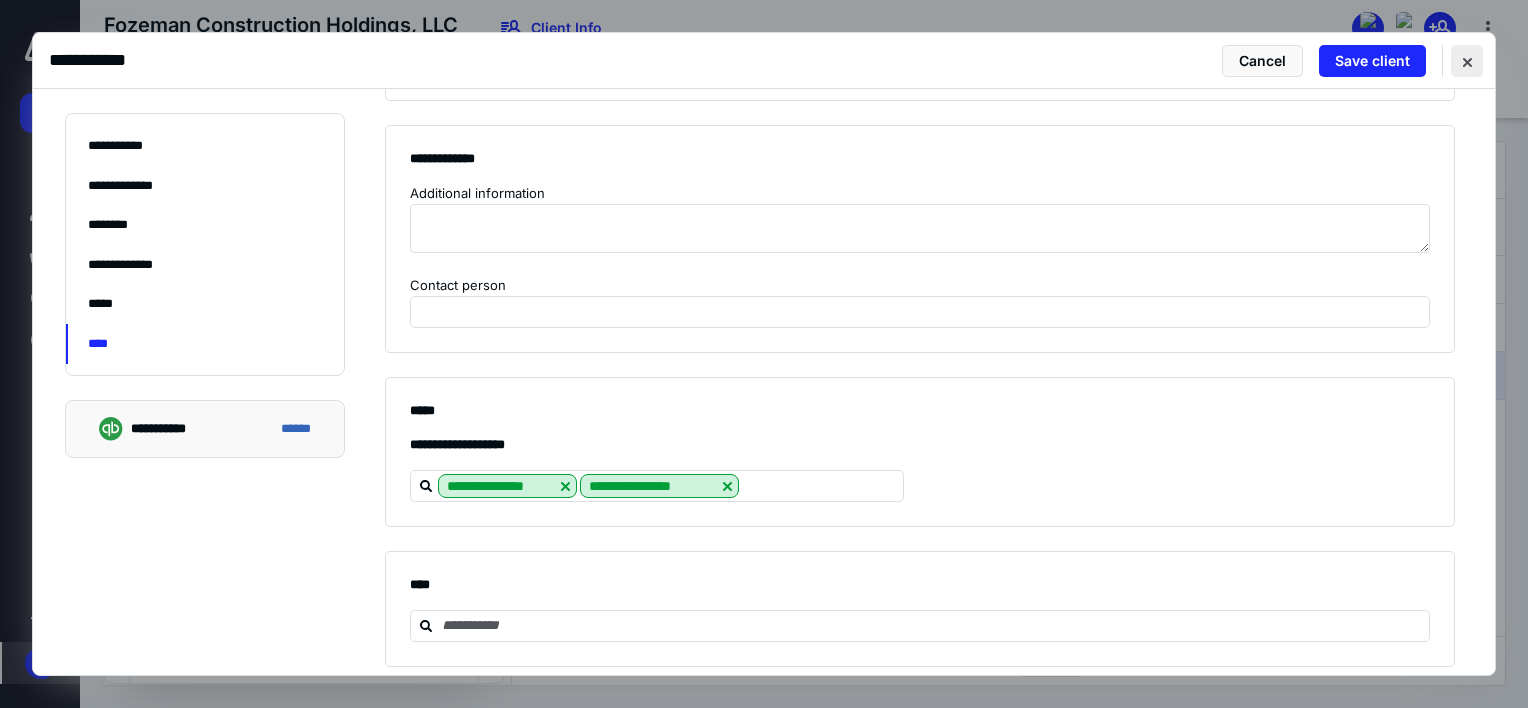 click at bounding box center [1467, 61] 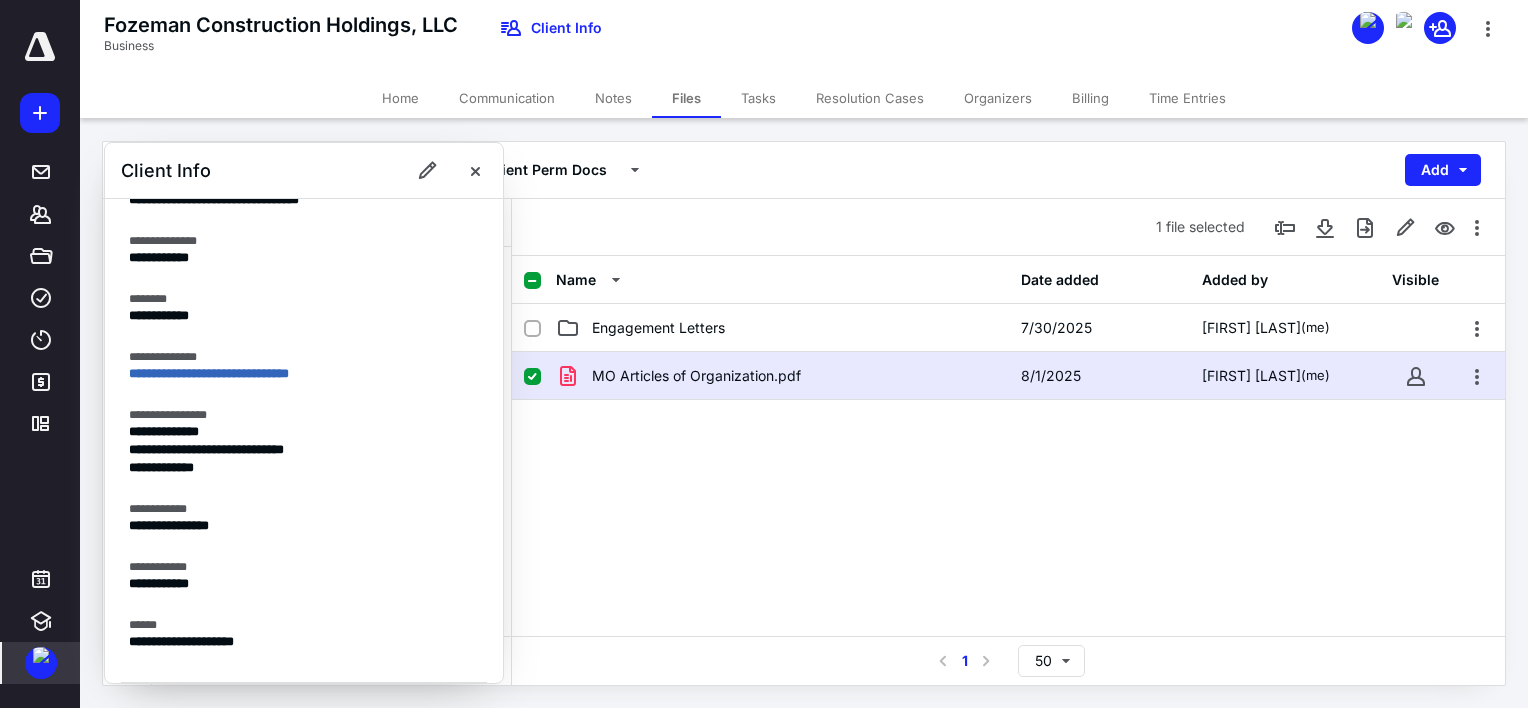 scroll, scrollTop: 0, scrollLeft: 0, axis: both 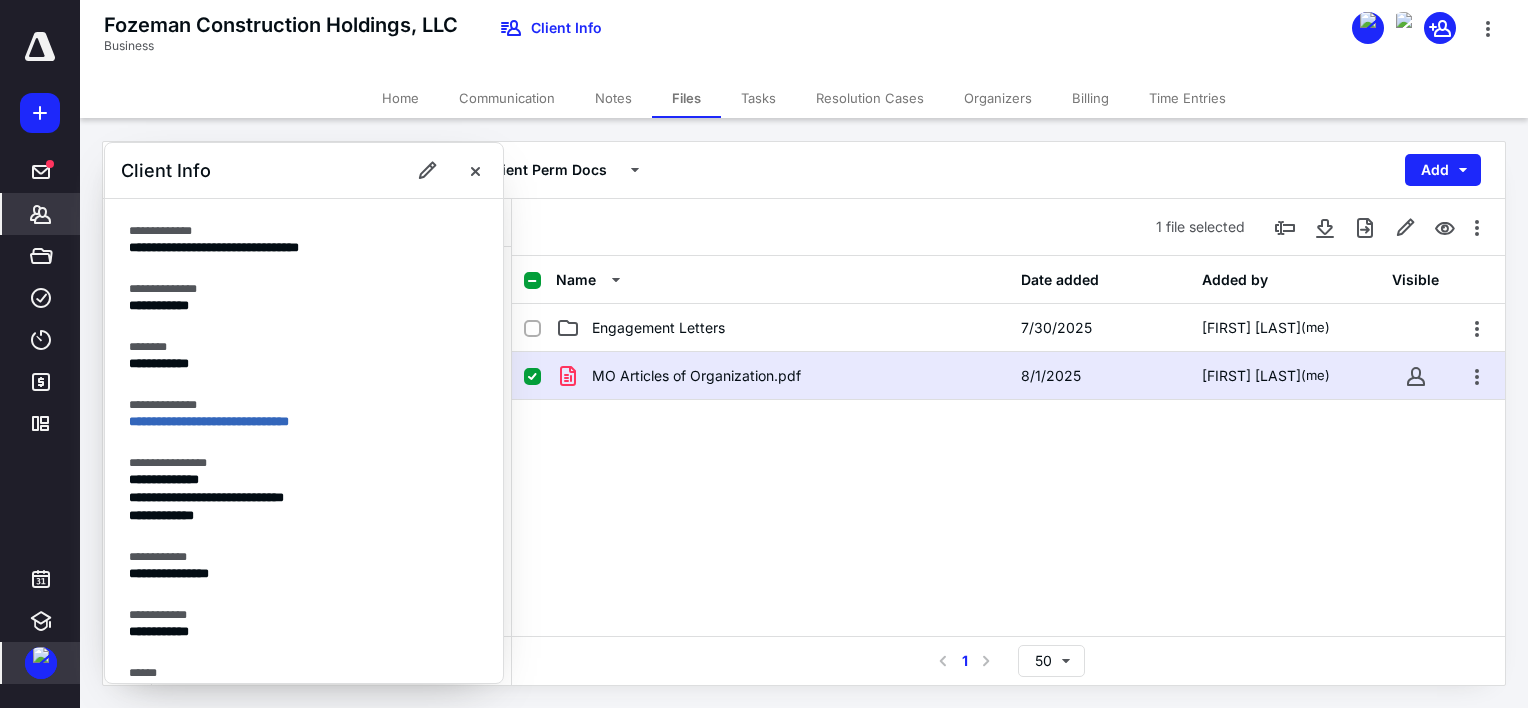 click 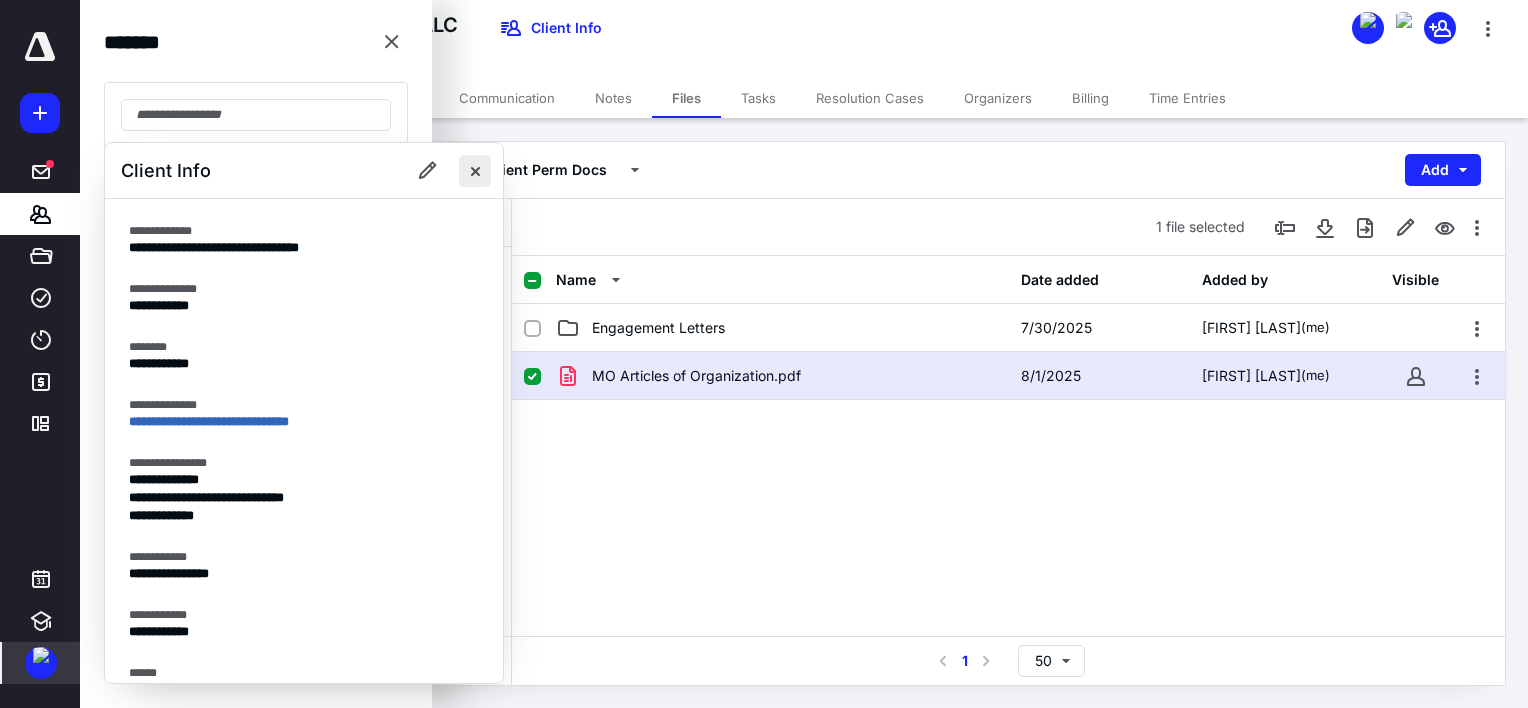 click at bounding box center [475, 171] 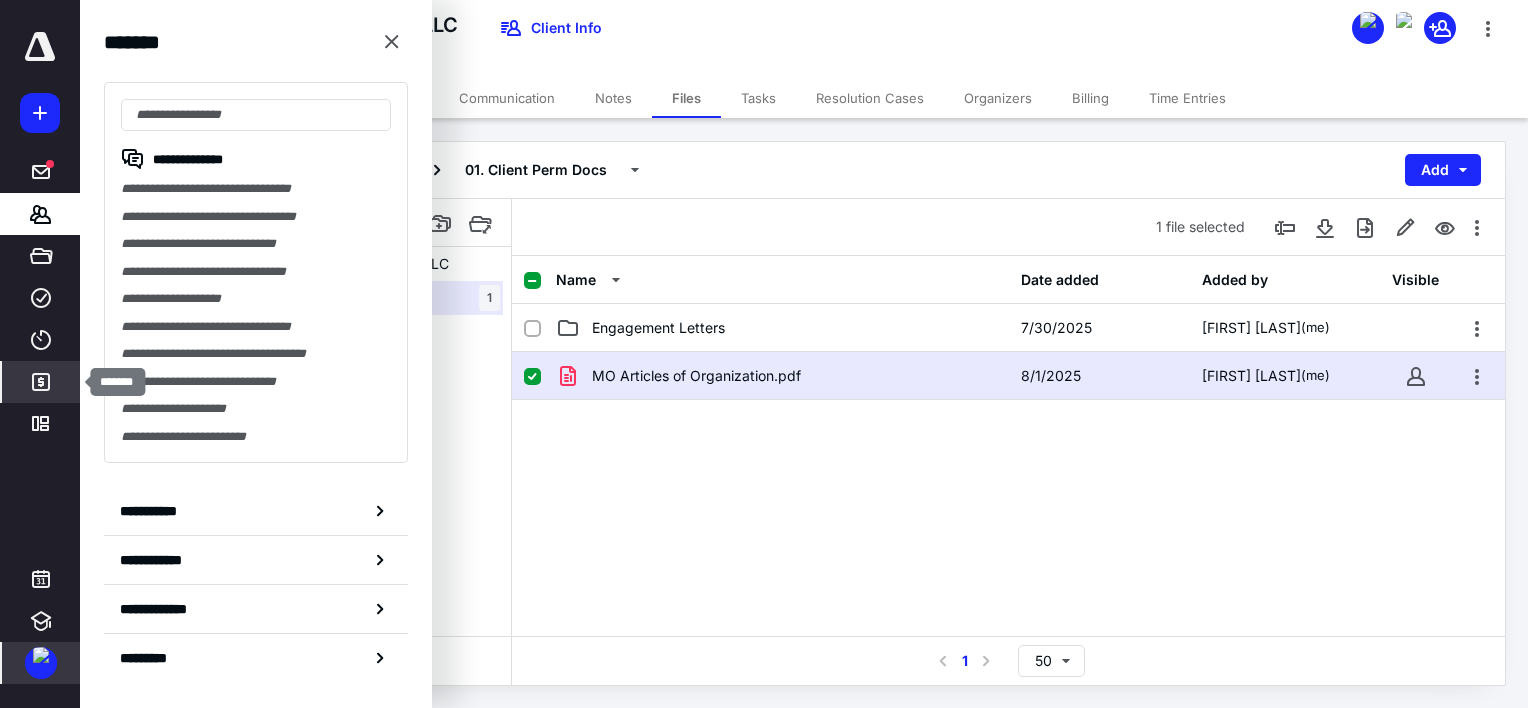 click 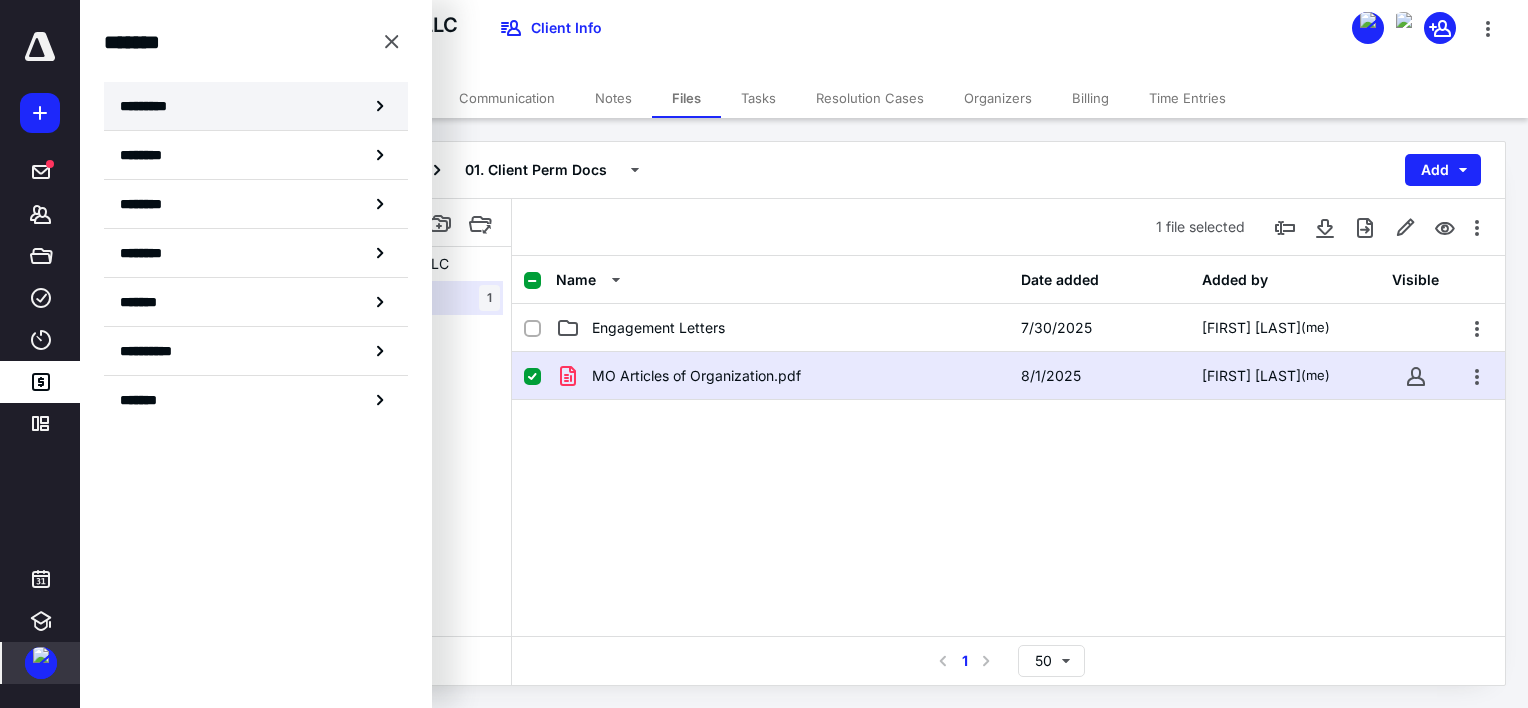 click on "*********" at bounding box center (157, 106) 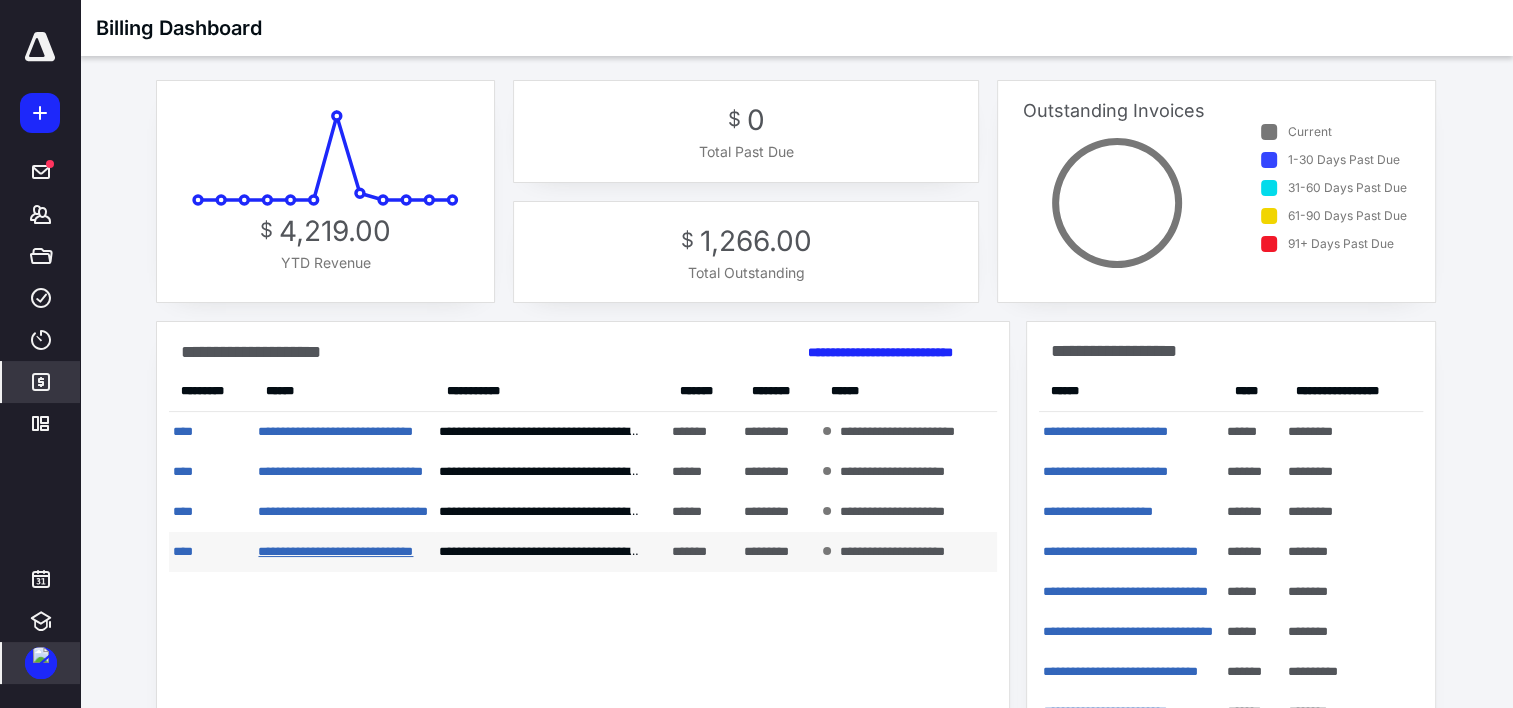 click on "**********" at bounding box center [335, 551] 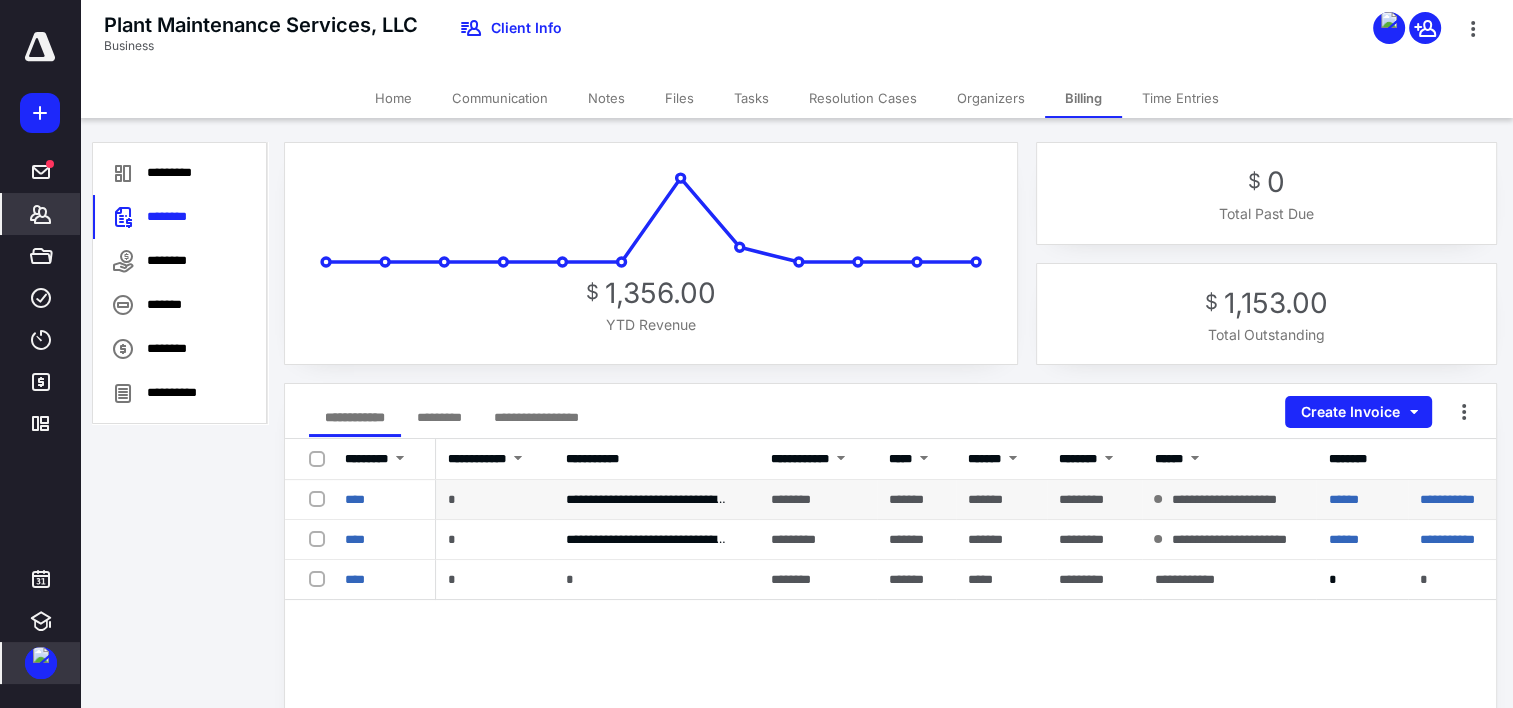 click at bounding box center (1158, 499) 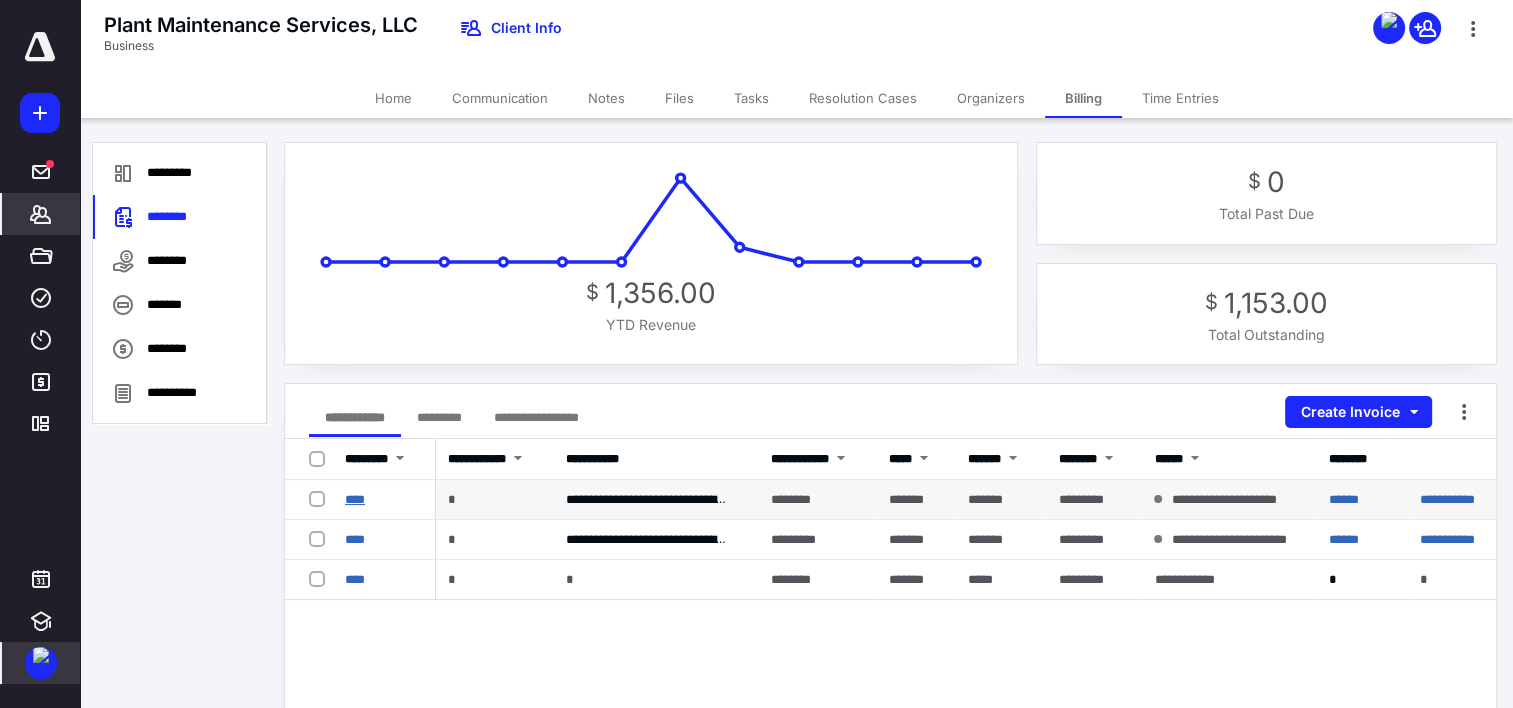 click on "****" at bounding box center [355, 499] 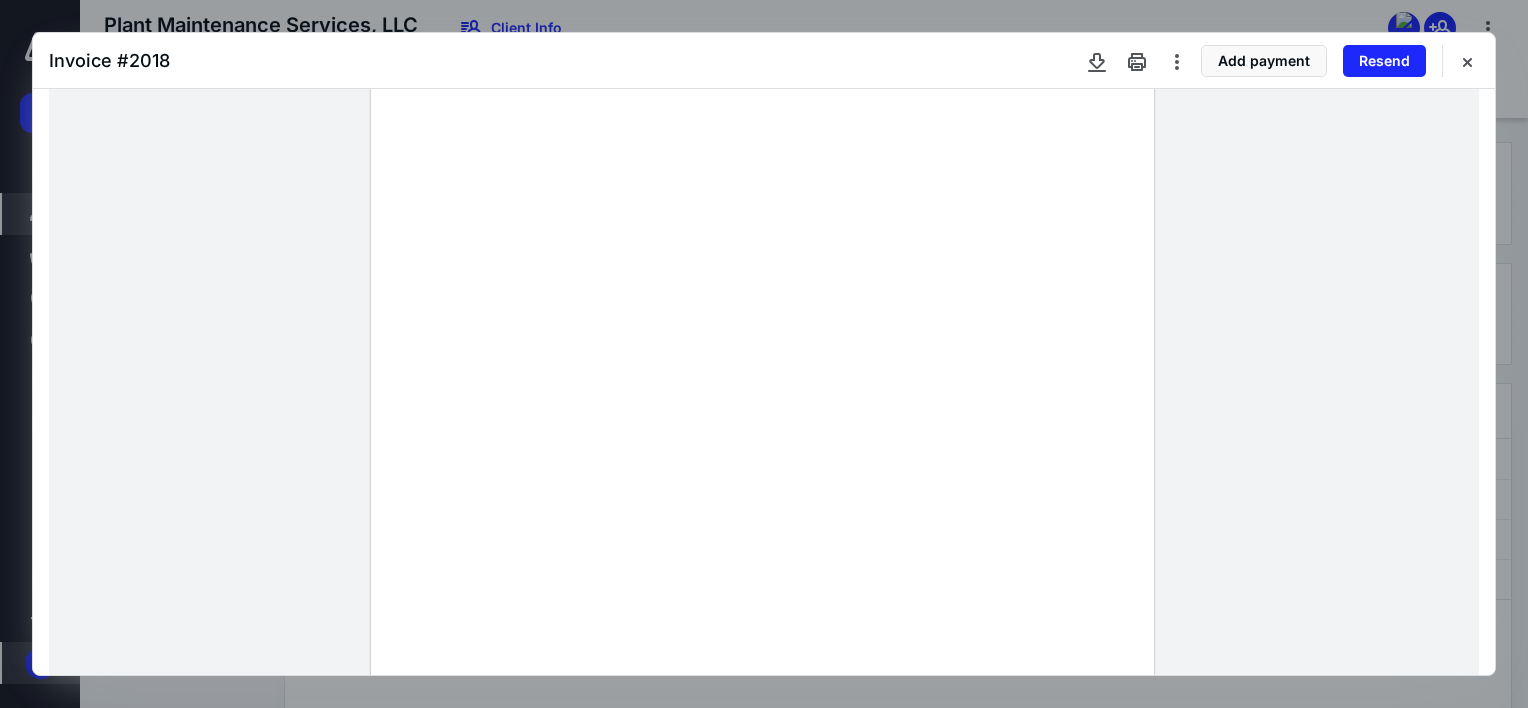 scroll, scrollTop: 0, scrollLeft: 0, axis: both 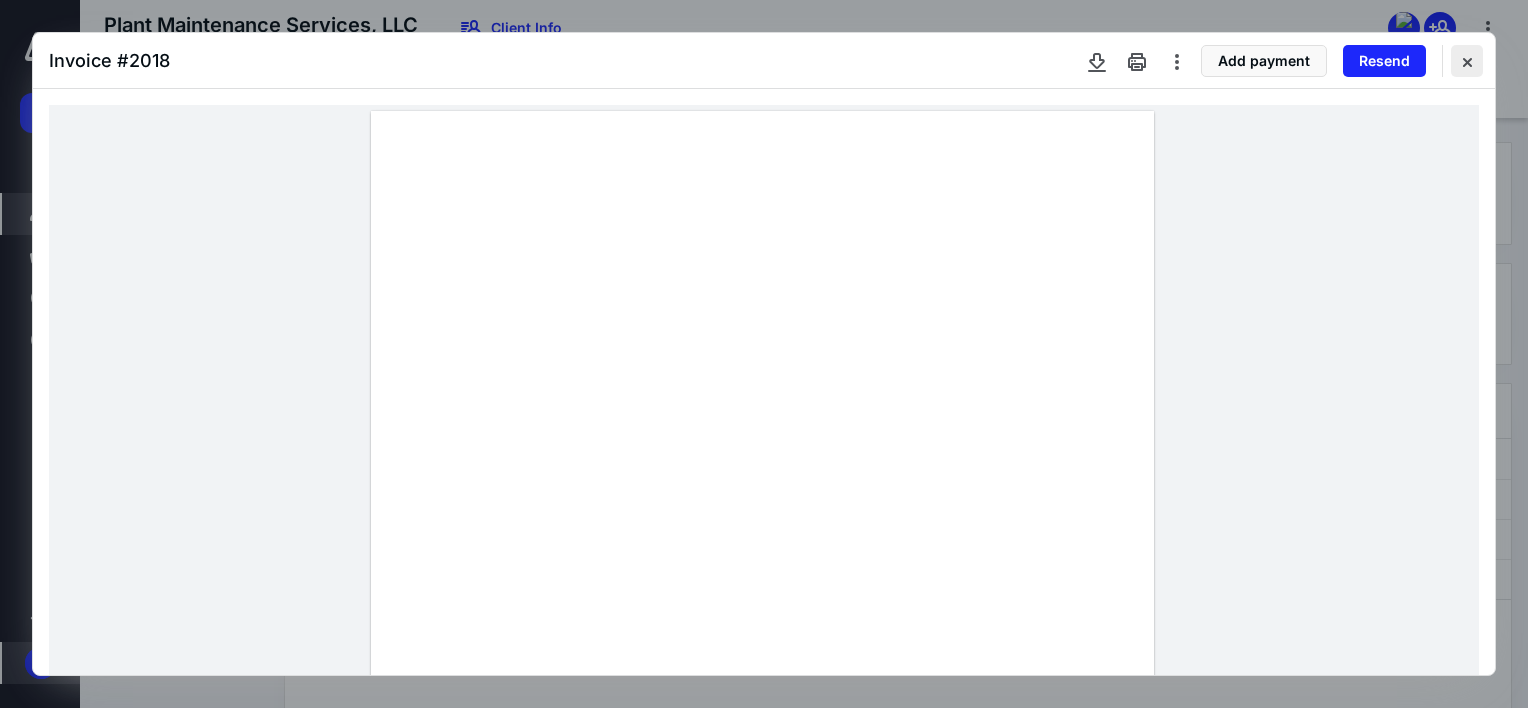 click at bounding box center (1467, 61) 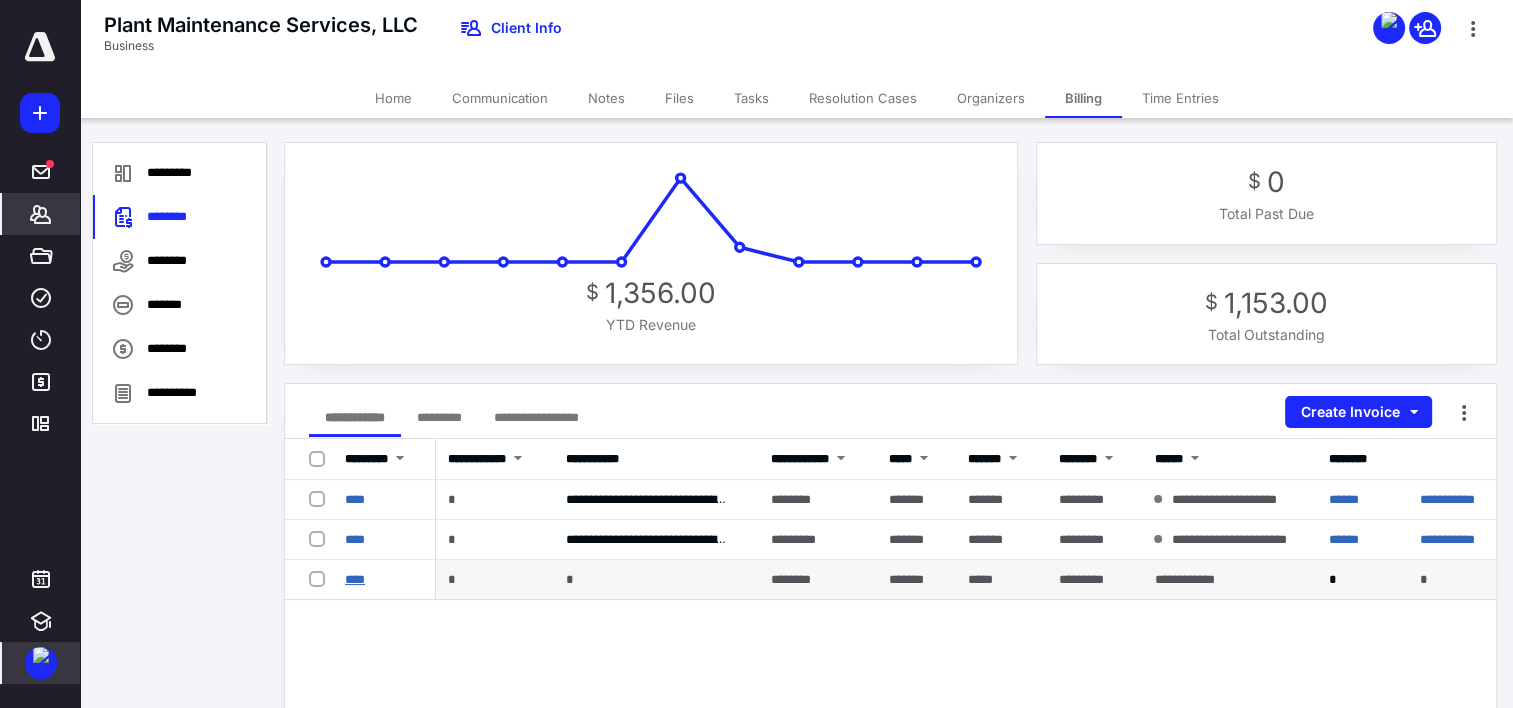 click on "****" at bounding box center [355, 579] 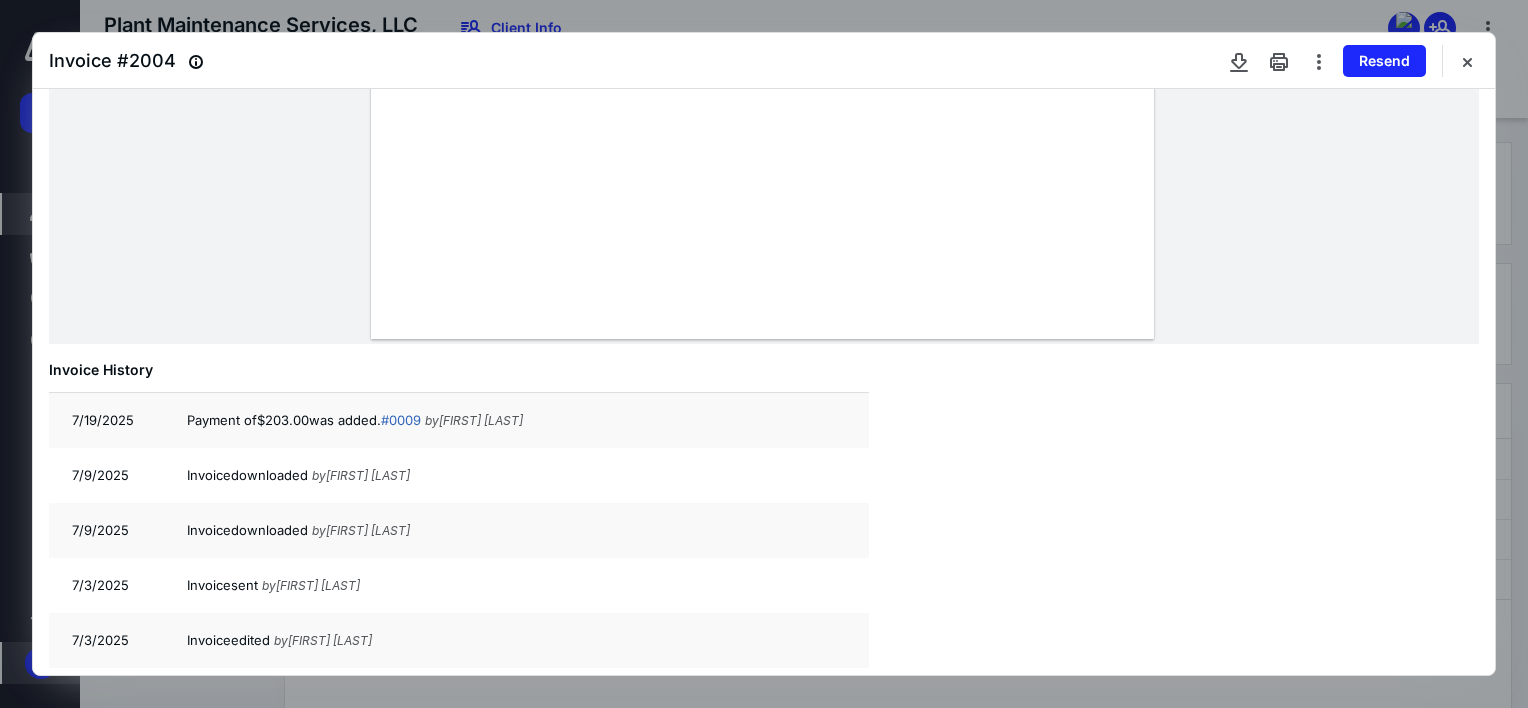 scroll, scrollTop: 848, scrollLeft: 0, axis: vertical 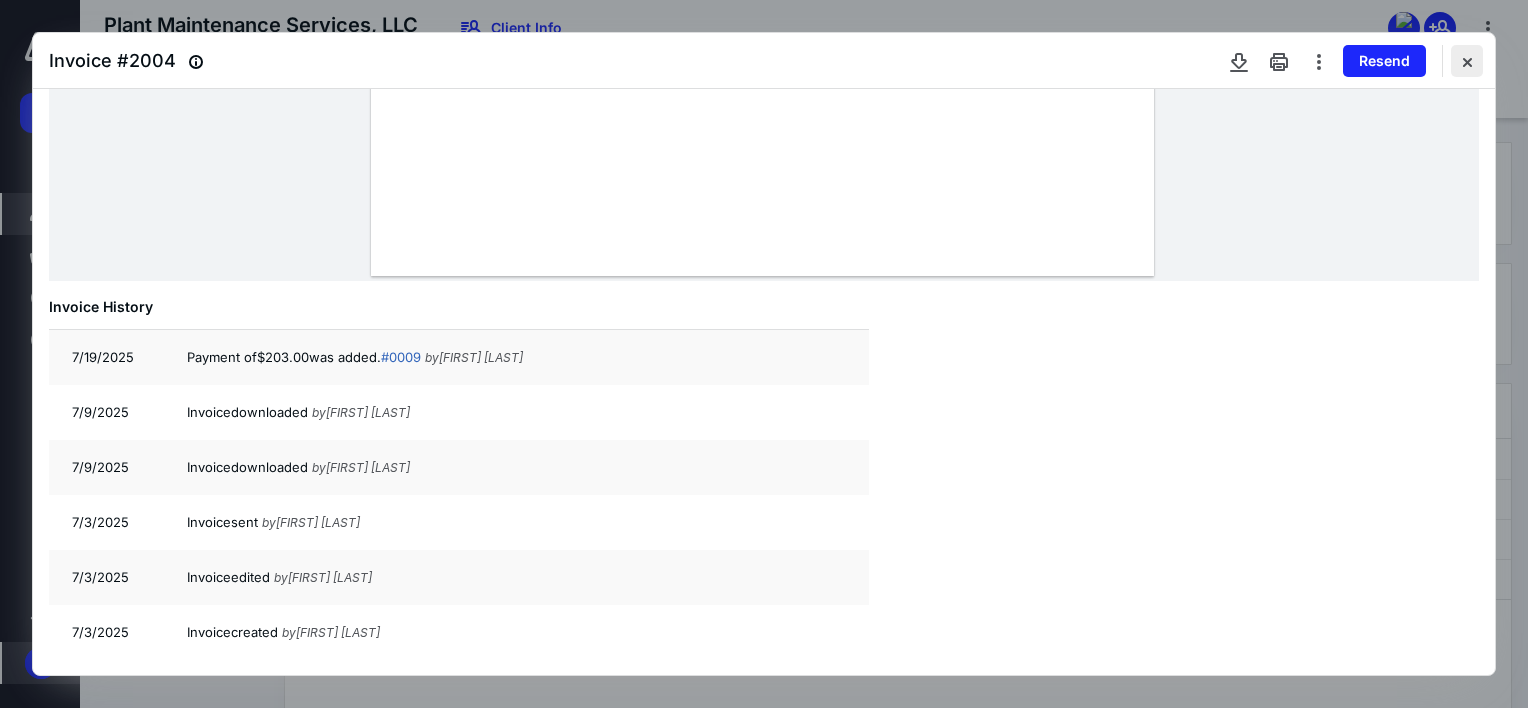 click at bounding box center (1467, 61) 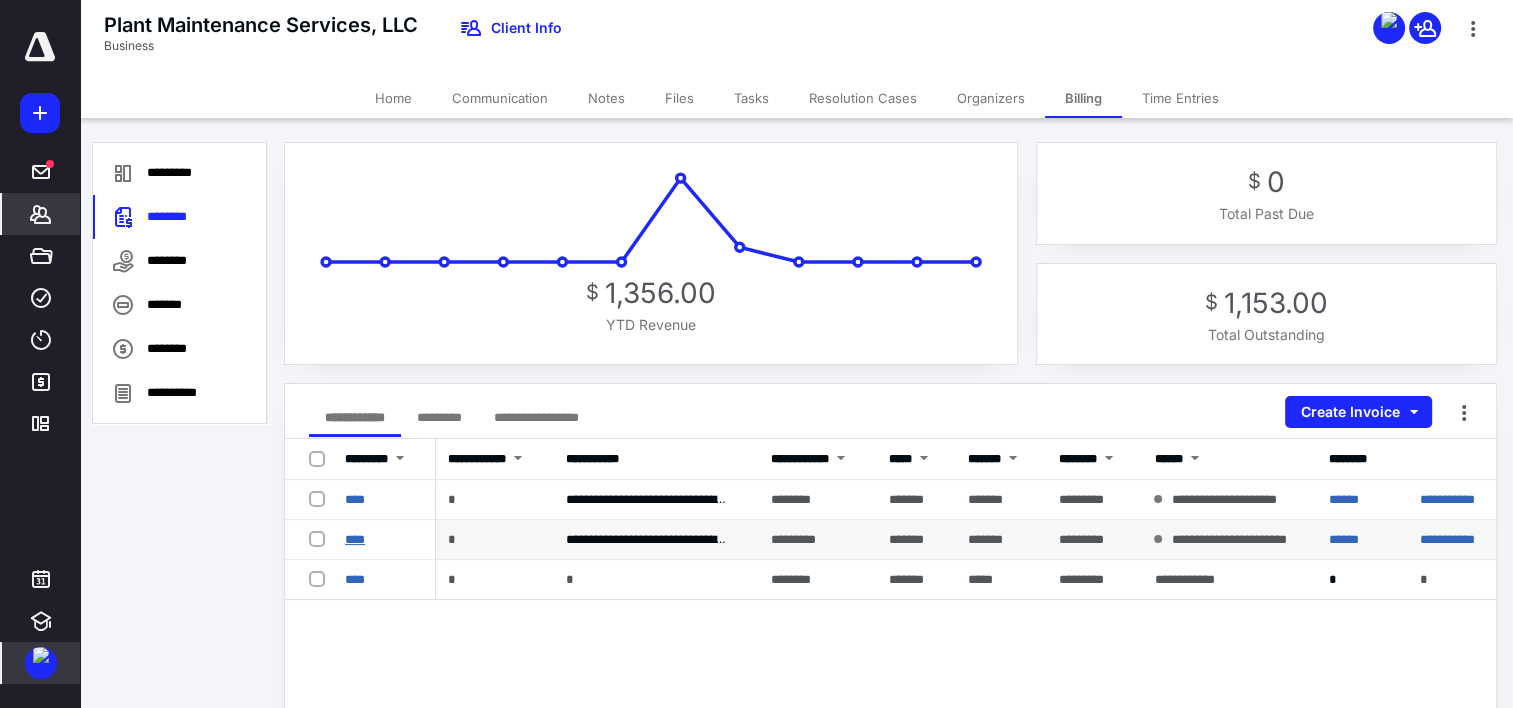 click on "****" at bounding box center (355, 539) 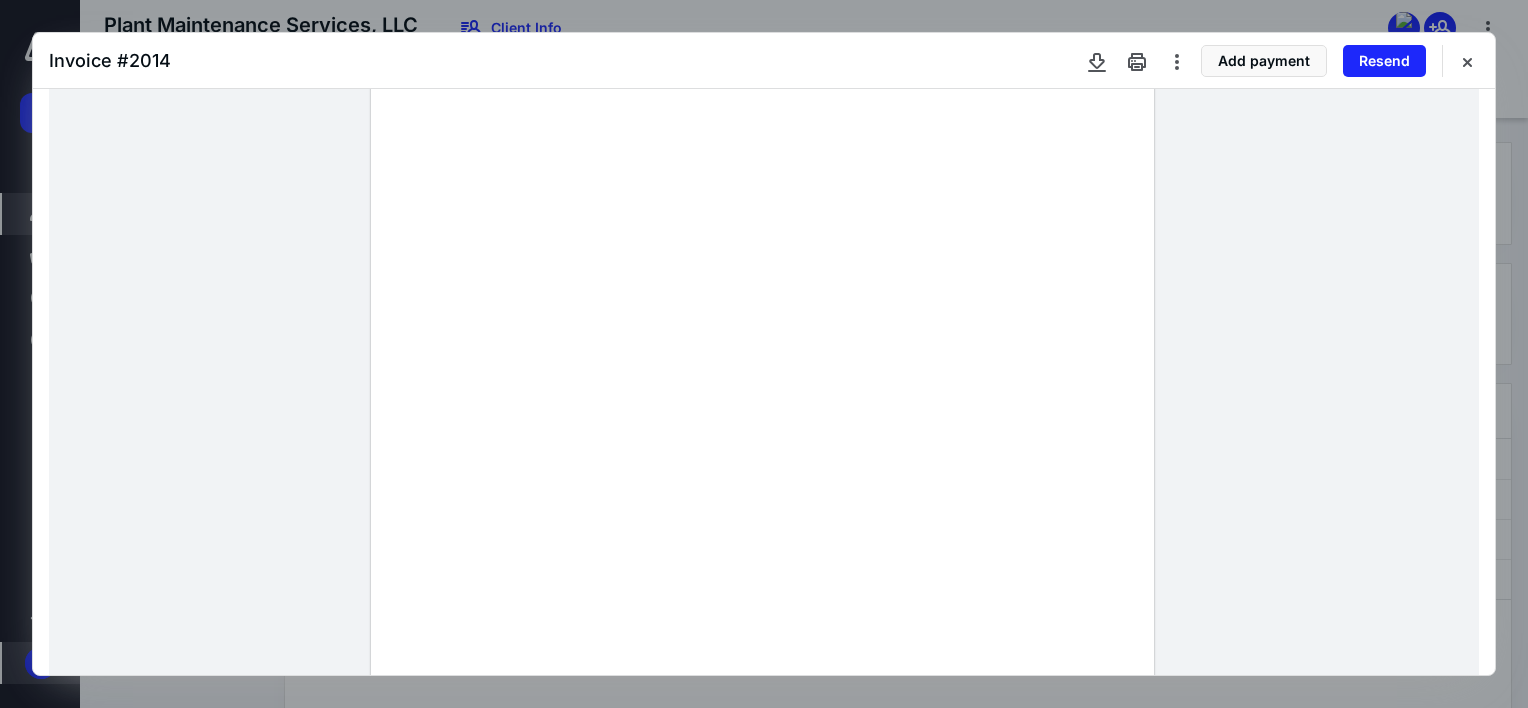 scroll, scrollTop: 628, scrollLeft: 0, axis: vertical 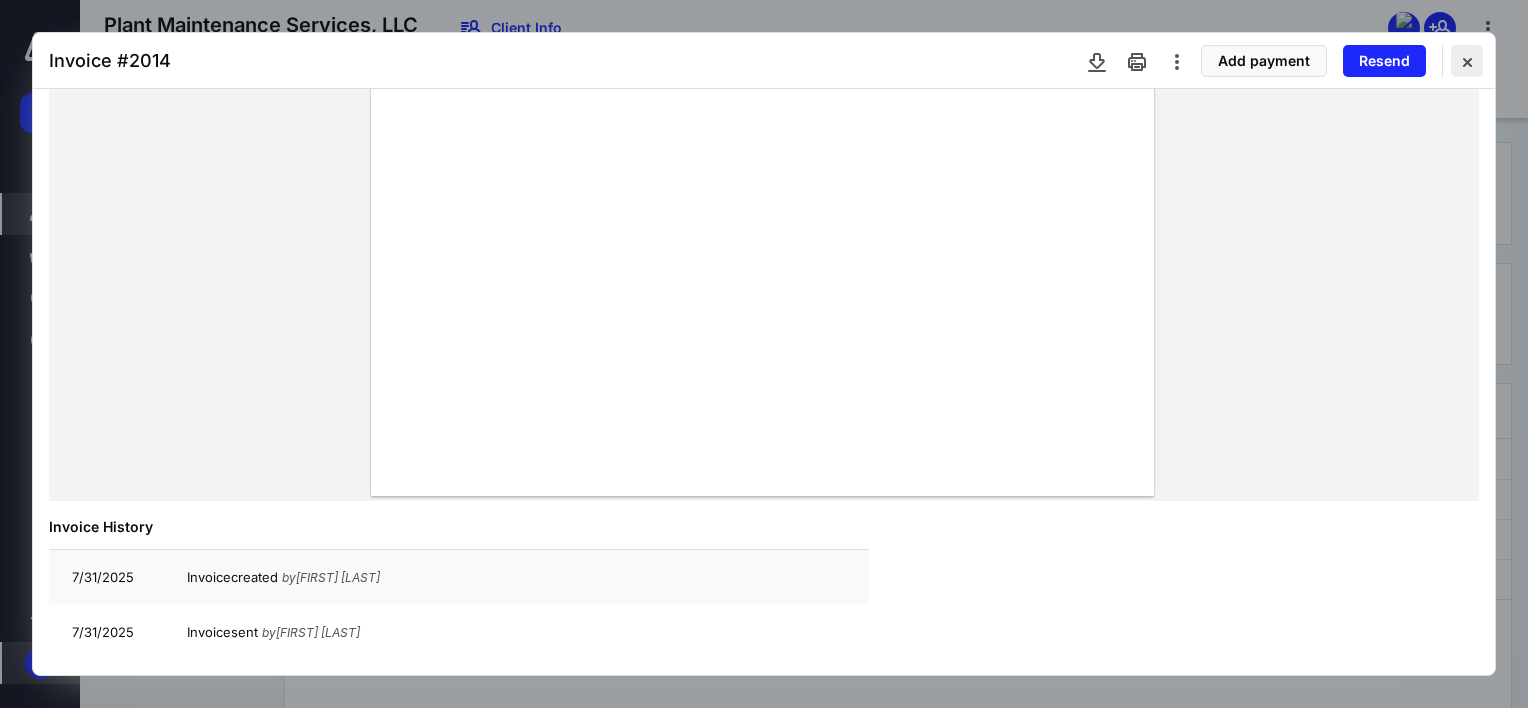 click at bounding box center [1467, 61] 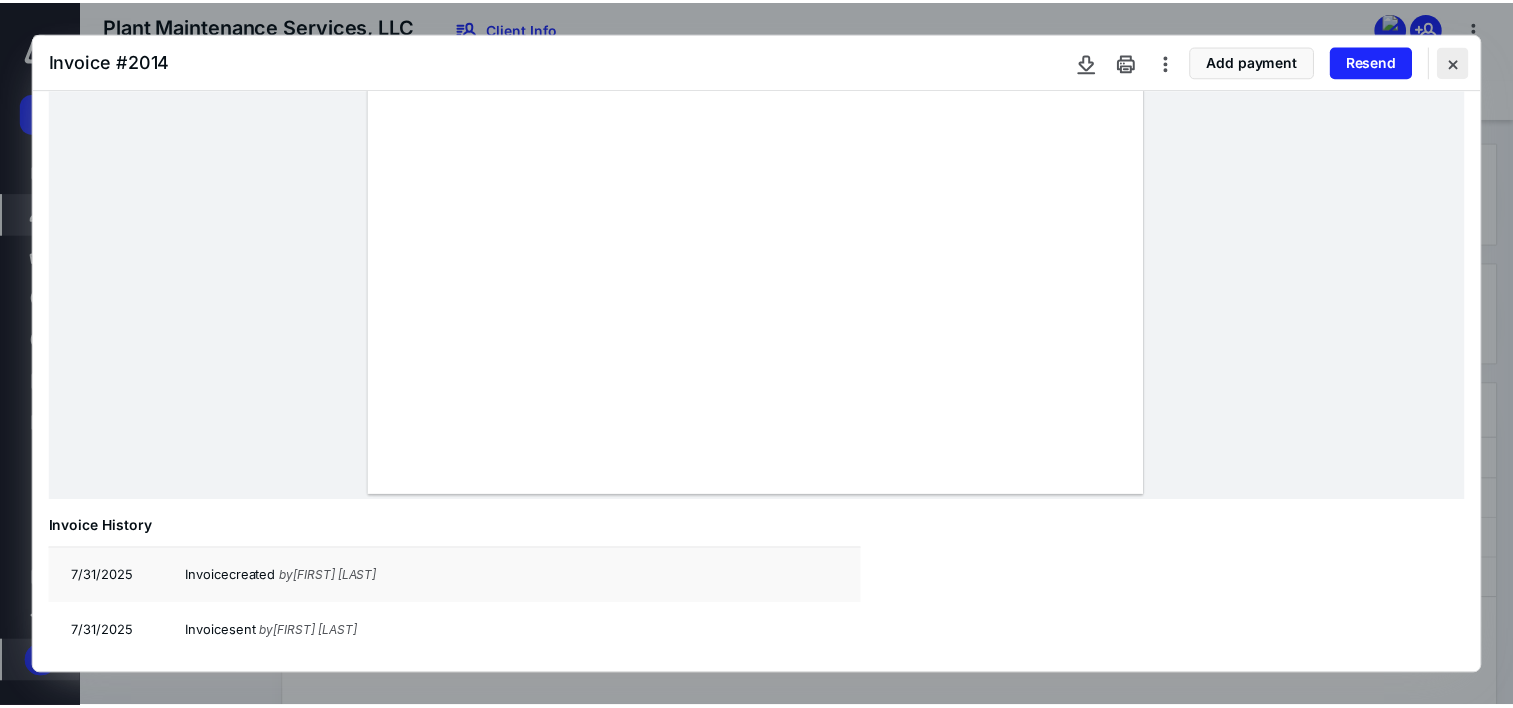 scroll, scrollTop: 469, scrollLeft: 0, axis: vertical 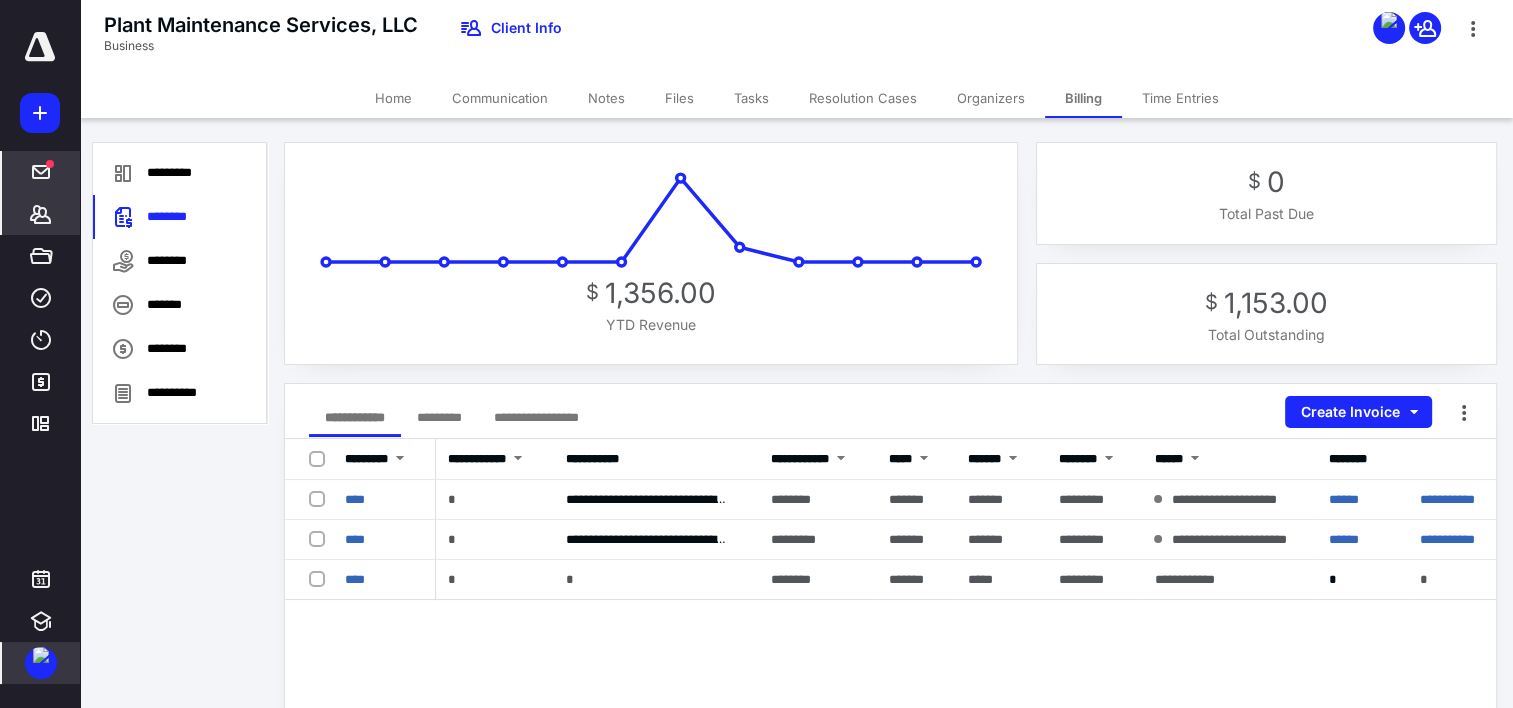 click 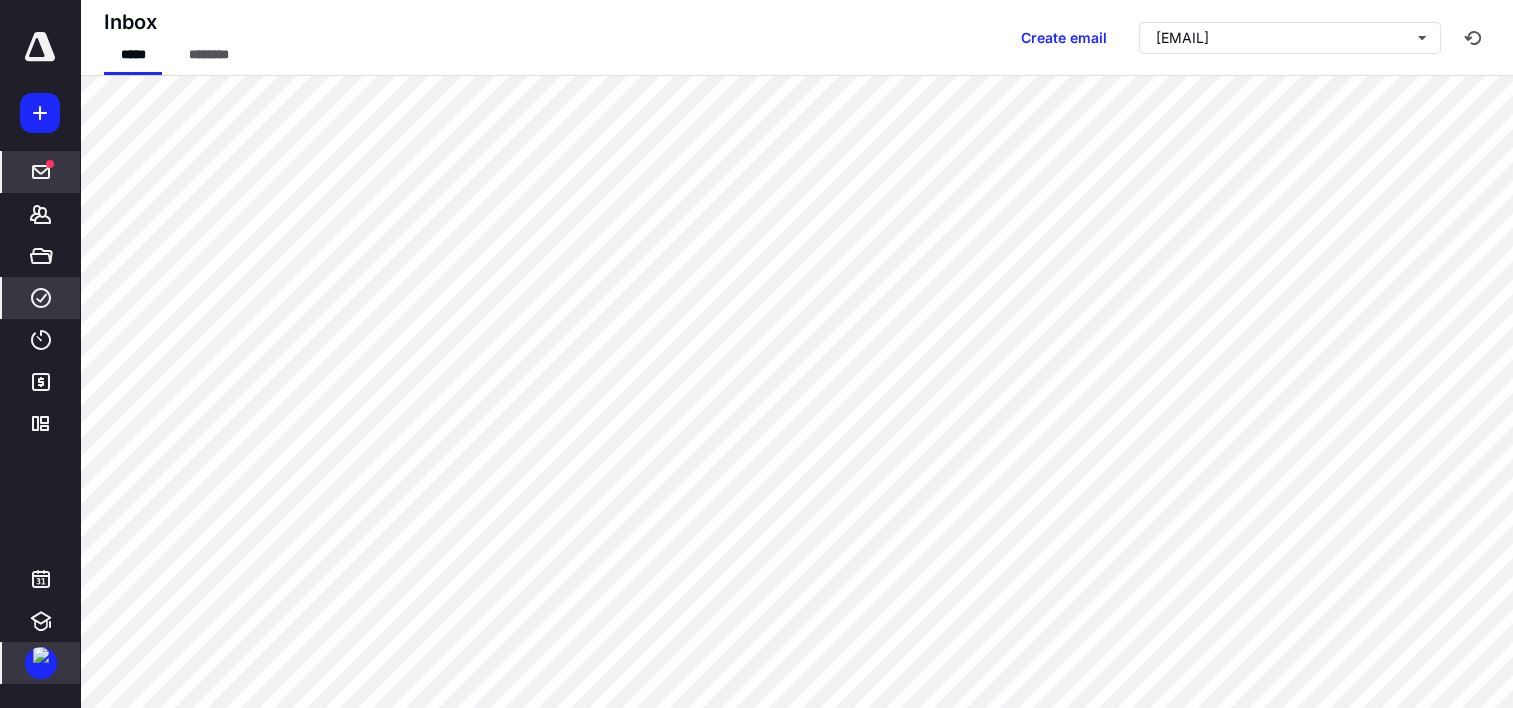 click 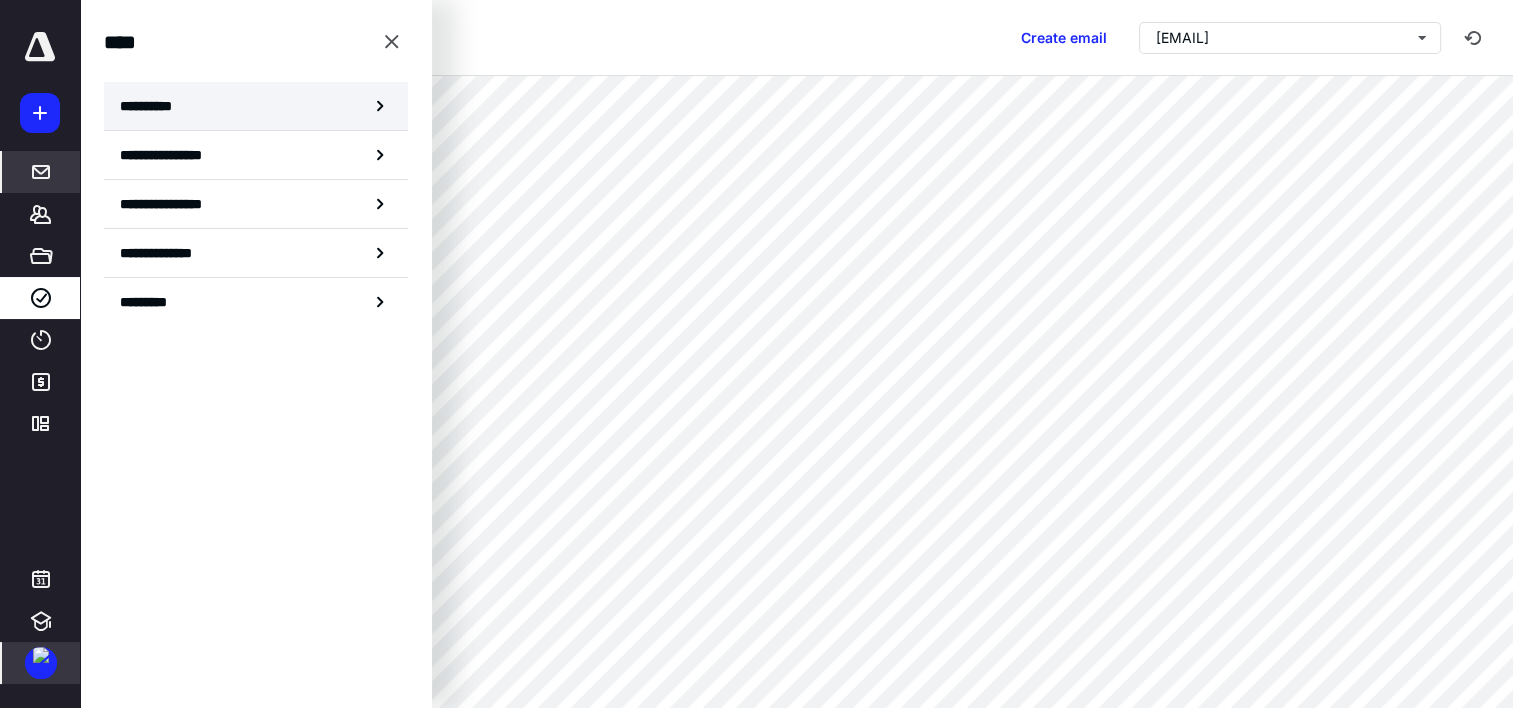 click on "**********" at bounding box center [256, 106] 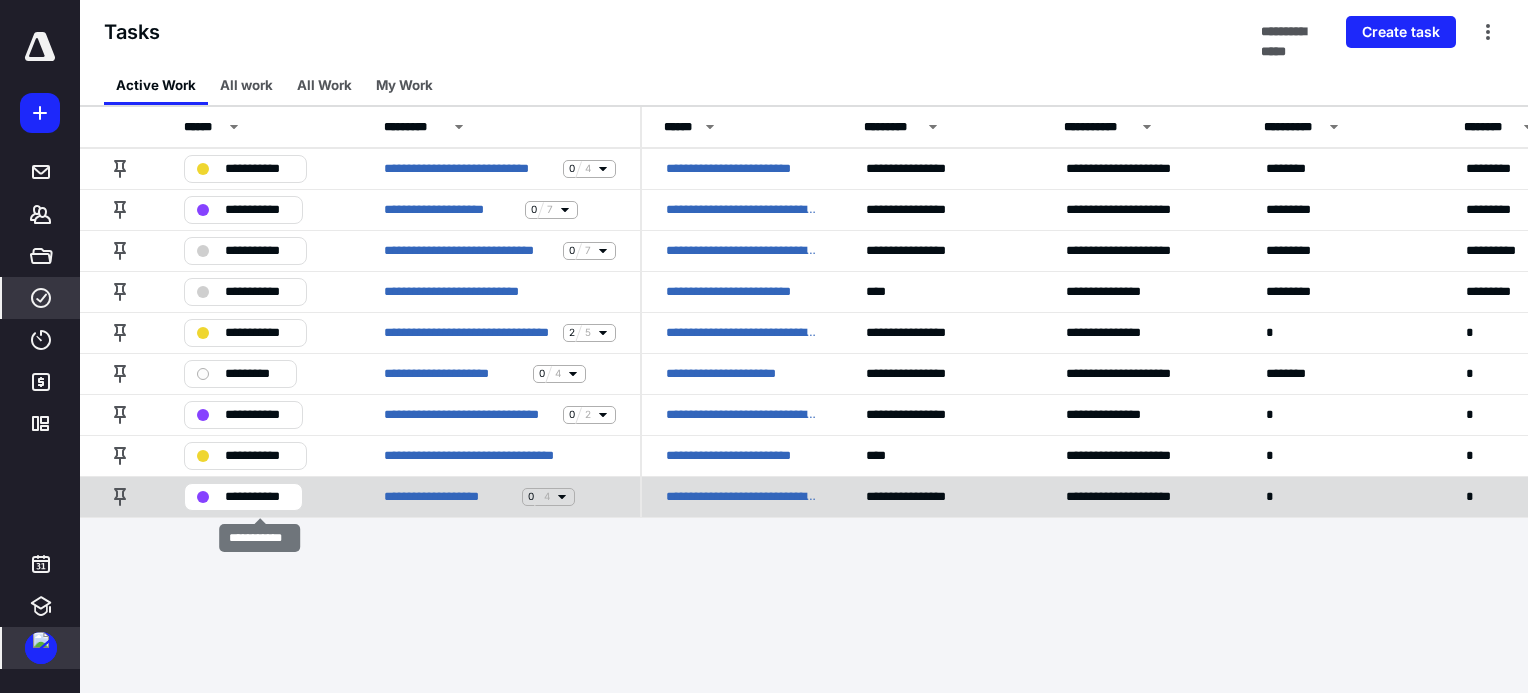 click on "**********" at bounding box center [243, 497] 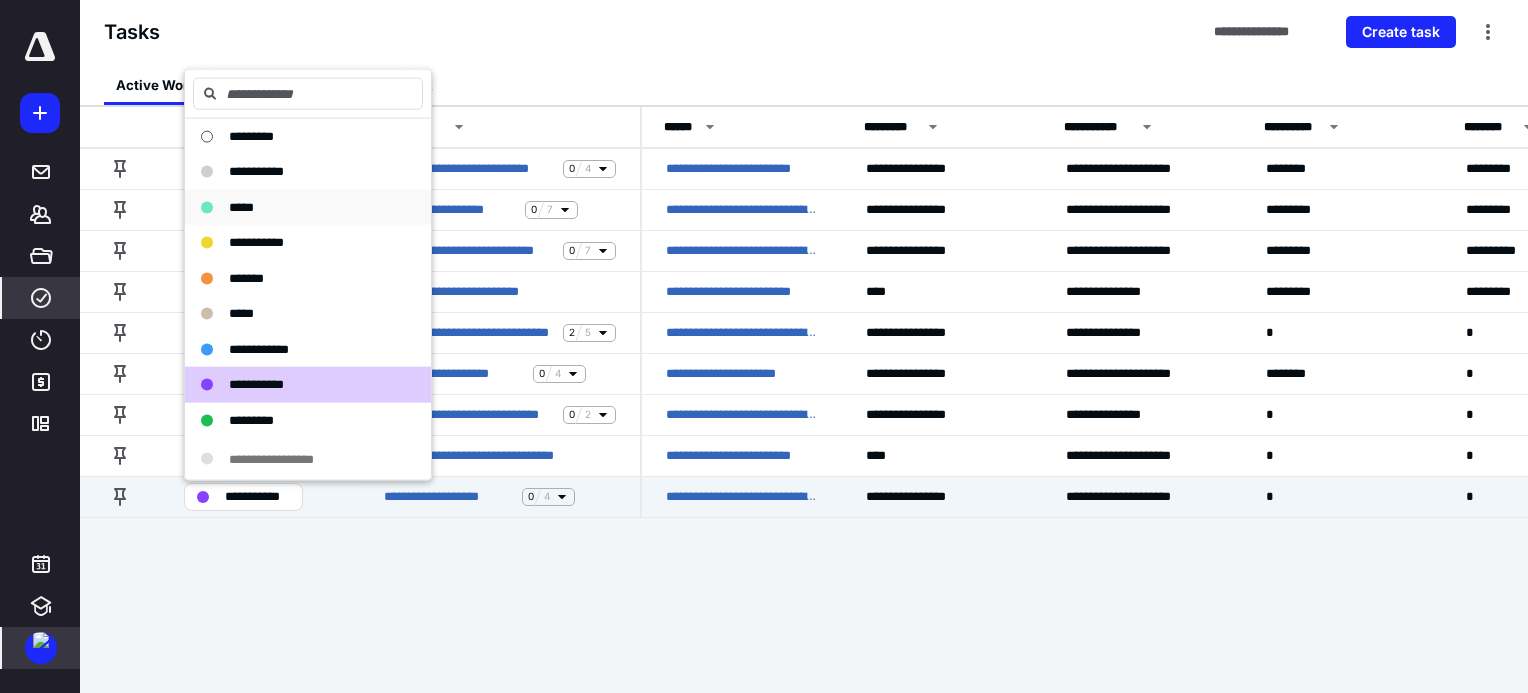 click on "*****" at bounding box center [296, 207] 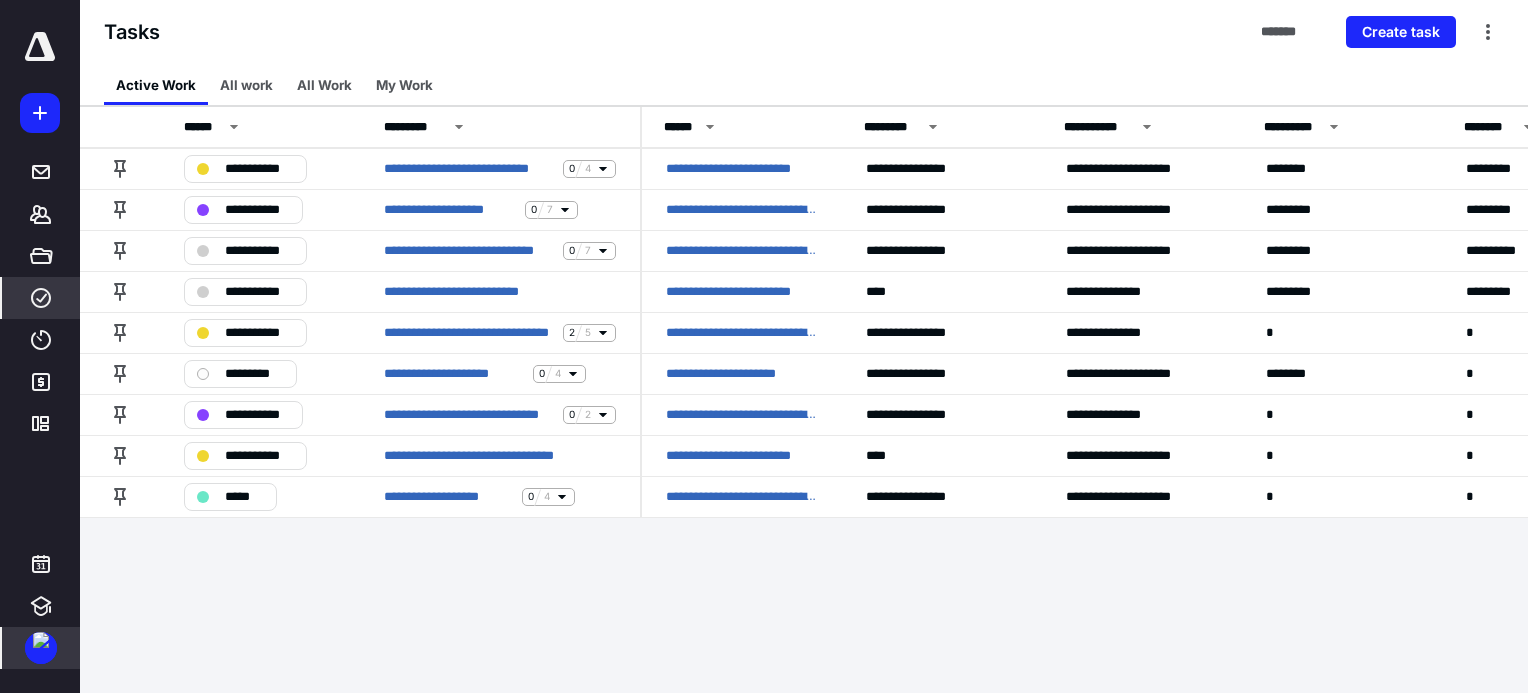 click on "**********" at bounding box center (764, 346) 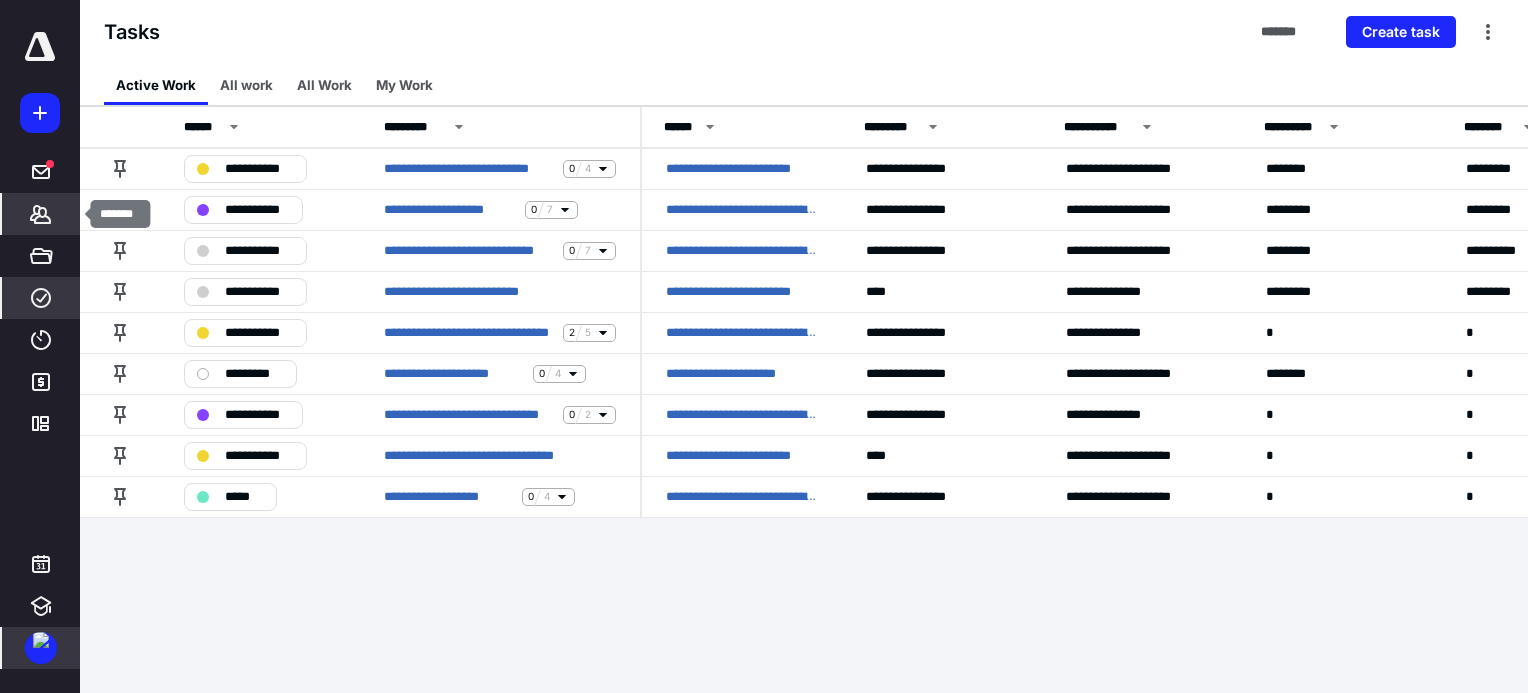 click 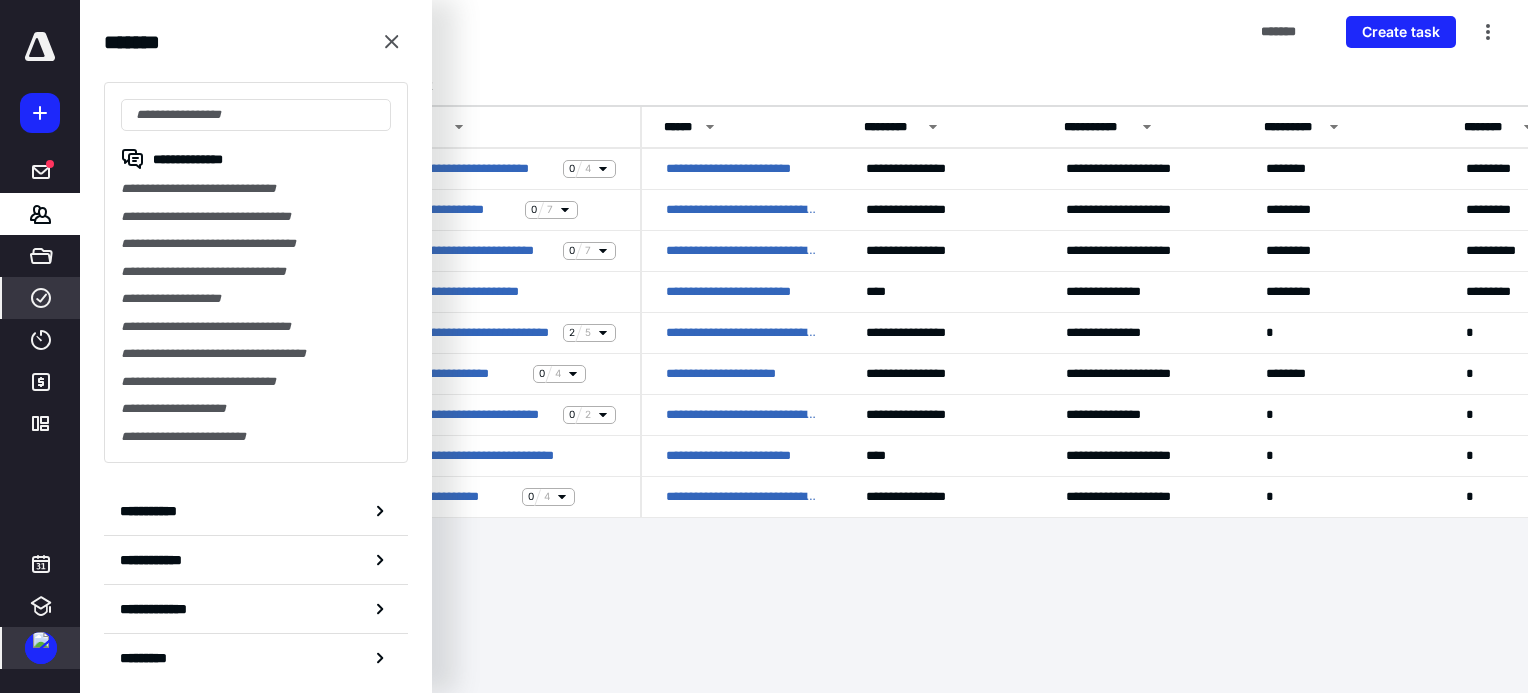 click 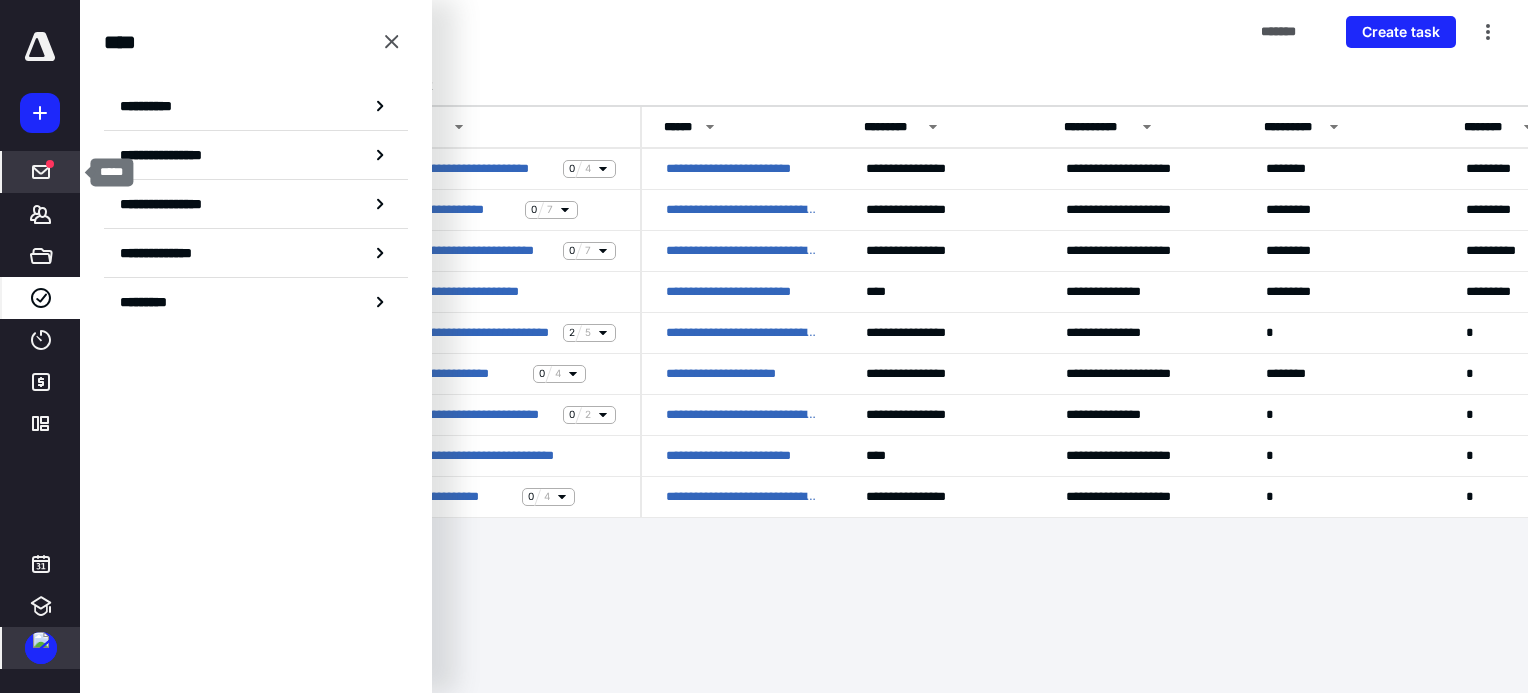 click 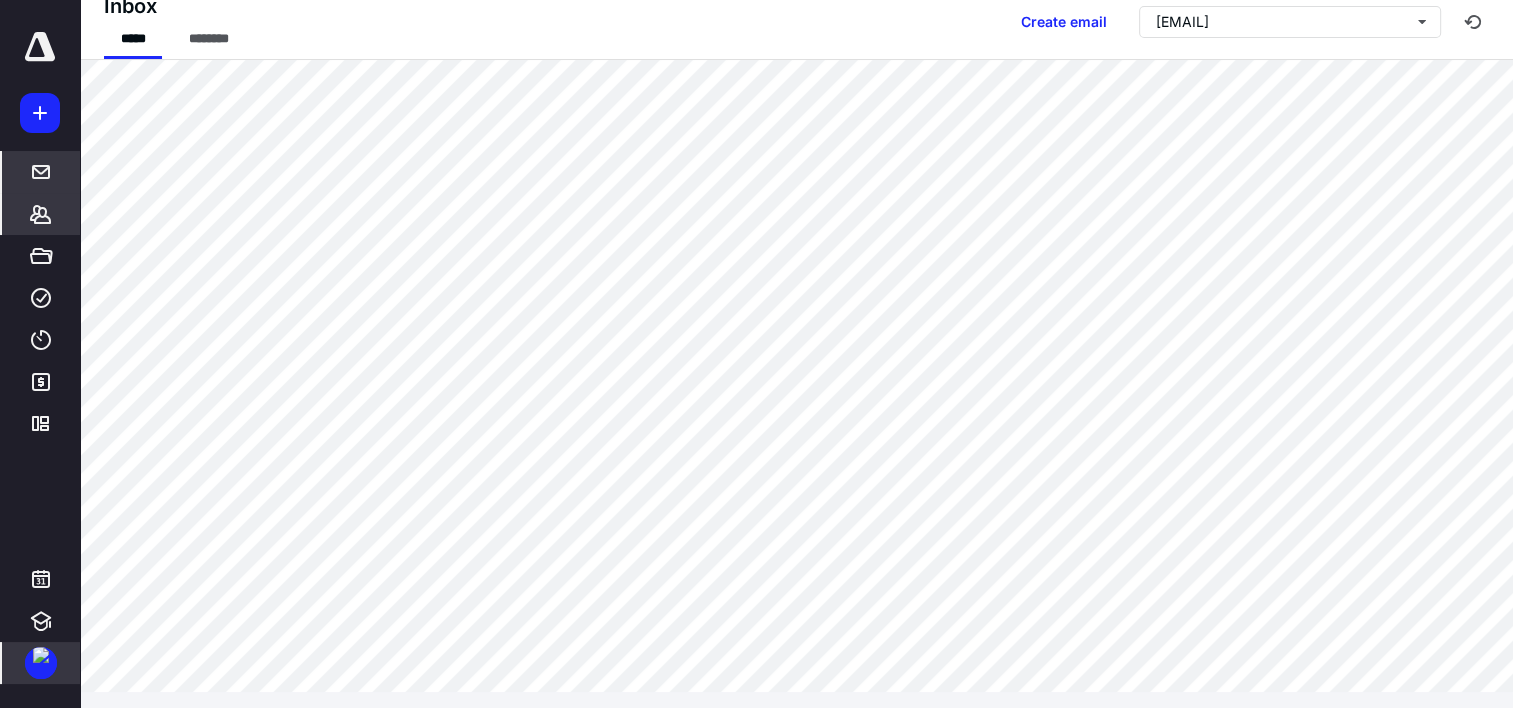scroll, scrollTop: 19, scrollLeft: 0, axis: vertical 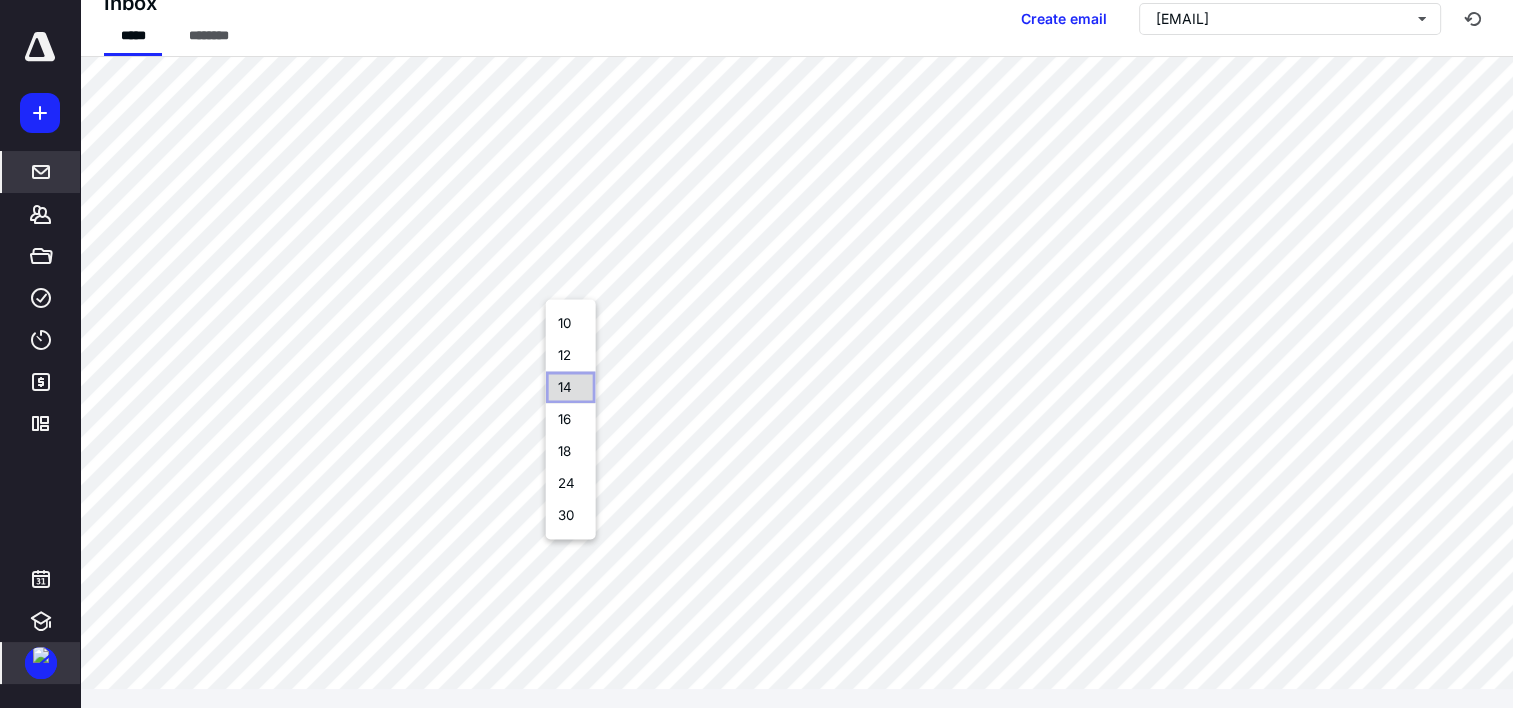 click on "14" at bounding box center [571, 387] 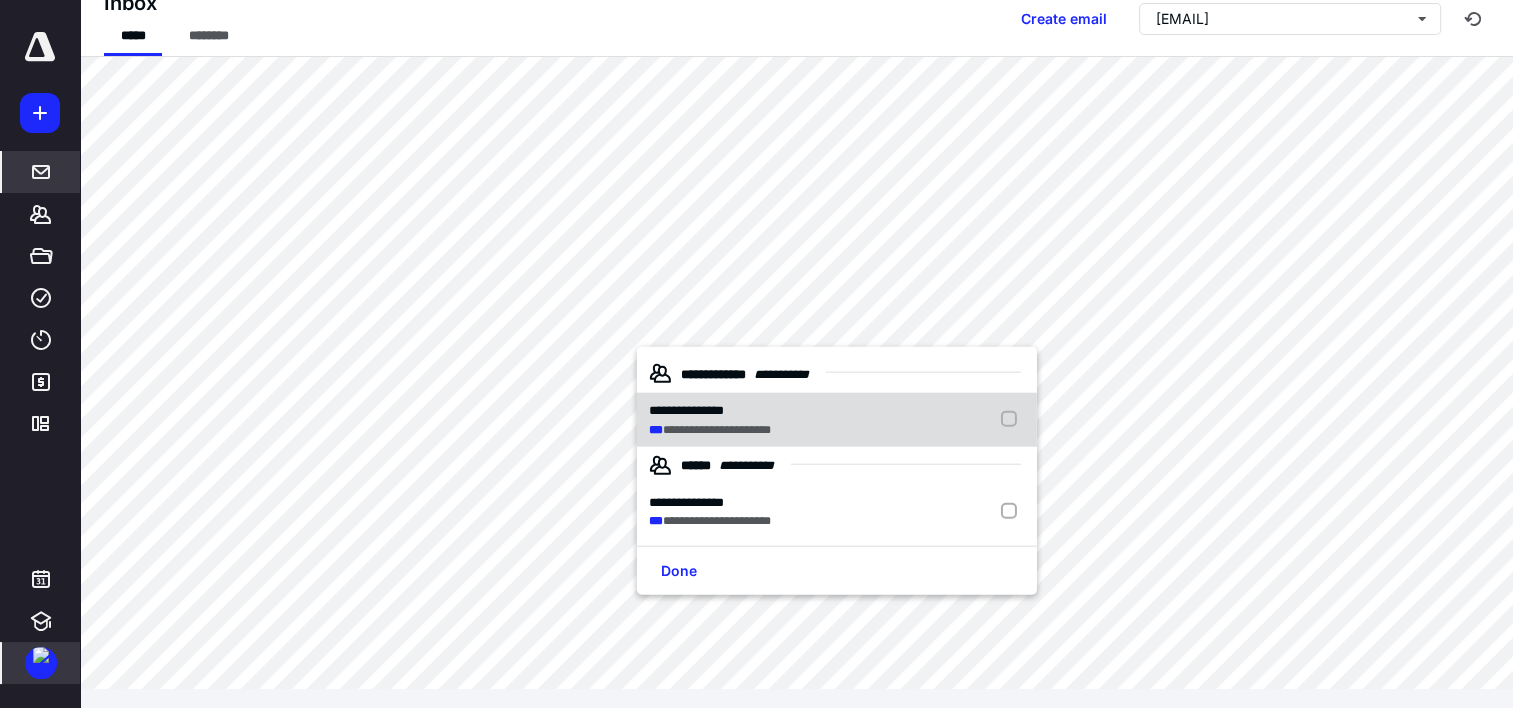 click on "**********" at bounding box center (710, 411) 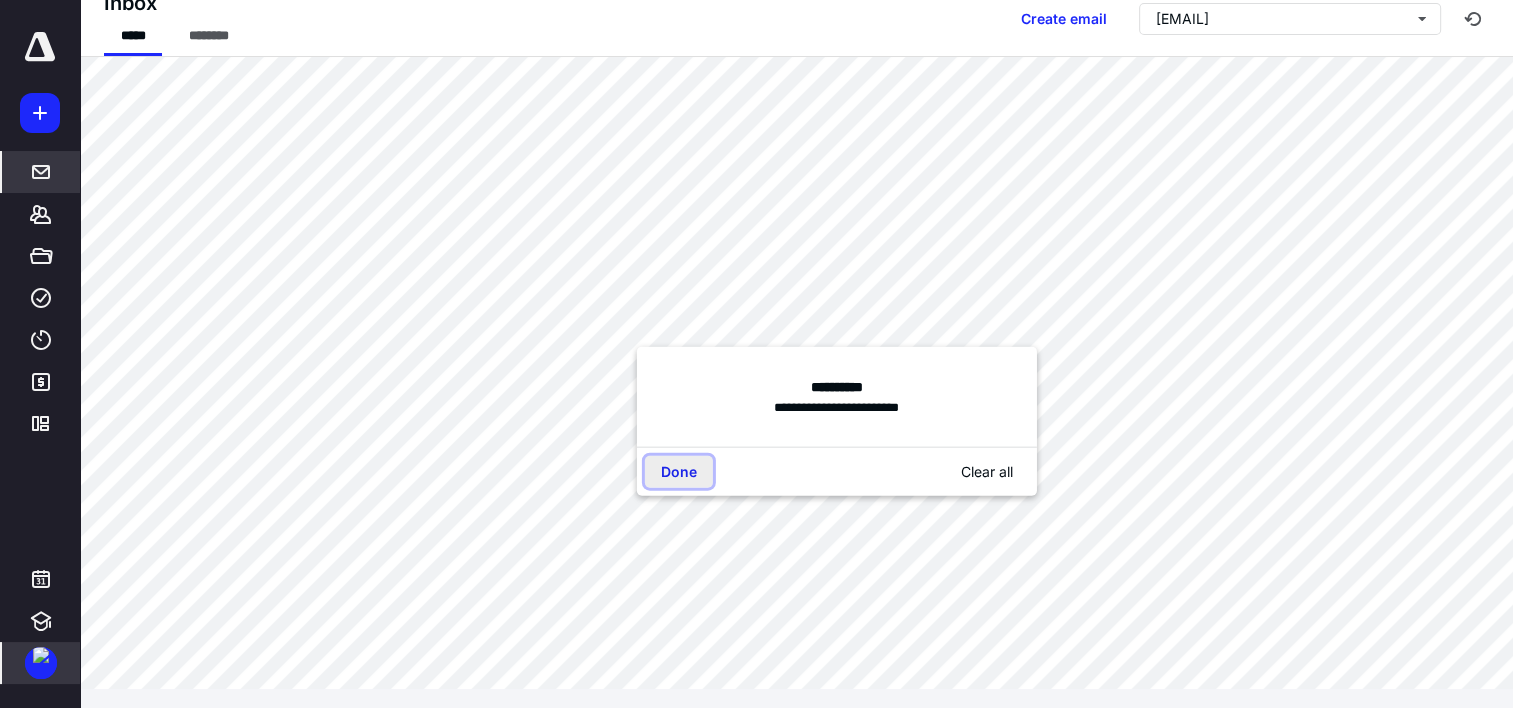 click on "Done" at bounding box center [679, 472] 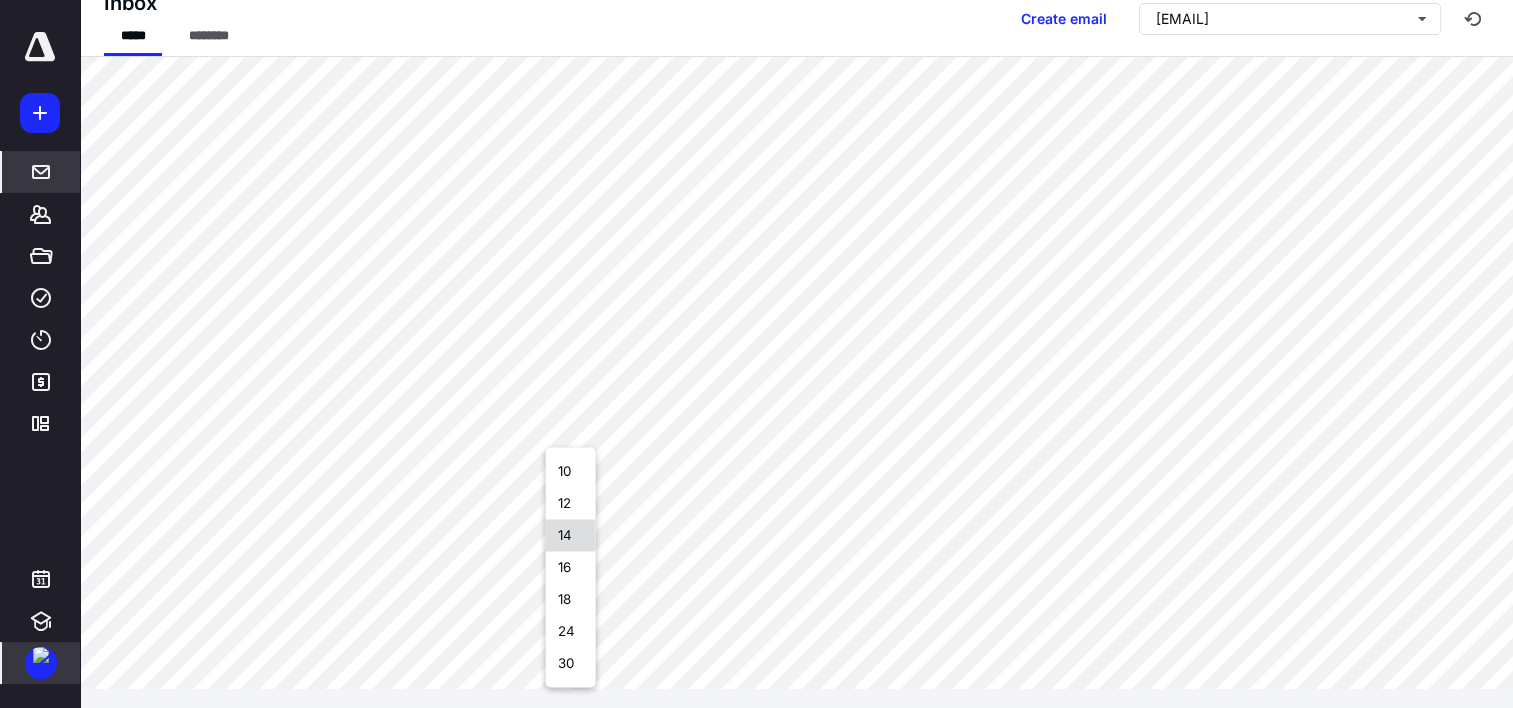 click on "14" at bounding box center [571, 535] 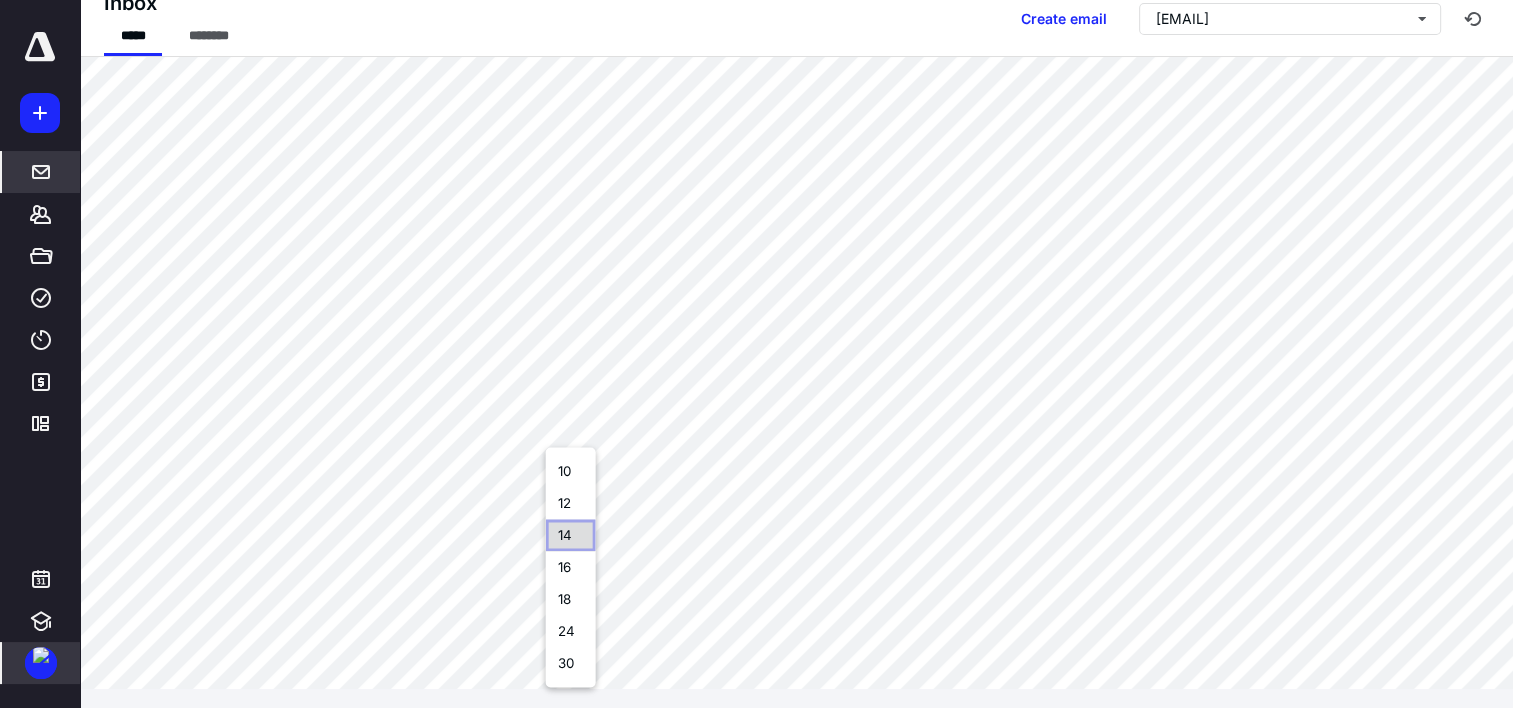 click on "14" at bounding box center [571, 535] 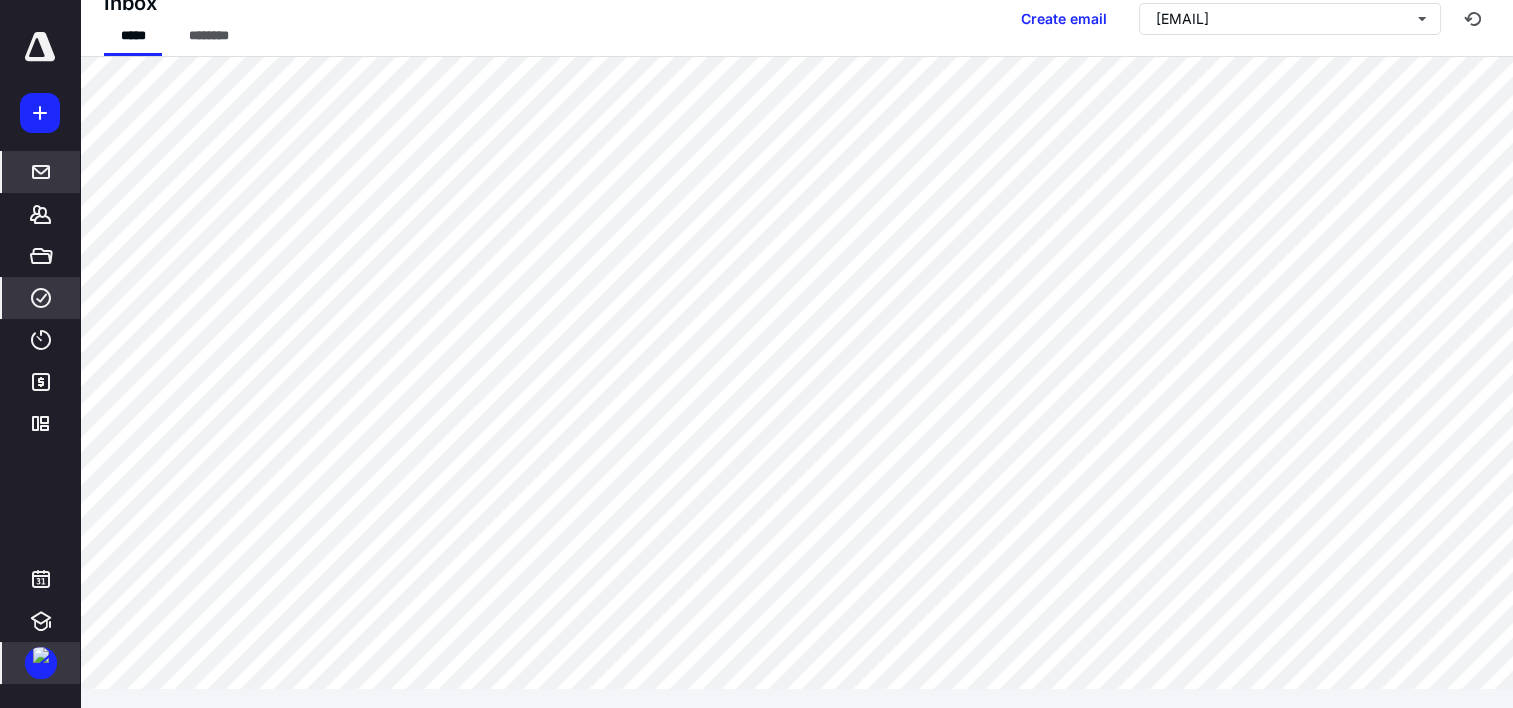 click 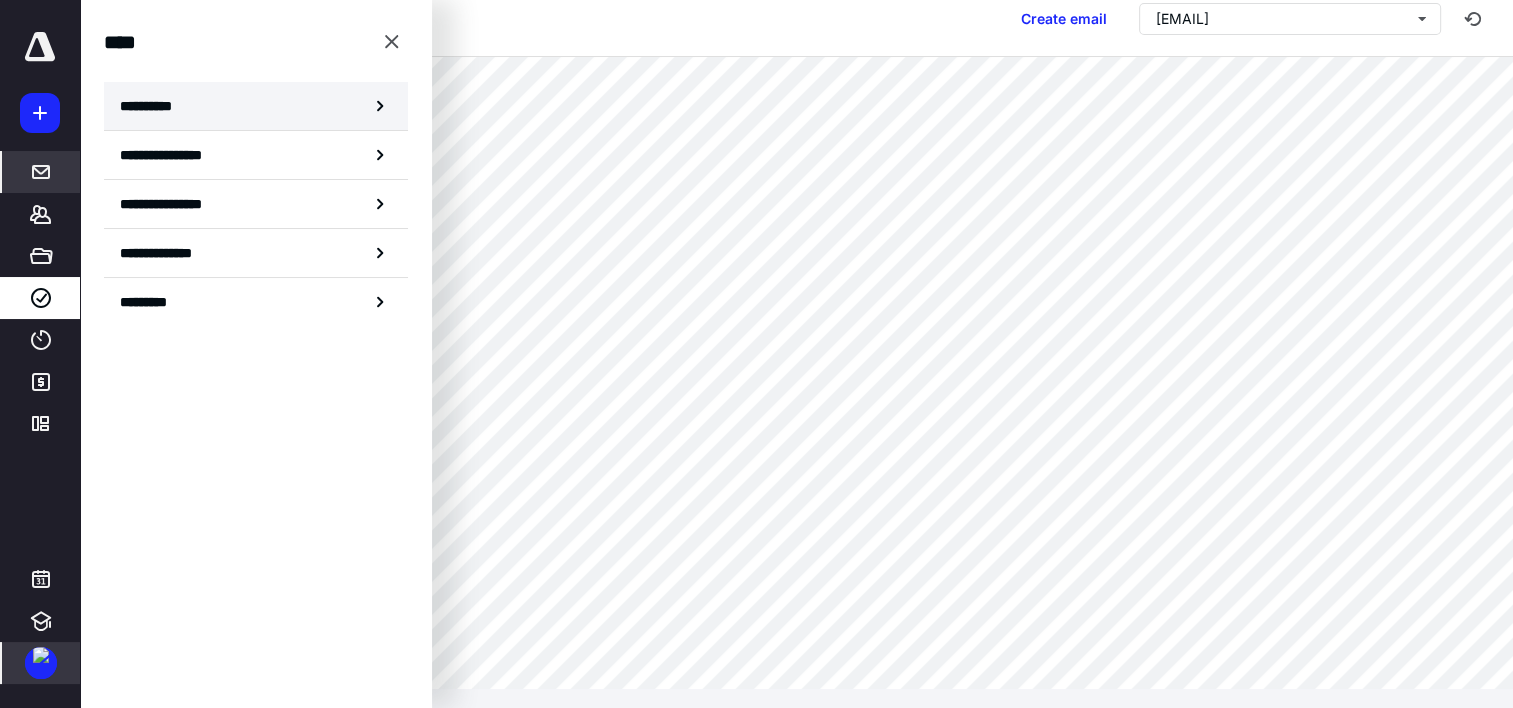click on "**********" at bounding box center (256, 106) 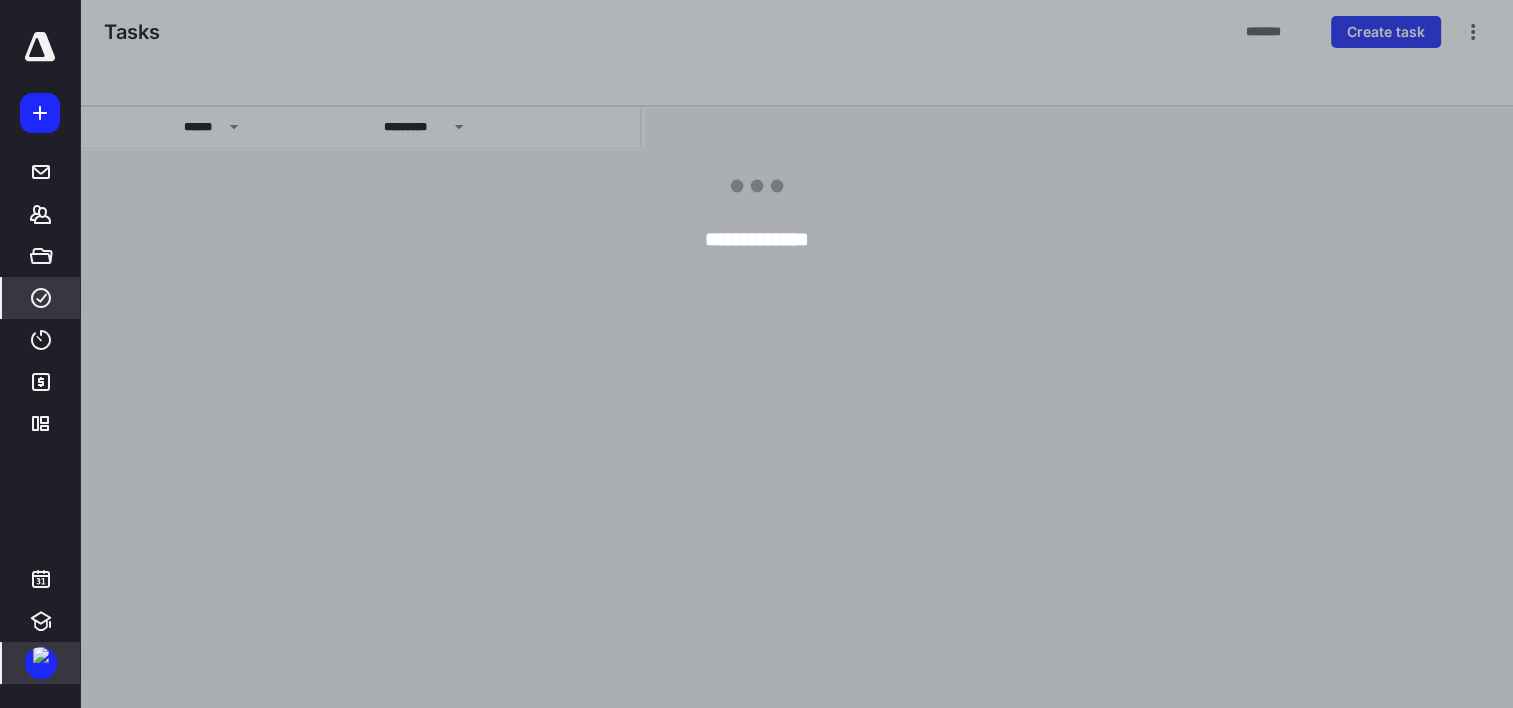 scroll, scrollTop: 0, scrollLeft: 0, axis: both 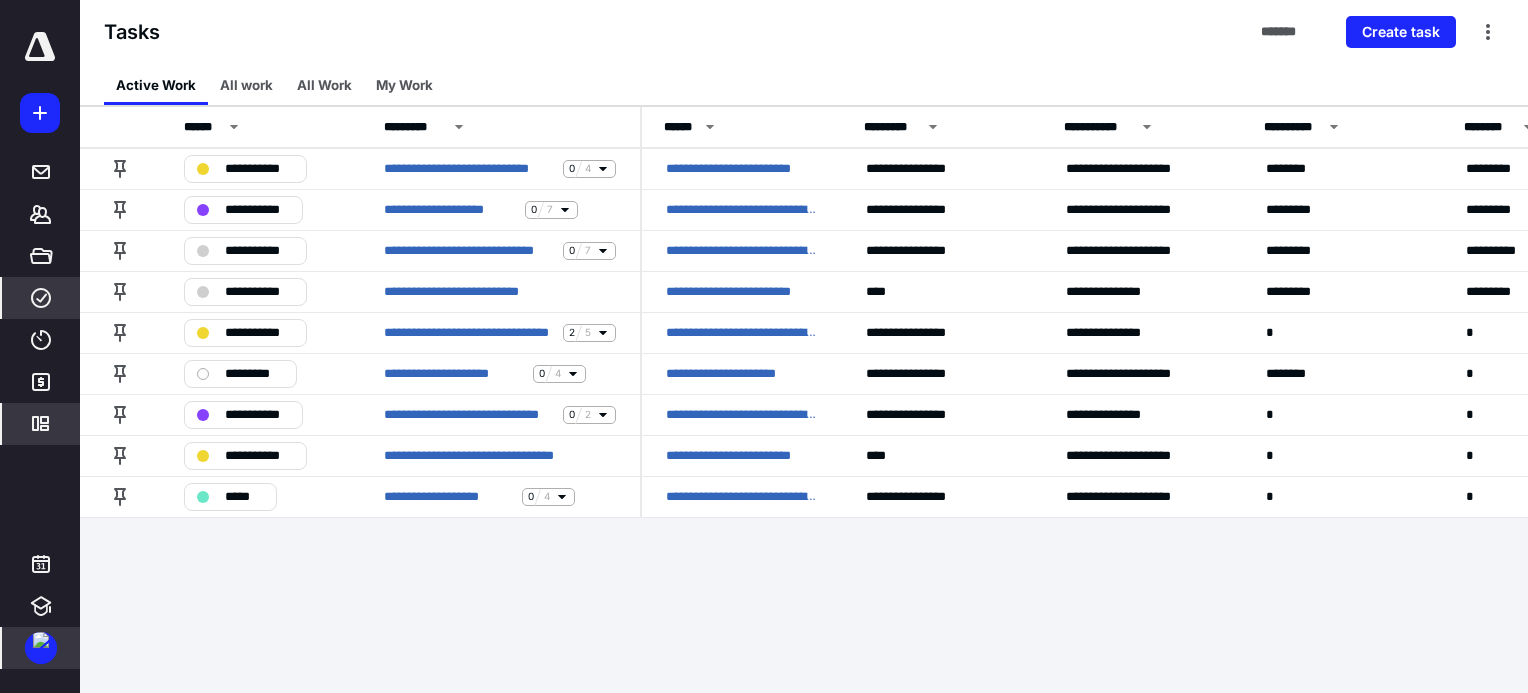 click 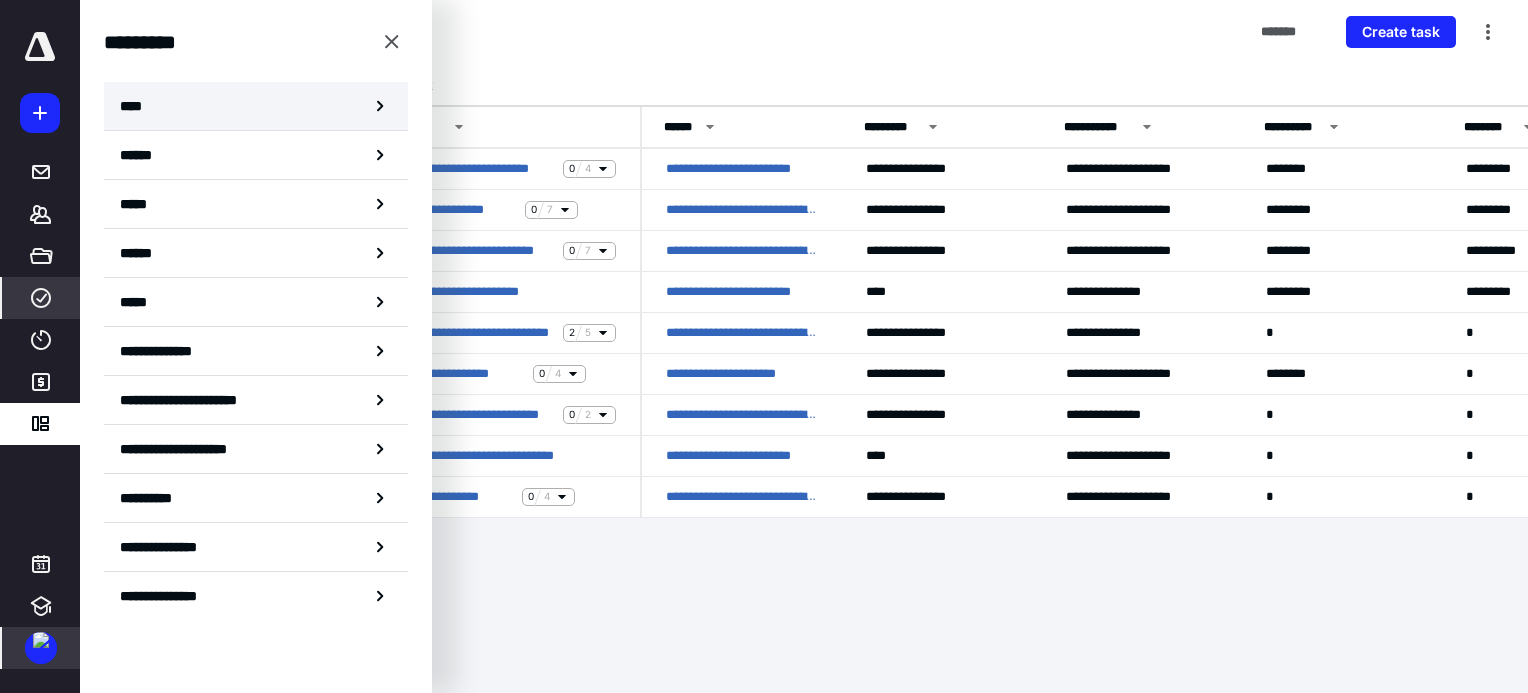 click on "****" at bounding box center [256, 106] 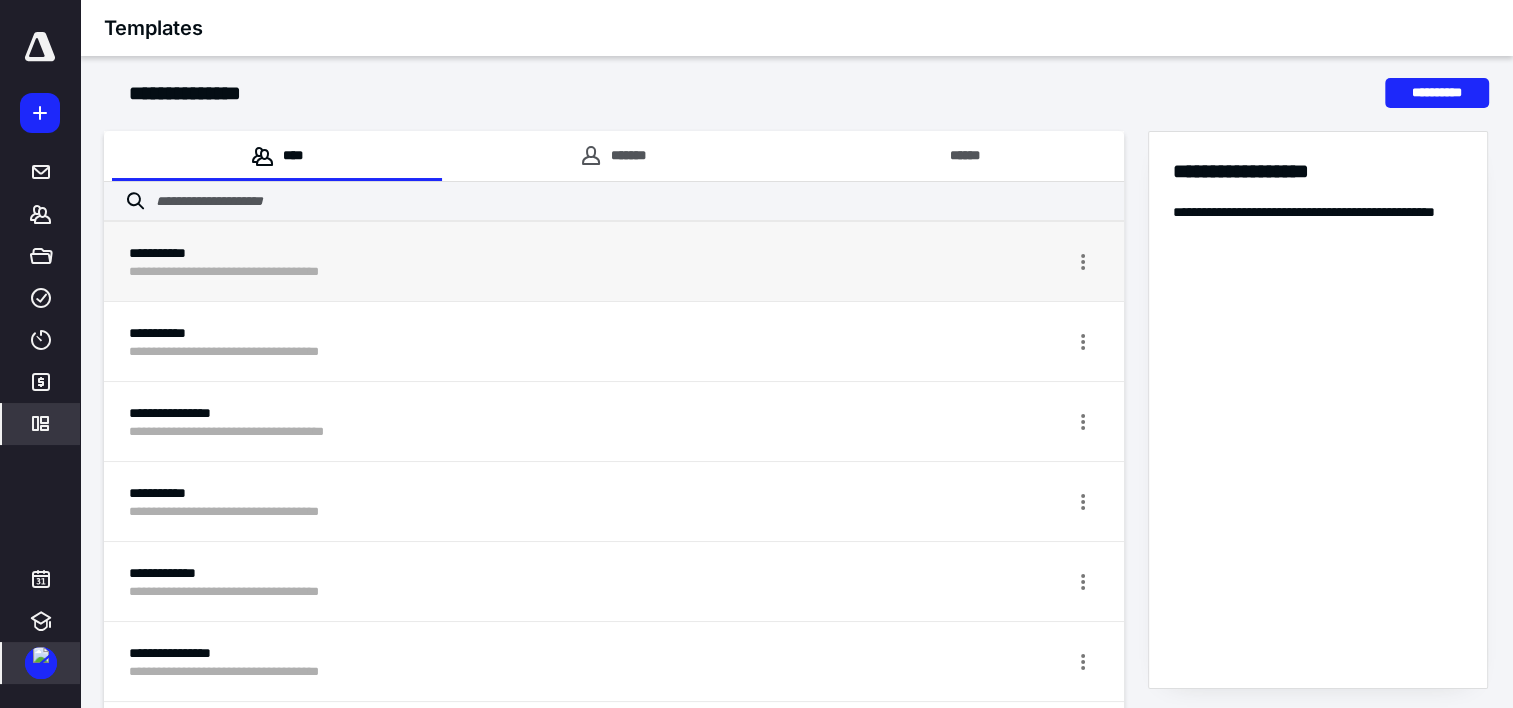click on "**********" at bounding box center (539, 272) 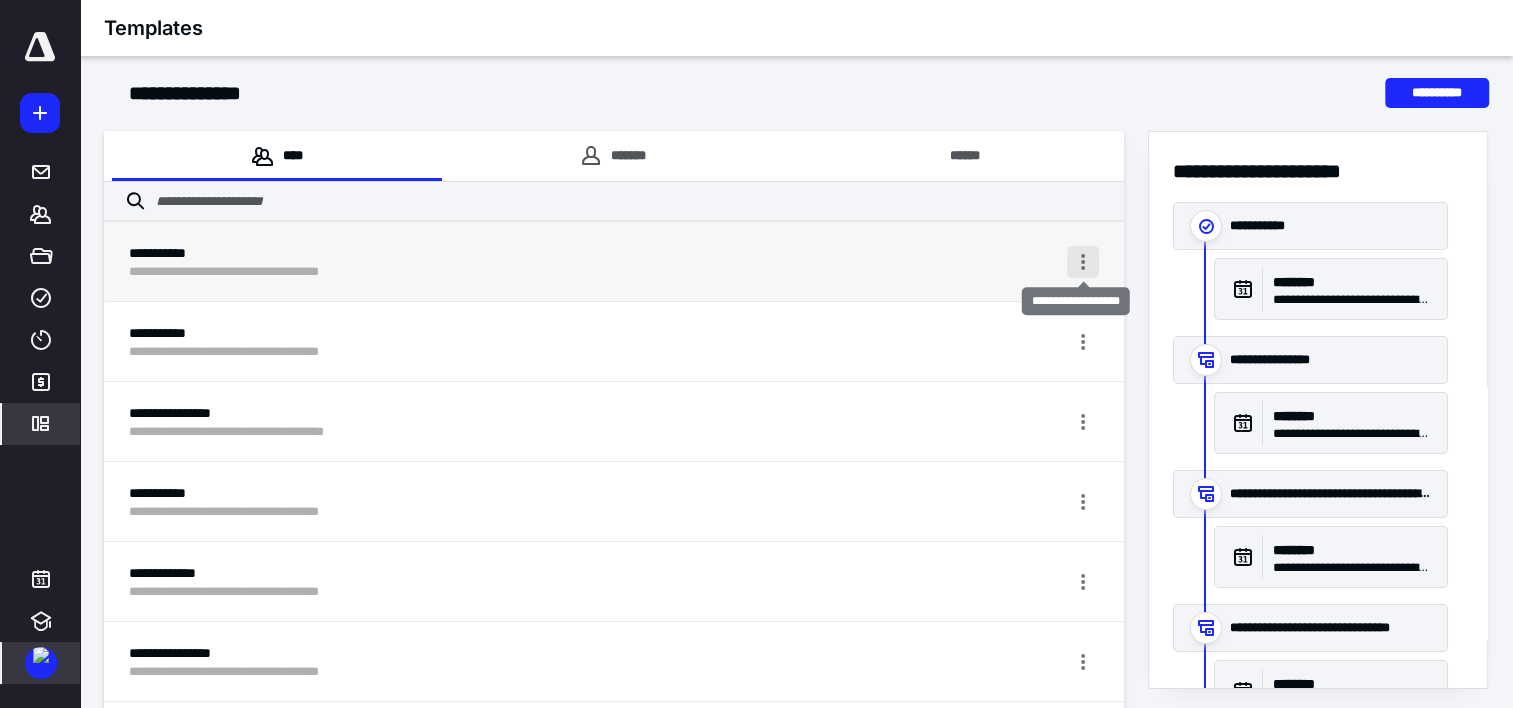 click at bounding box center [1083, 262] 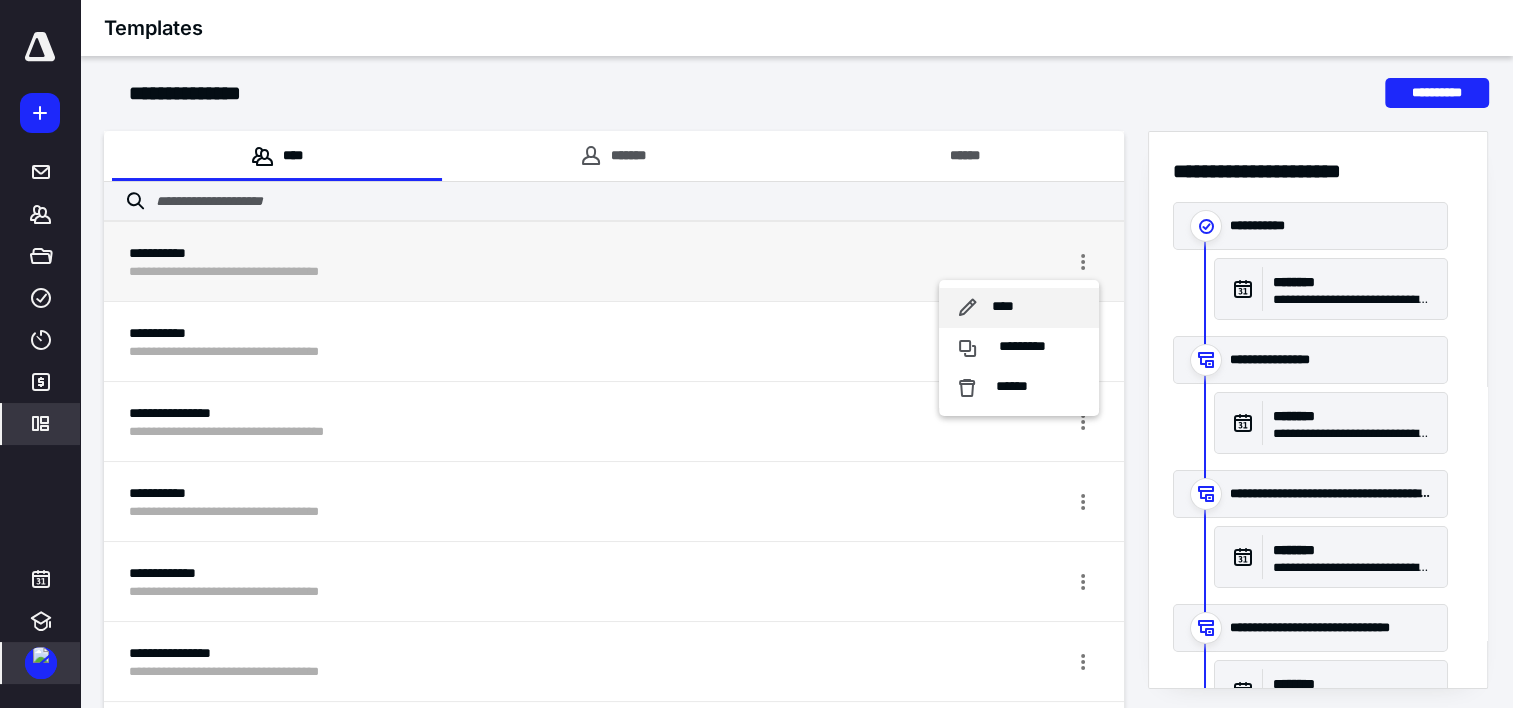 click on "****" at bounding box center [1019, 308] 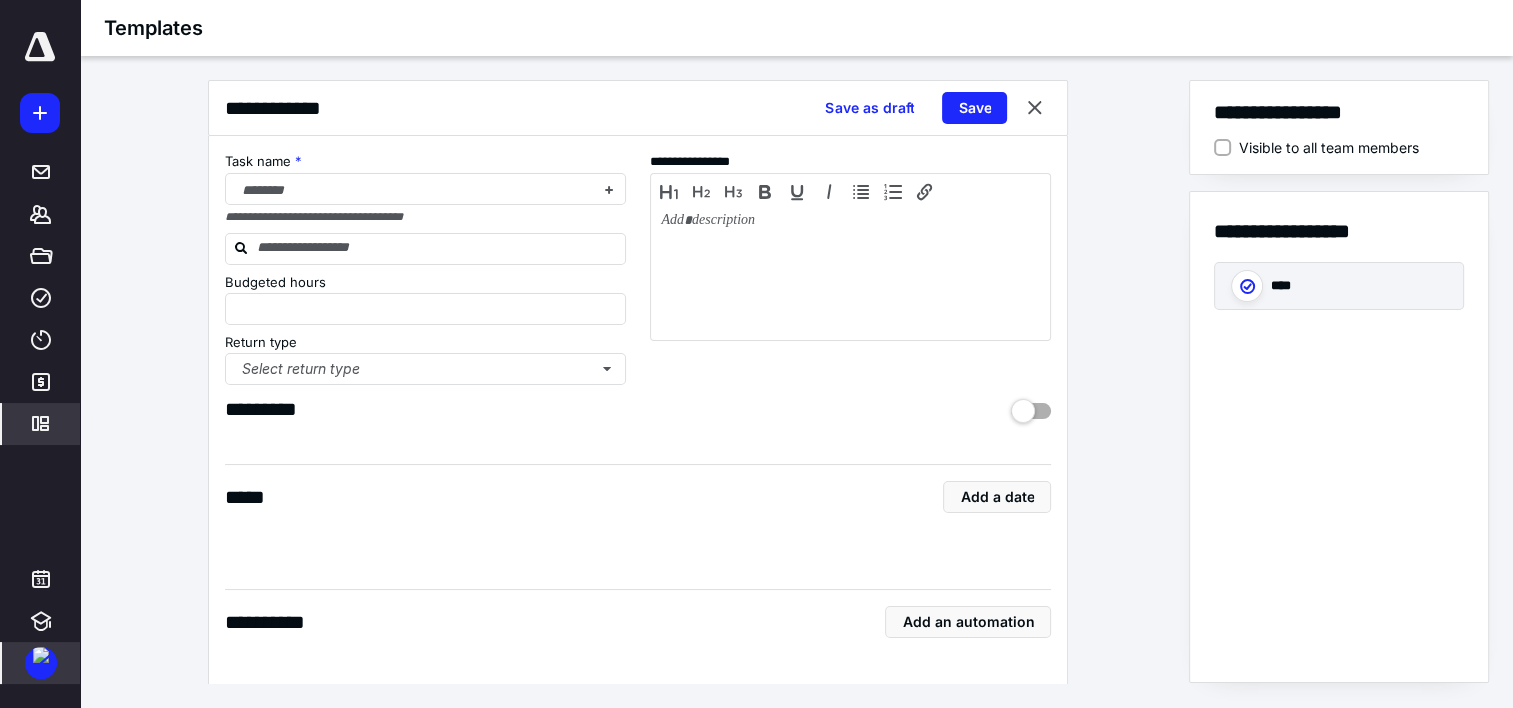 type on "*" 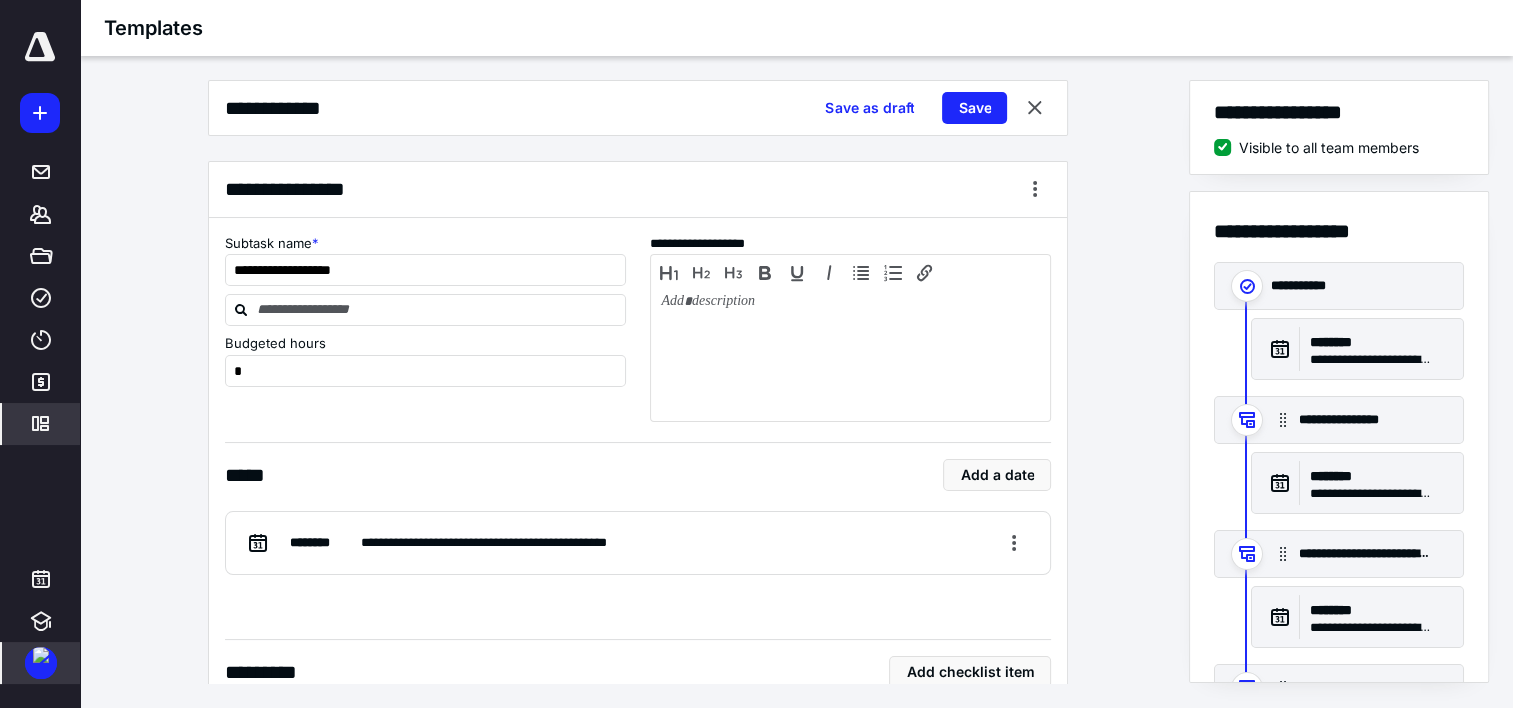 scroll, scrollTop: 6000, scrollLeft: 0, axis: vertical 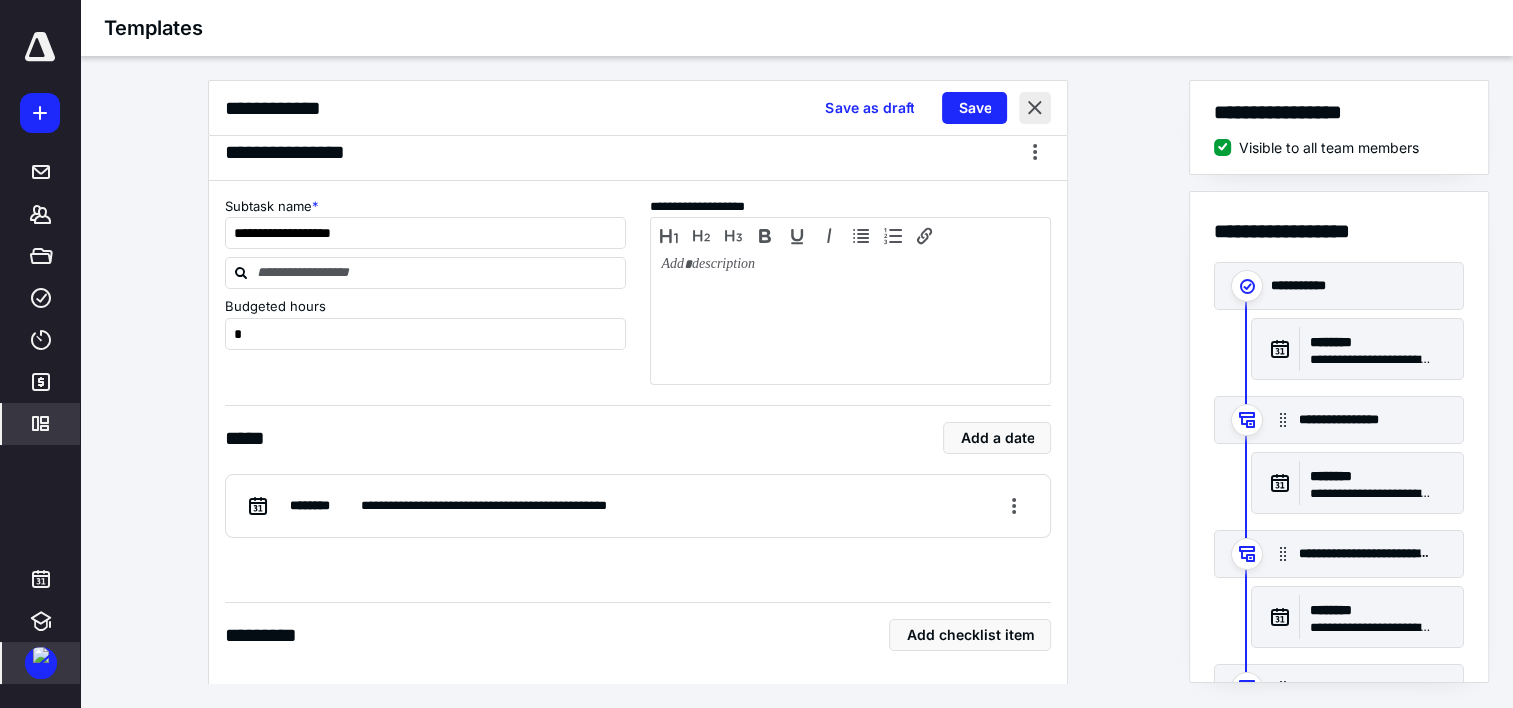 click at bounding box center (1035, 108) 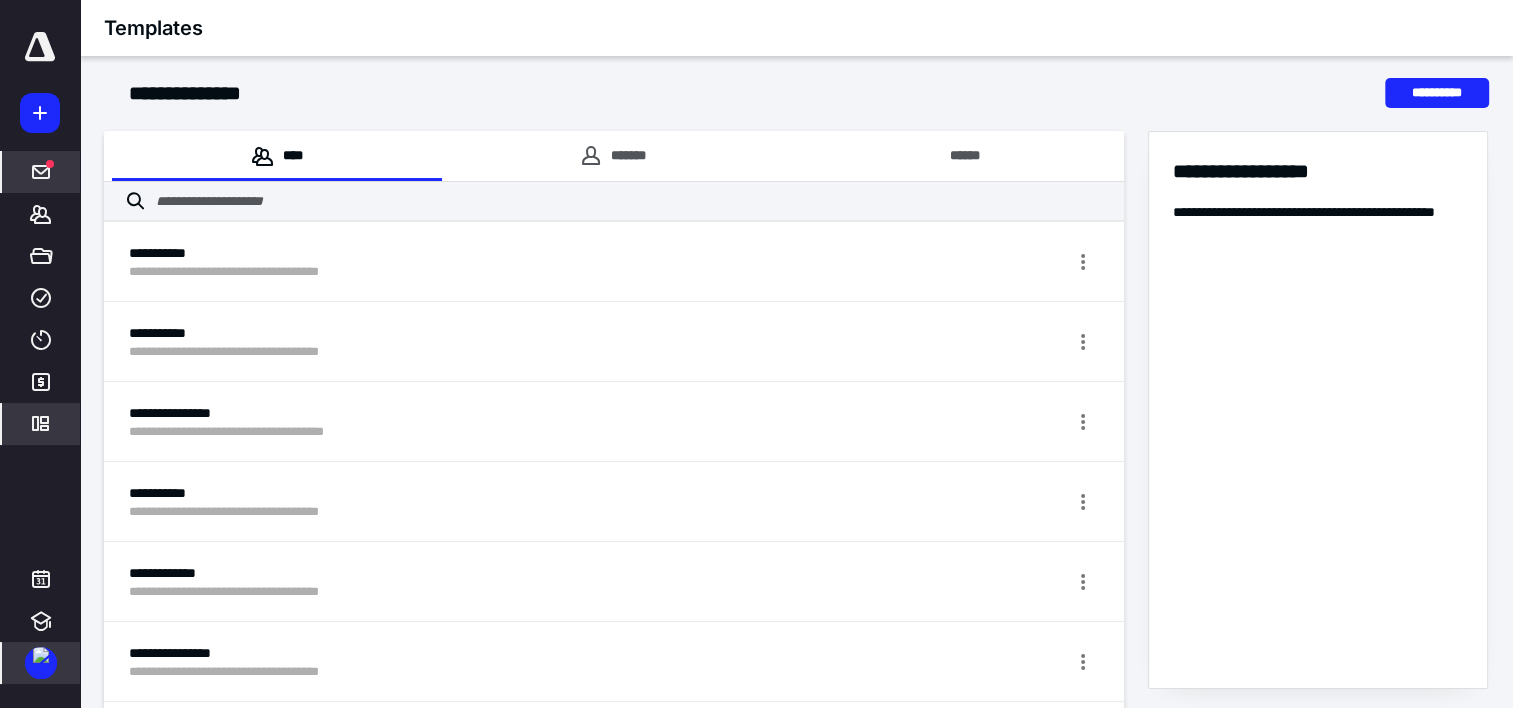 click on "*****" at bounding box center [41, 172] 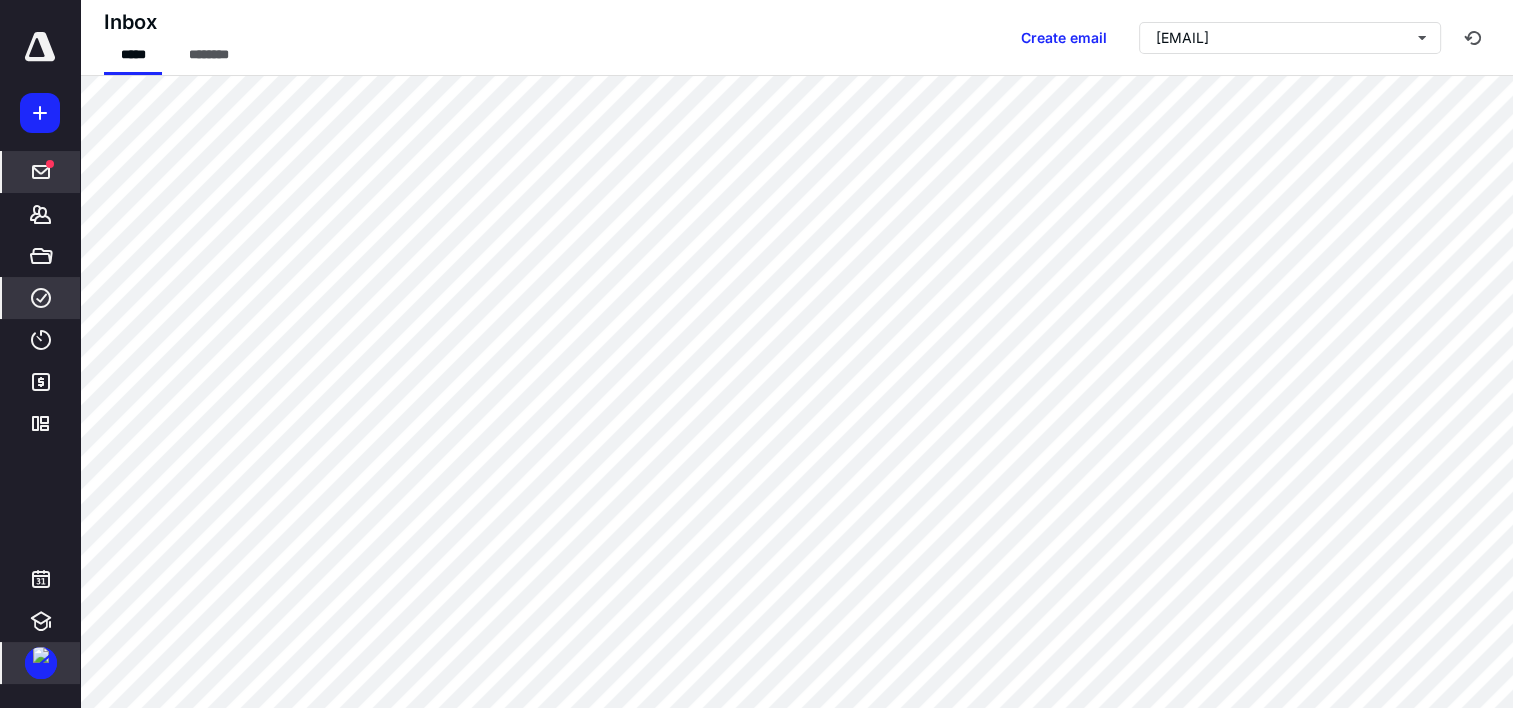 scroll, scrollTop: 19, scrollLeft: 0, axis: vertical 